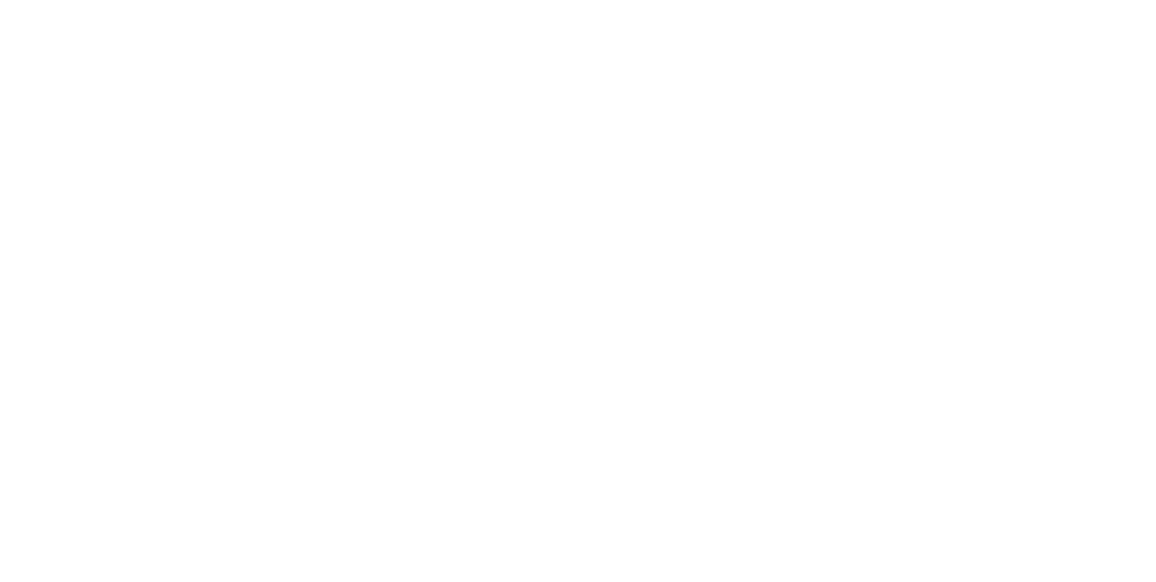 scroll, scrollTop: 0, scrollLeft: 0, axis: both 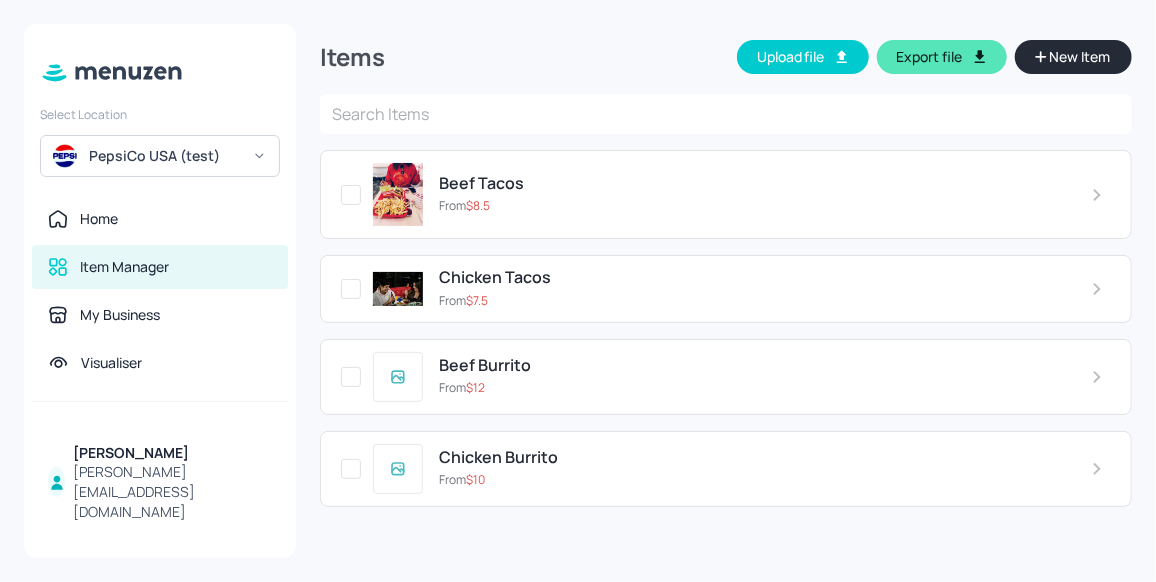 click at bounding box center (160, 416) 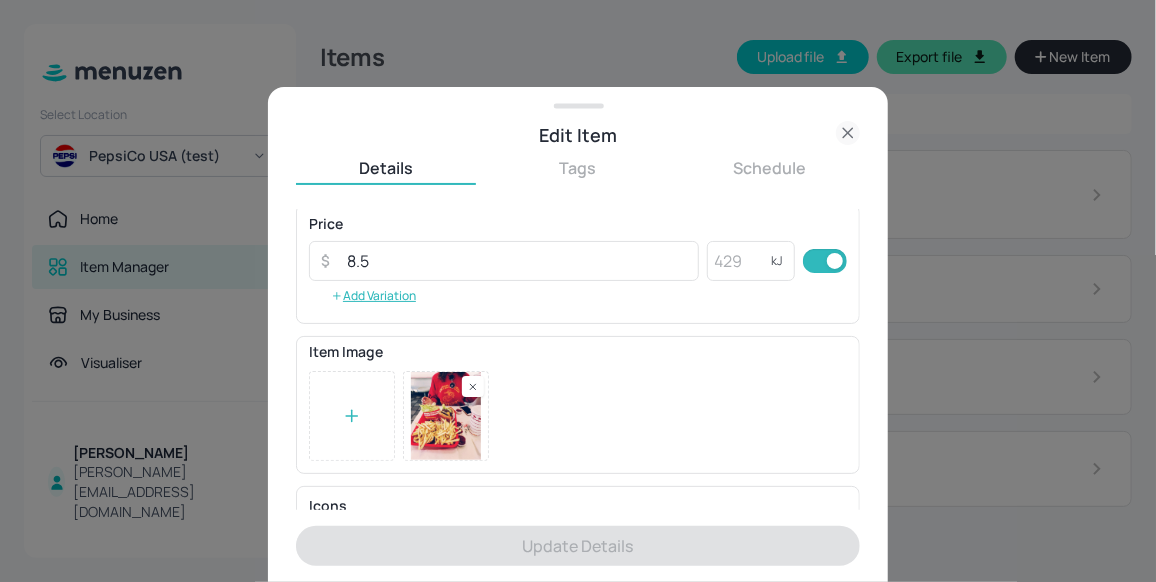 scroll, scrollTop: 323, scrollLeft: 0, axis: vertical 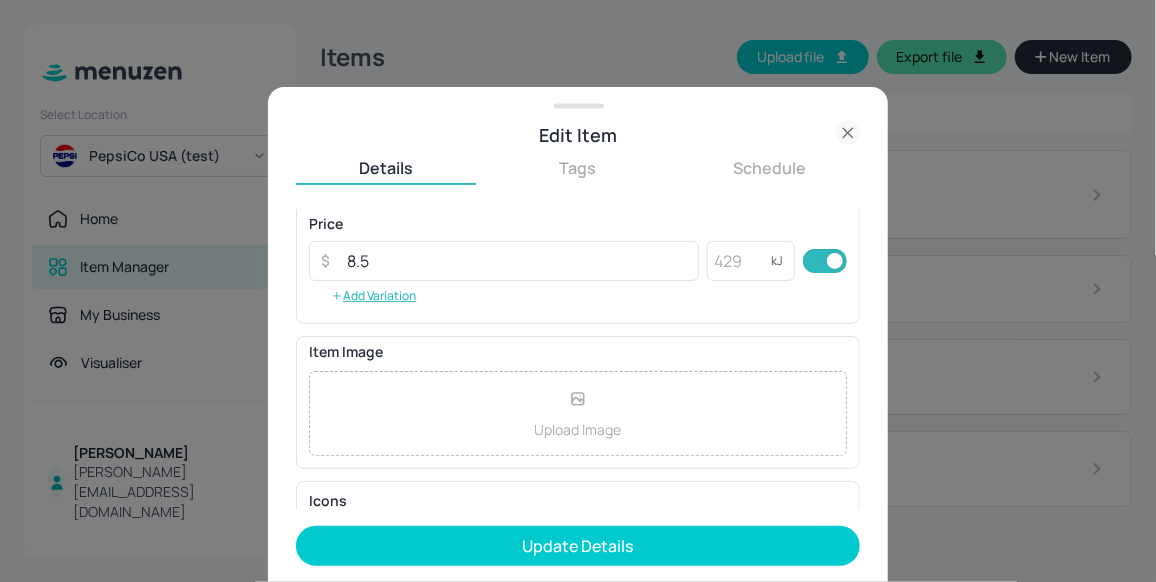 click on "Upload Image" at bounding box center [578, 413] 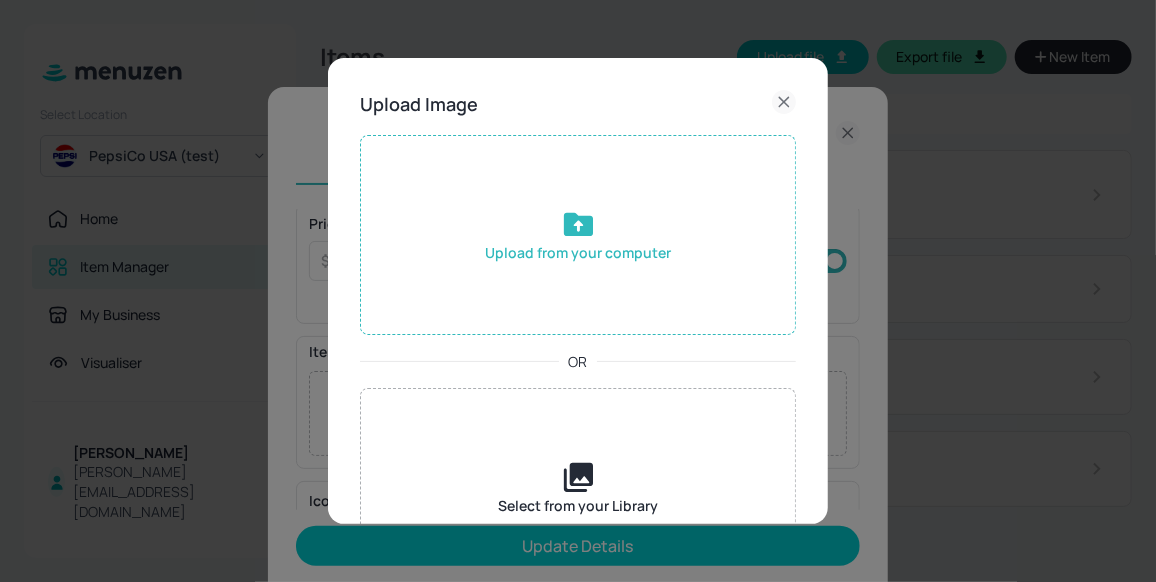 click on "Upload from your computer" at bounding box center [578, 235] 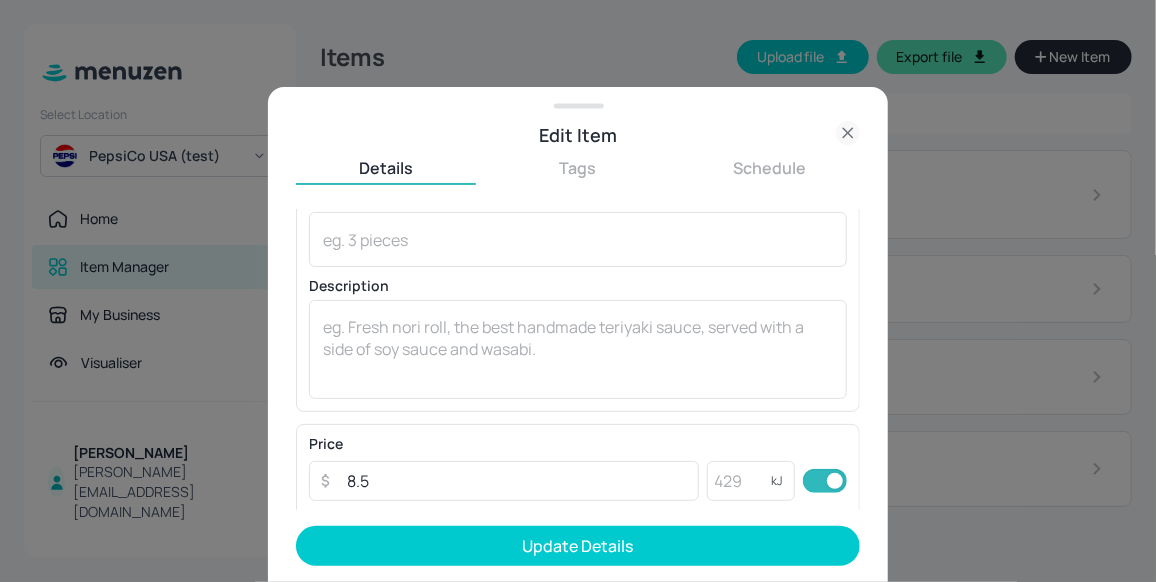 scroll, scrollTop: 96, scrollLeft: 0, axis: vertical 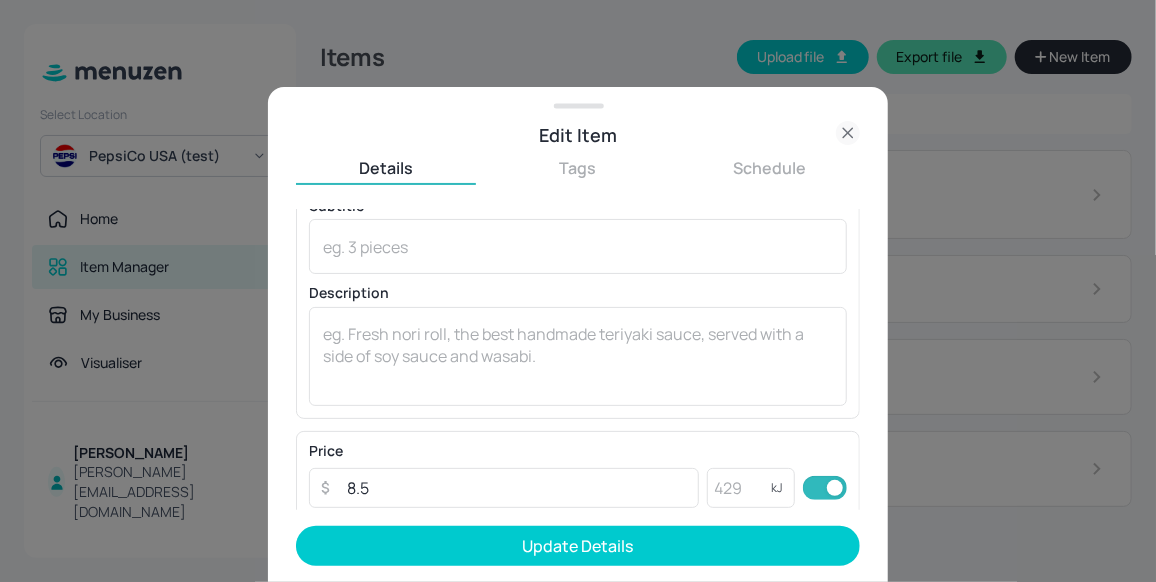click at bounding box center (578, 291) 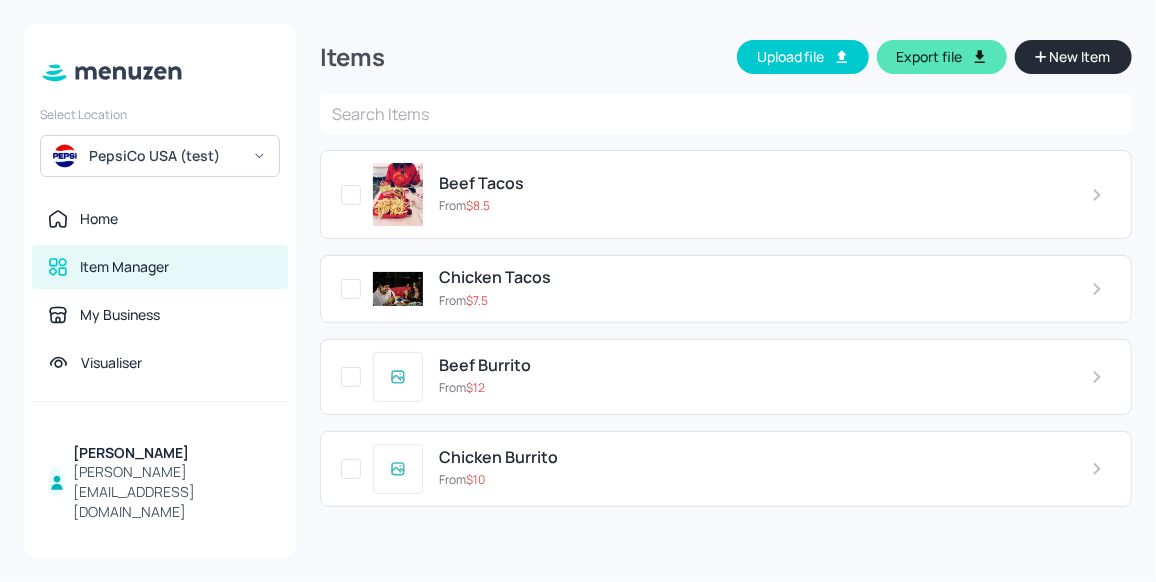 click on "From  $ 8.5" at bounding box center [749, 206] 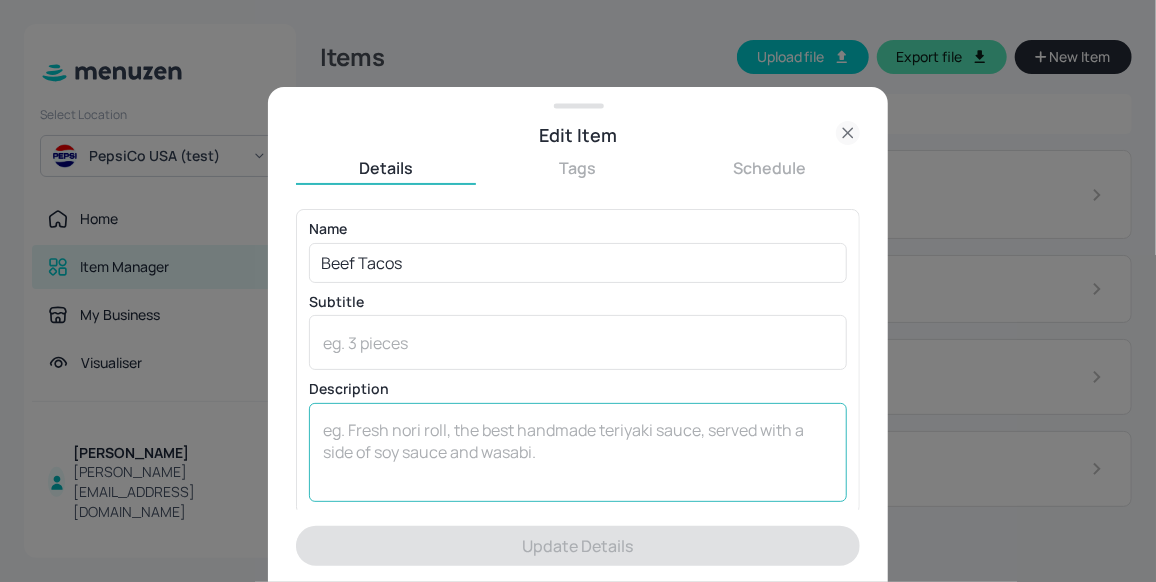 click at bounding box center [578, 452] 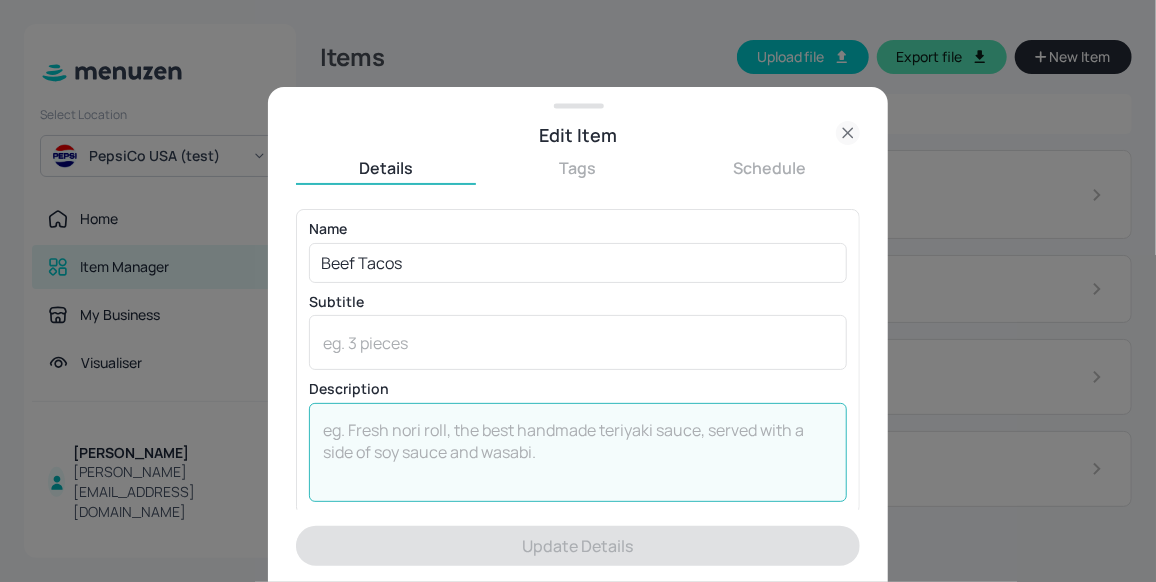 paste on "Seasoned ground beef, shredded cheese, and fresh pico [PERSON_NAME] piled into a crispy corn shell. Simple, classic, and delicious." 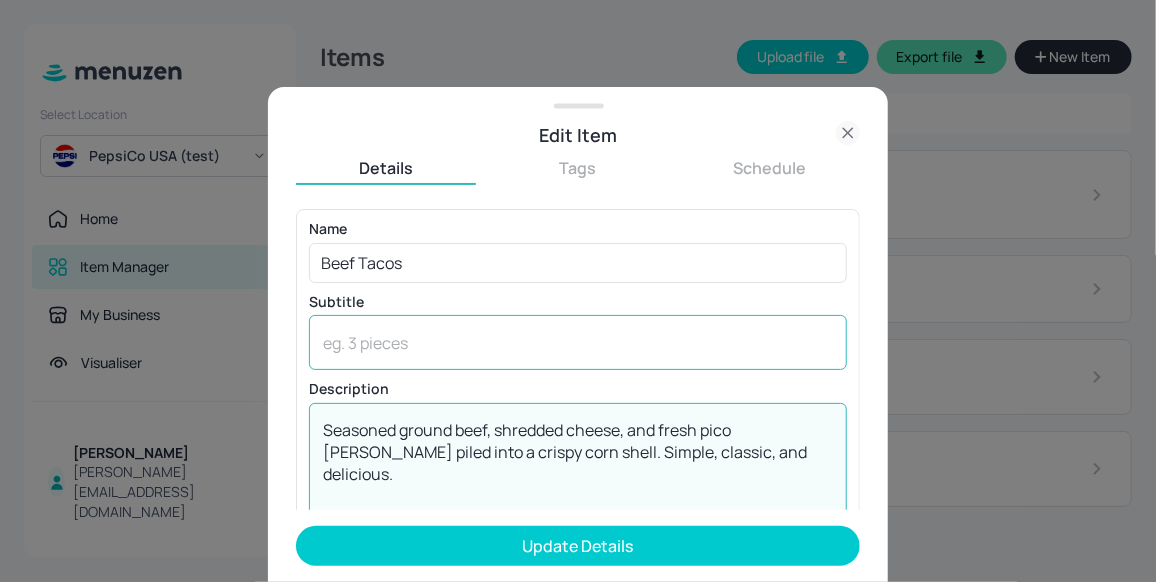 type on "Seasoned ground beef, shredded cheese, and fresh pico [PERSON_NAME] piled into a crispy corn shell. Simple, classic, and delicious." 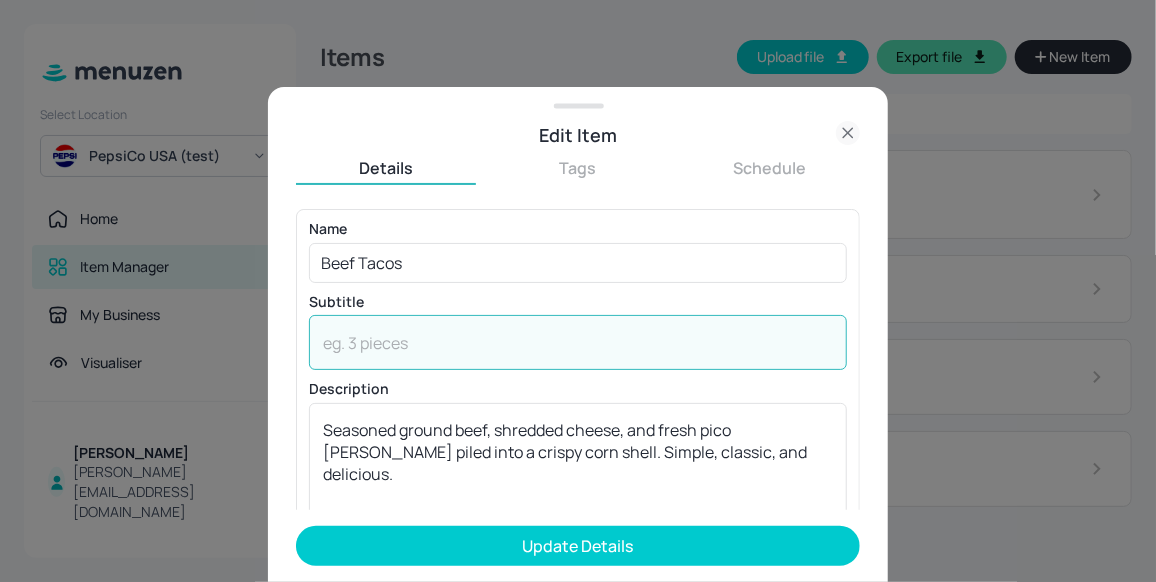 click at bounding box center [578, 343] 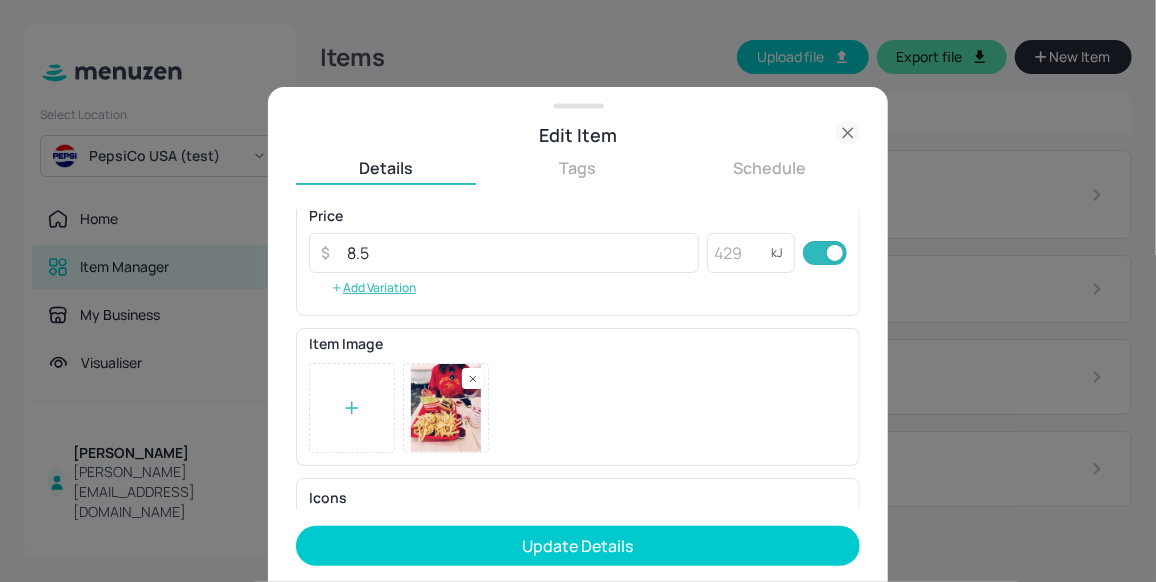 scroll, scrollTop: 353, scrollLeft: 0, axis: vertical 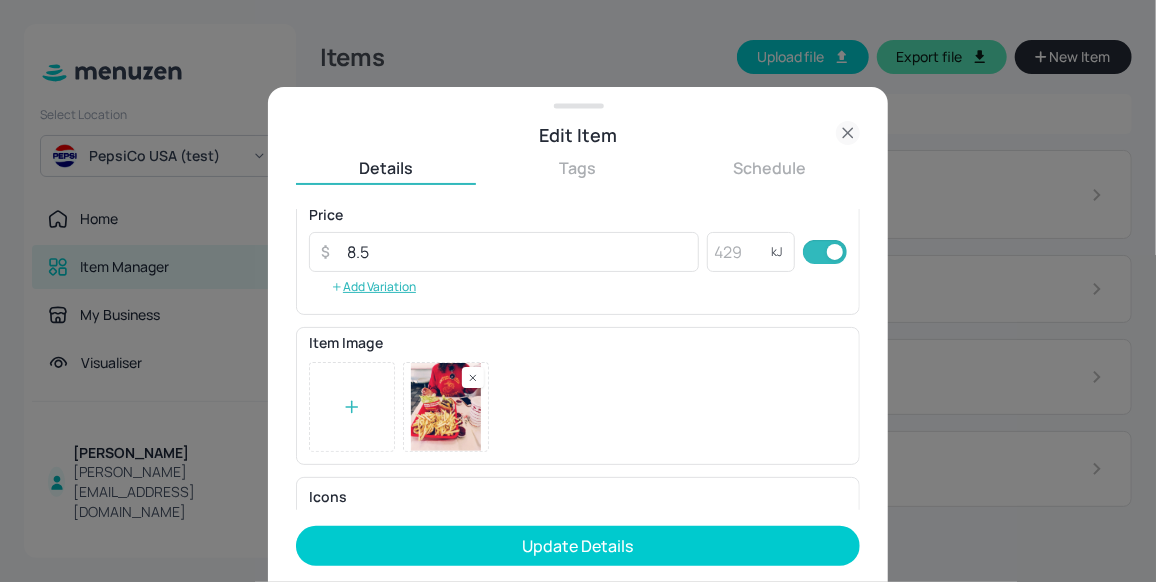 type on "2 Tacos" 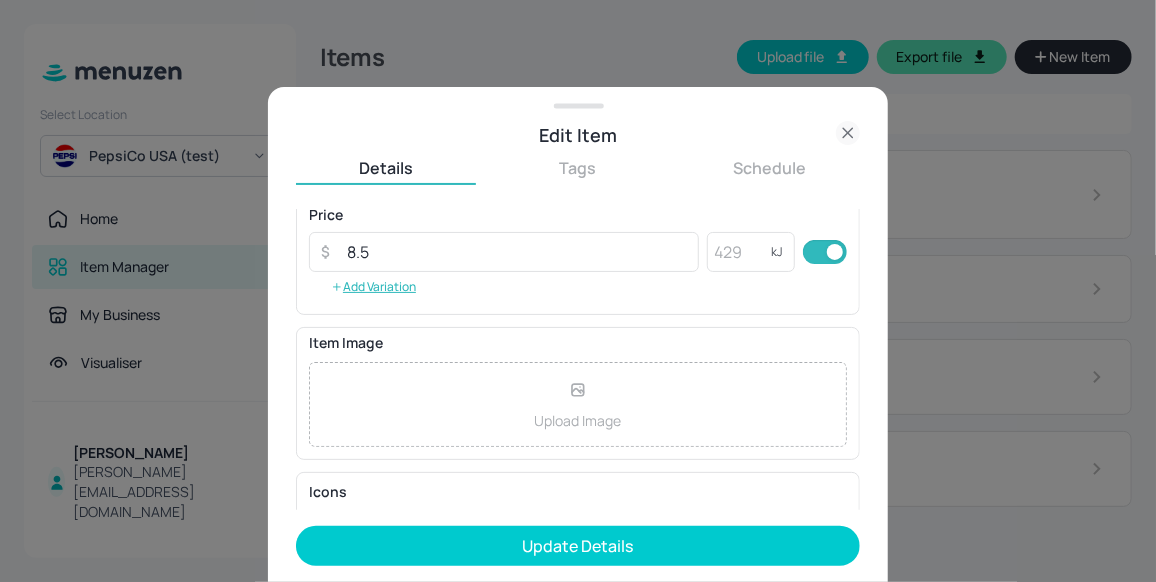 click on "Upload Image" at bounding box center [578, 420] 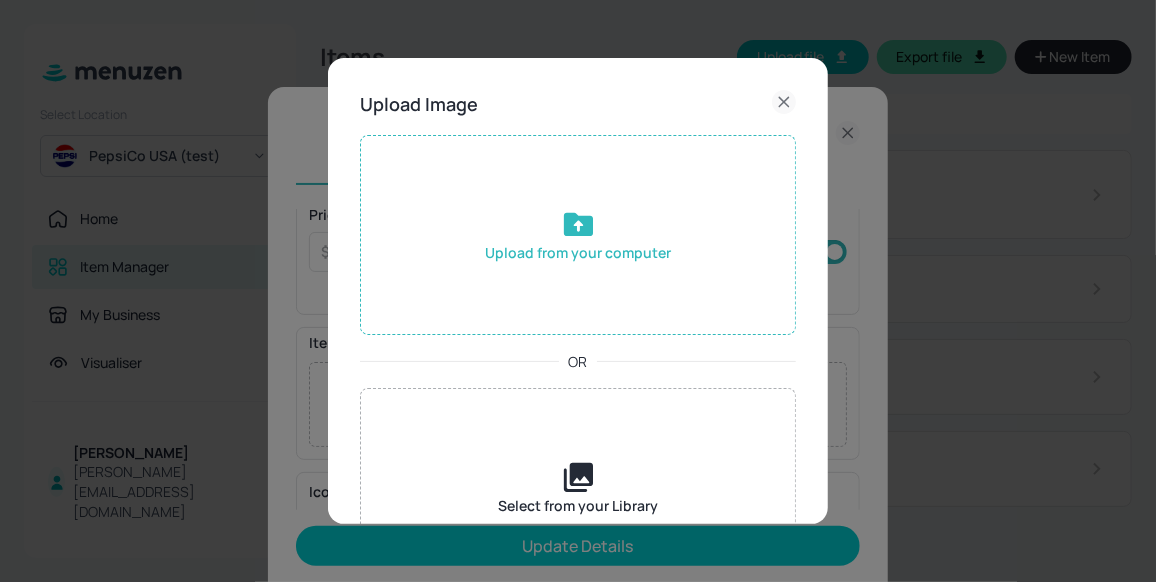click on "Upload from your computer" at bounding box center (578, 235) 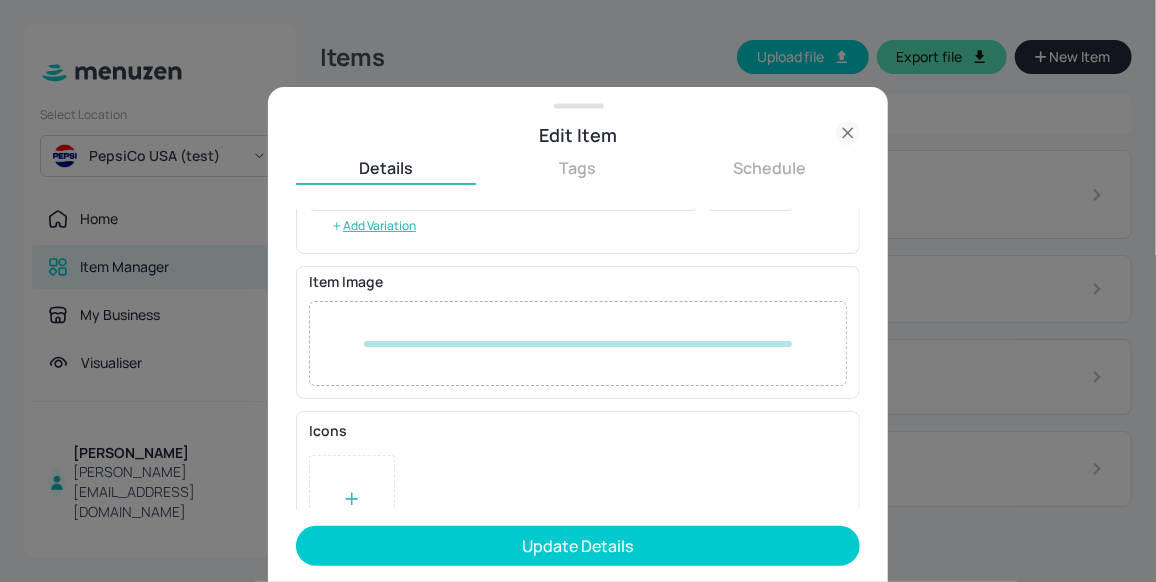 scroll, scrollTop: 415, scrollLeft: 0, axis: vertical 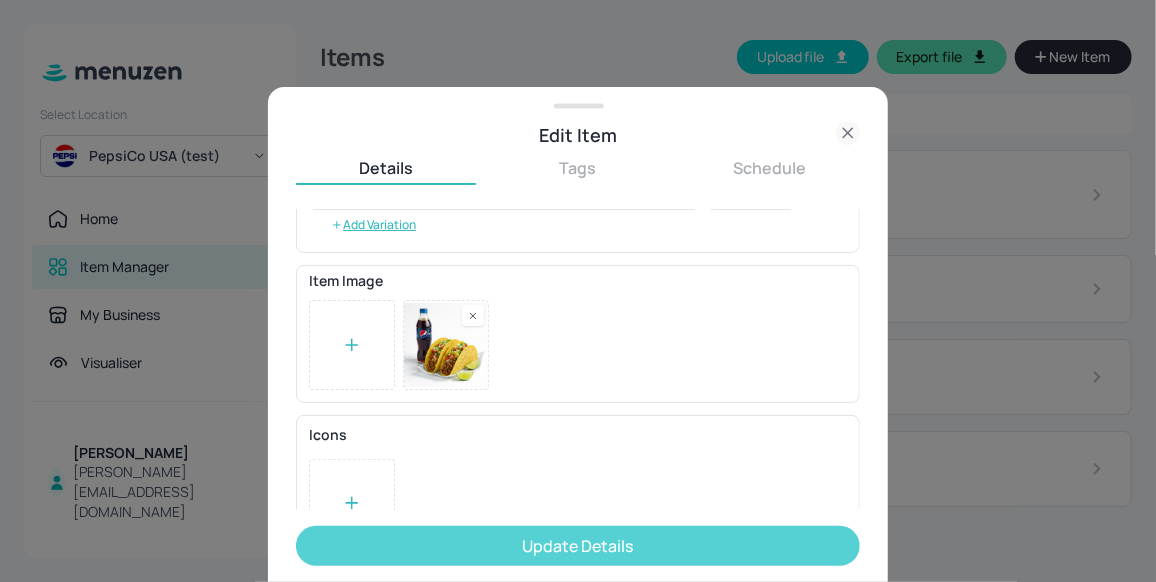 click on "Update Details" at bounding box center (578, 546) 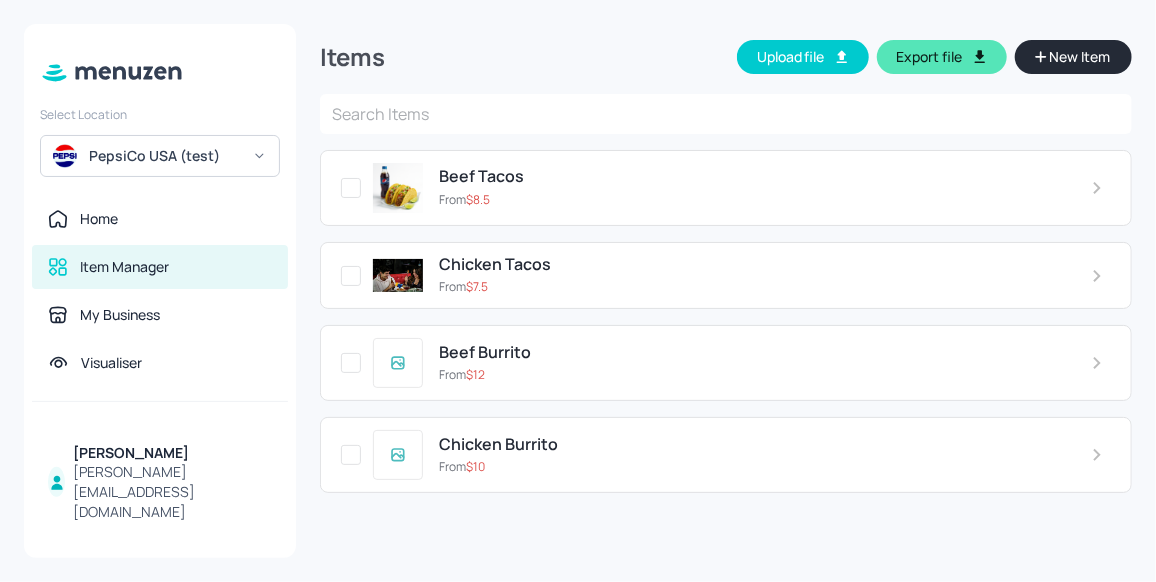 click at bounding box center (160, 416) 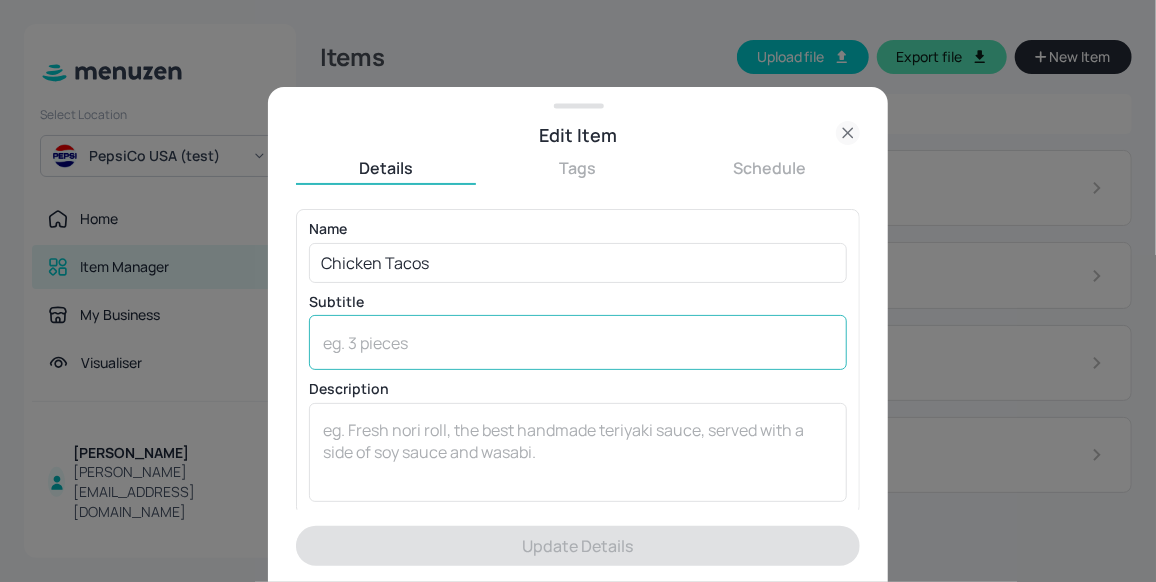 click at bounding box center [578, 343] 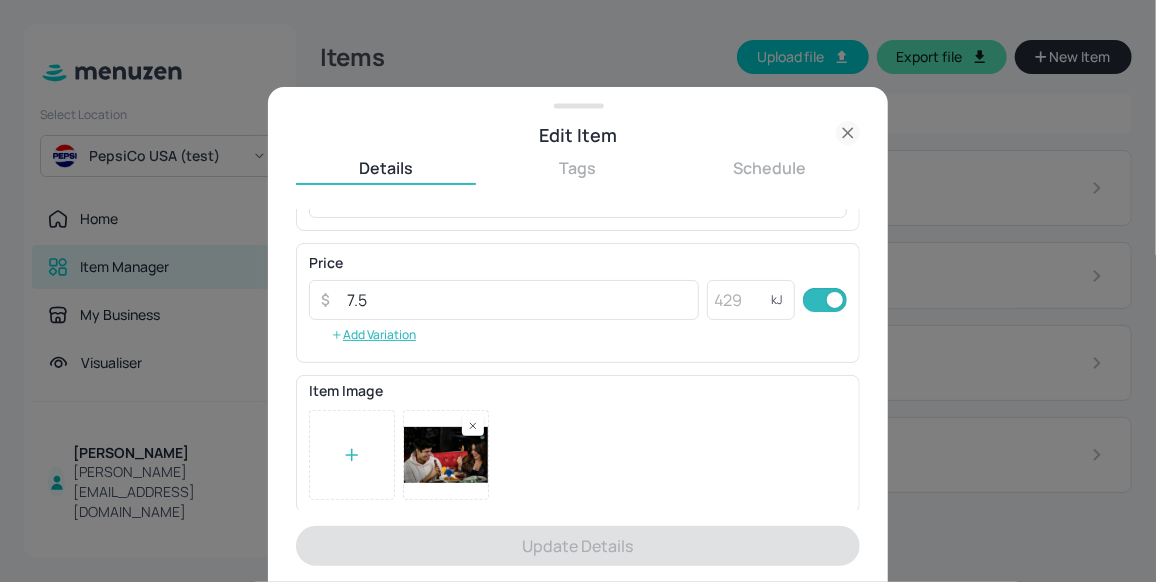 scroll, scrollTop: 286, scrollLeft: 0, axis: vertical 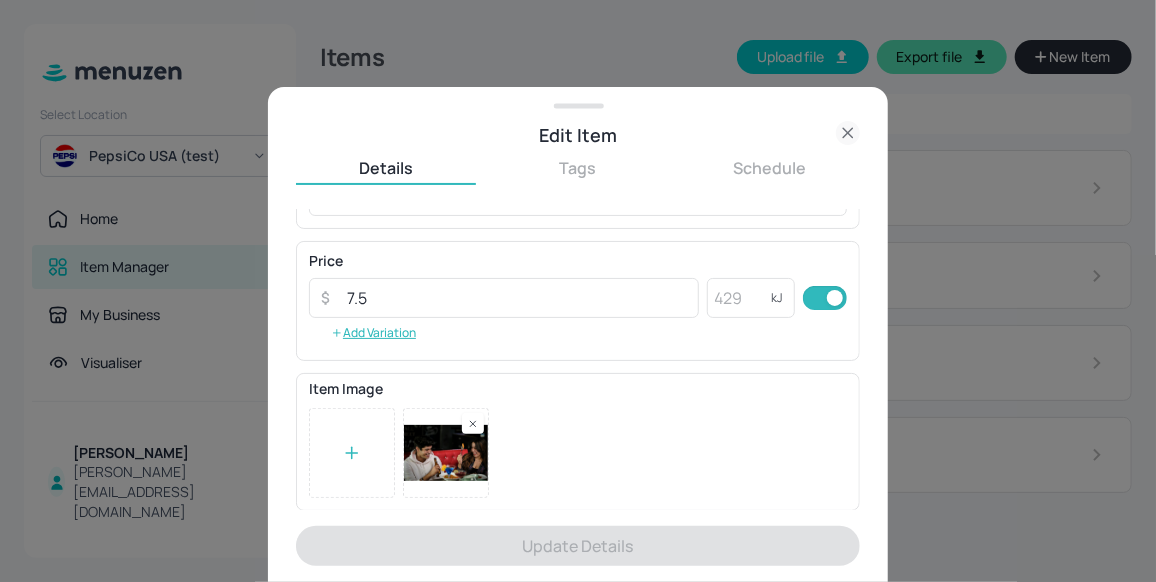 click on "To pick up a draggable item, press the space bar.
While dragging, use the arrow keys to move the item.
Press space again to drop the item in its new position, or press escape to cancel." at bounding box center (578, 447) 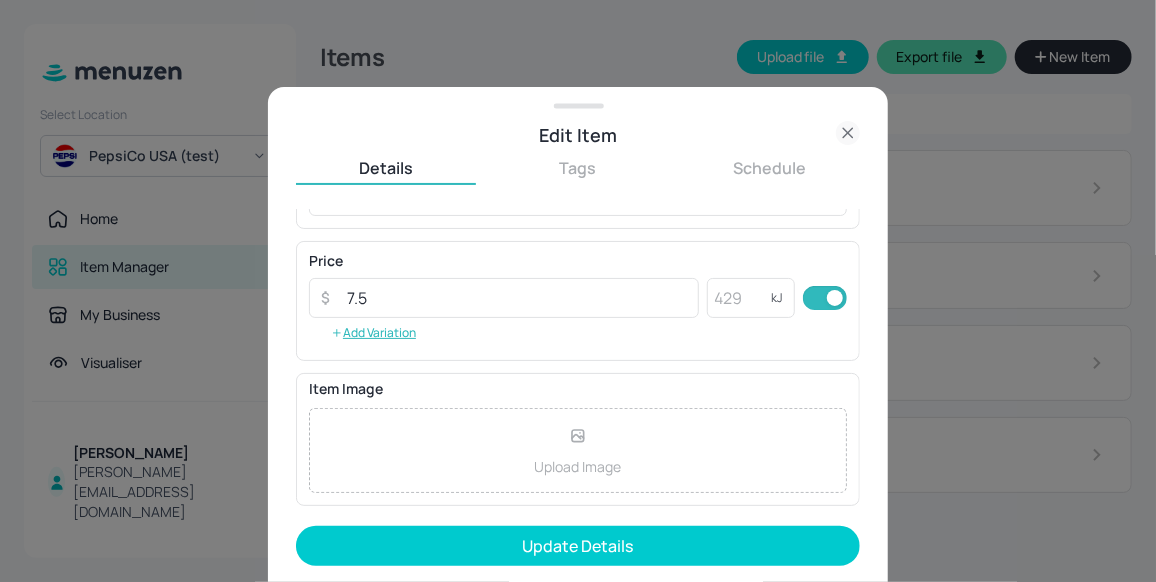 click on "Upload Image" at bounding box center (578, 450) 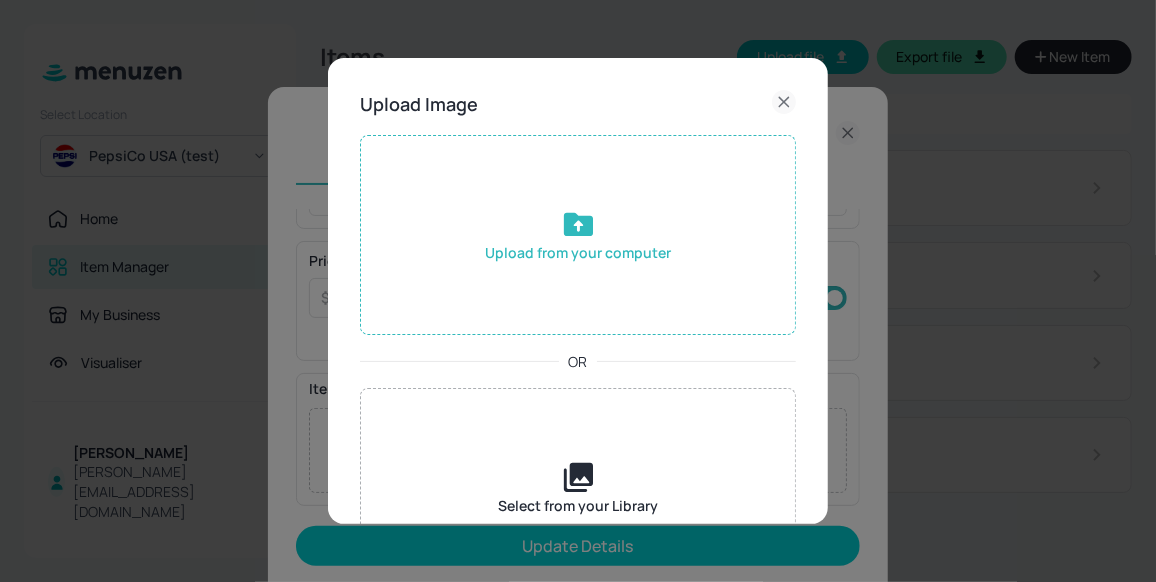 click on "Upload from your computer" at bounding box center (578, 235) 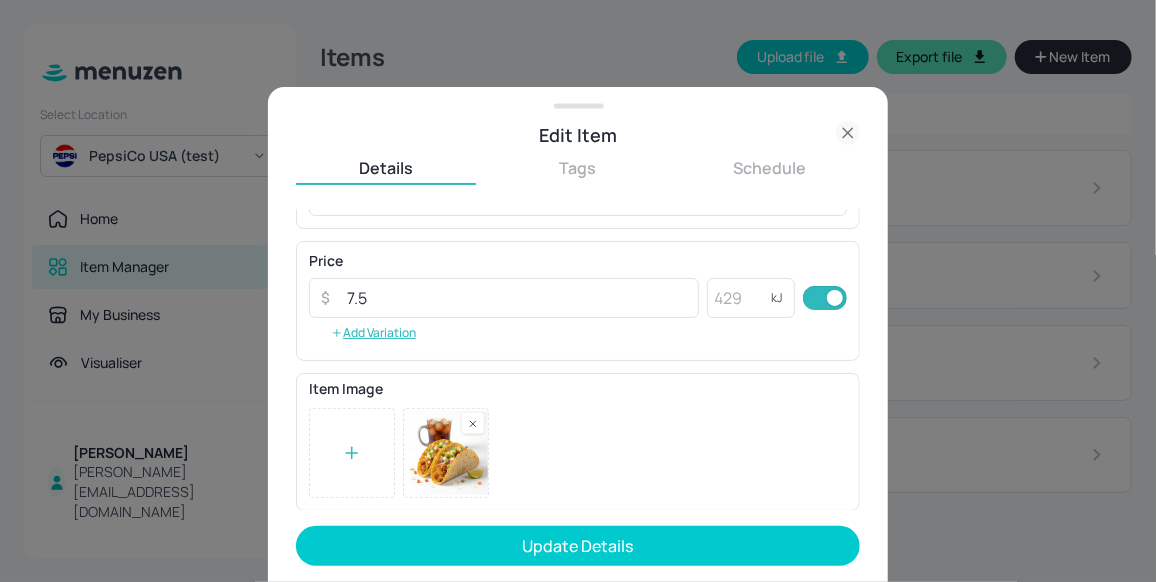 click at bounding box center (578, 291) 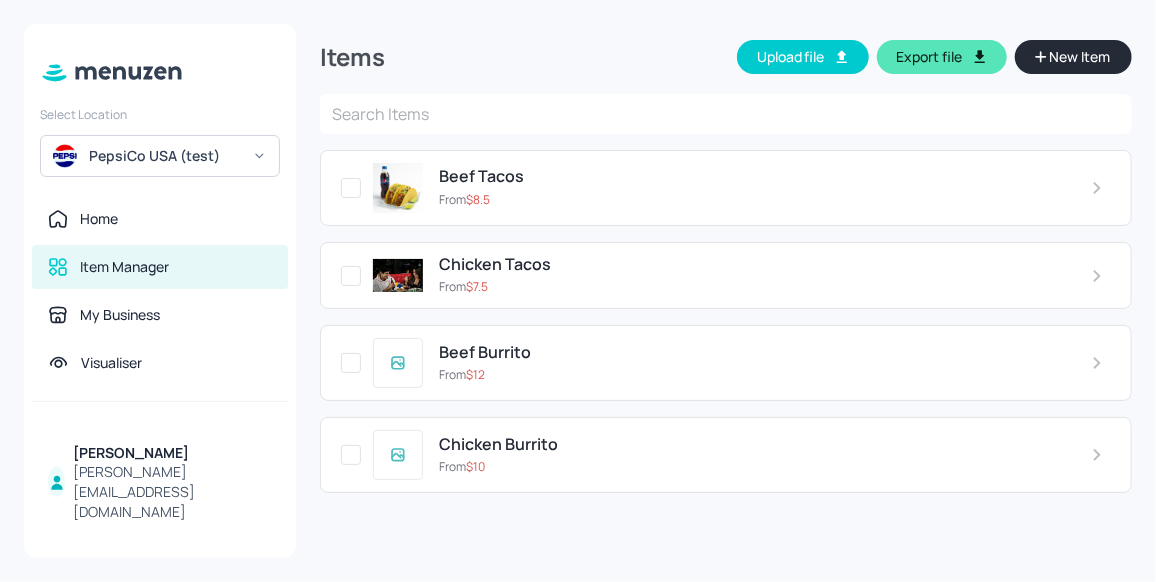 click at bounding box center [160, 416] 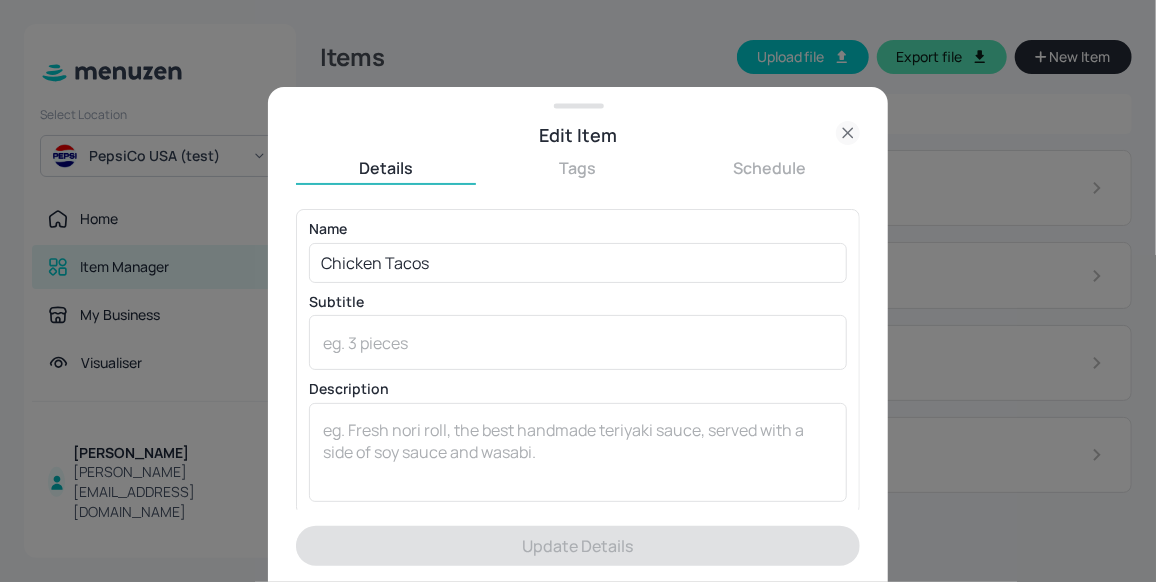 click at bounding box center [578, 291] 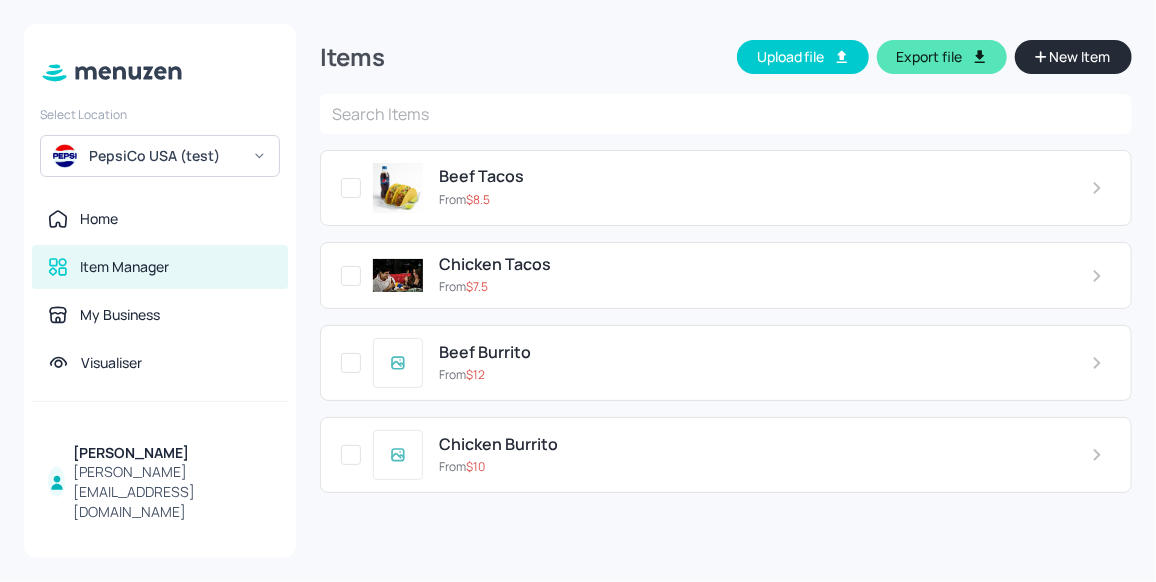 click on "Chicken Tacos" at bounding box center [495, 264] 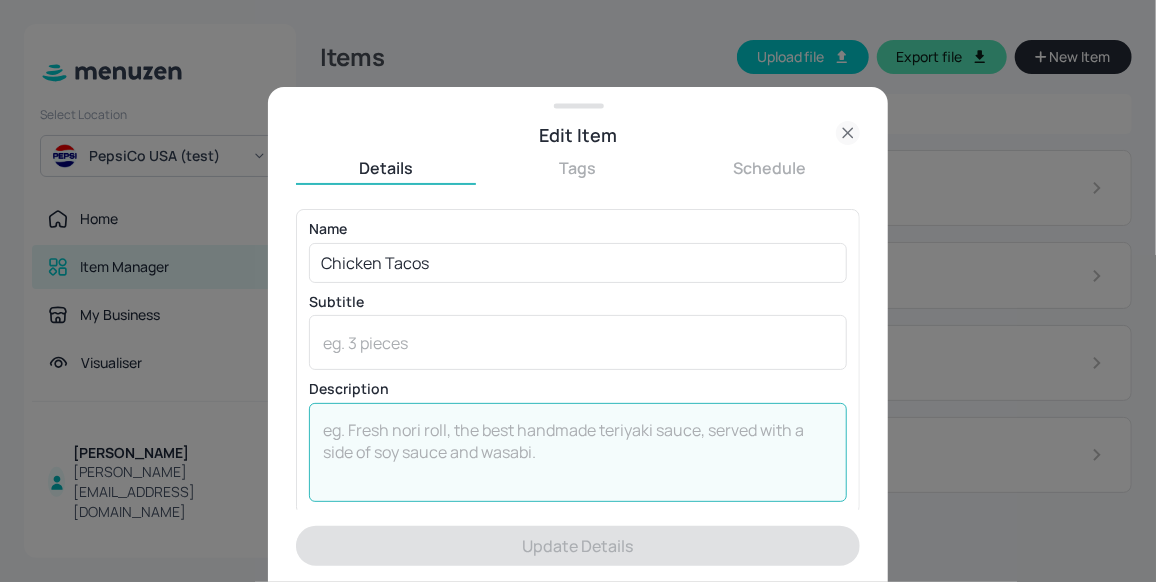 click at bounding box center [578, 452] 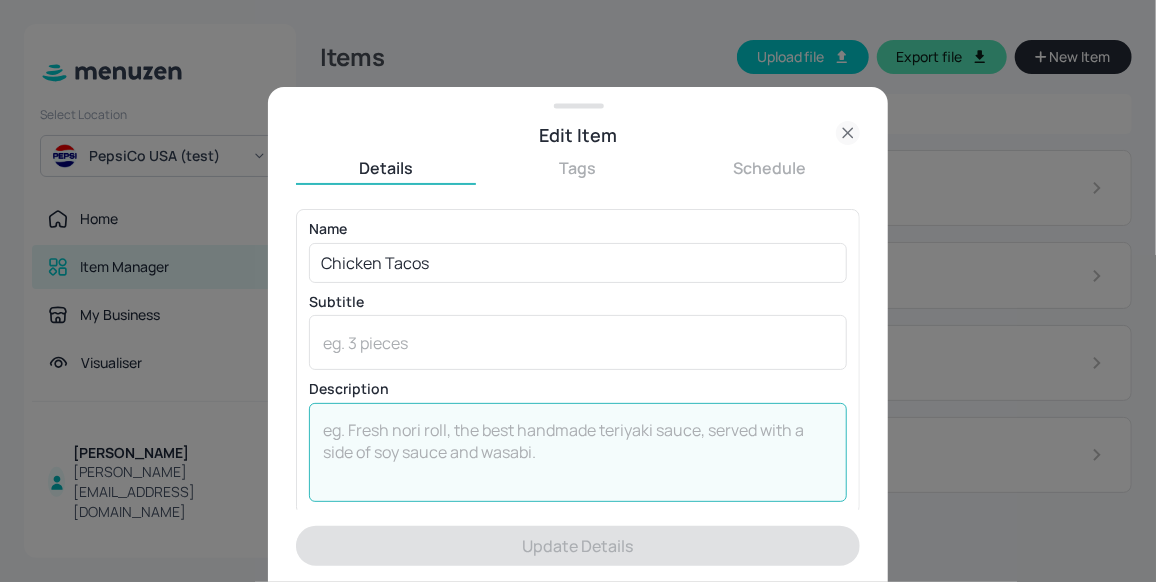 paste on "Tender grilled chicken, shredded cheese, and fresh pico de gallo in a crispy corn shell. Light, zesty, and refreshing." 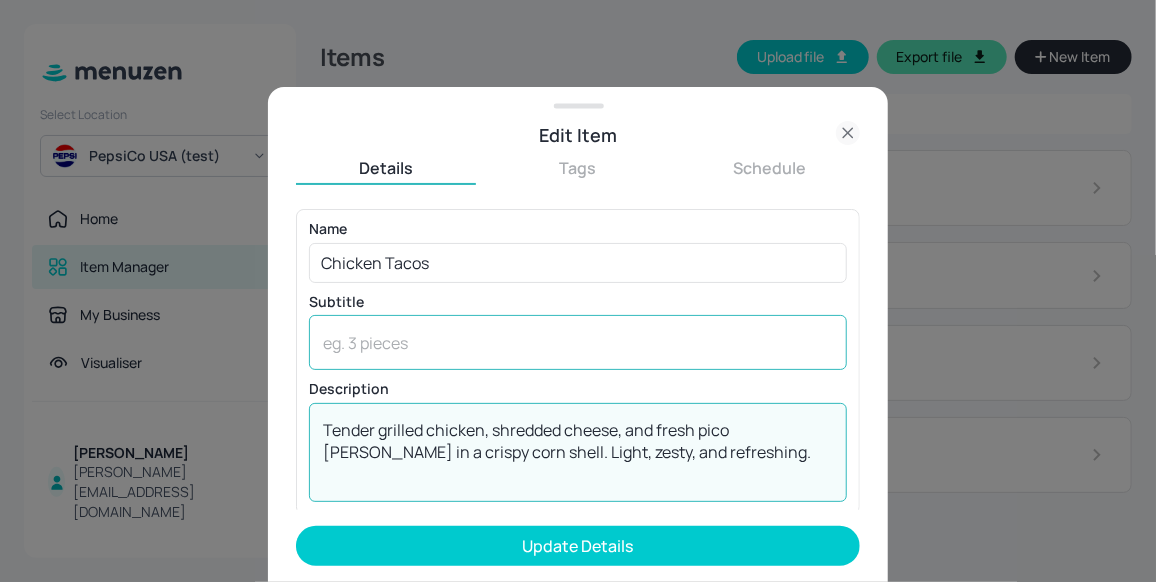 type on "Tender grilled chicken, shredded cheese, and fresh pico de gallo in a crispy corn shell. Light, zesty, and refreshing." 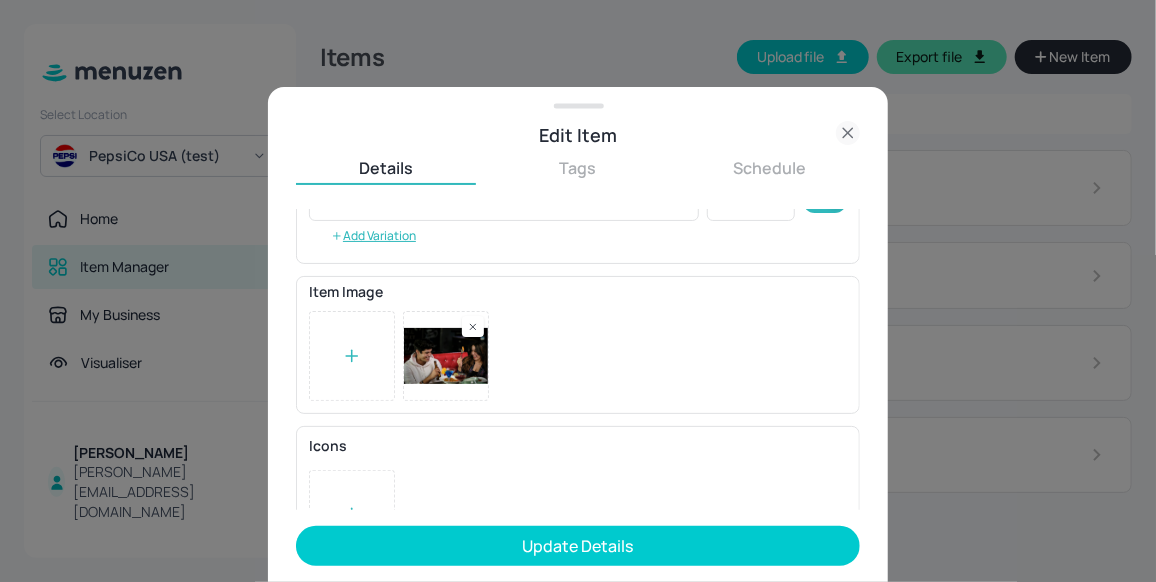 scroll, scrollTop: 403, scrollLeft: 0, axis: vertical 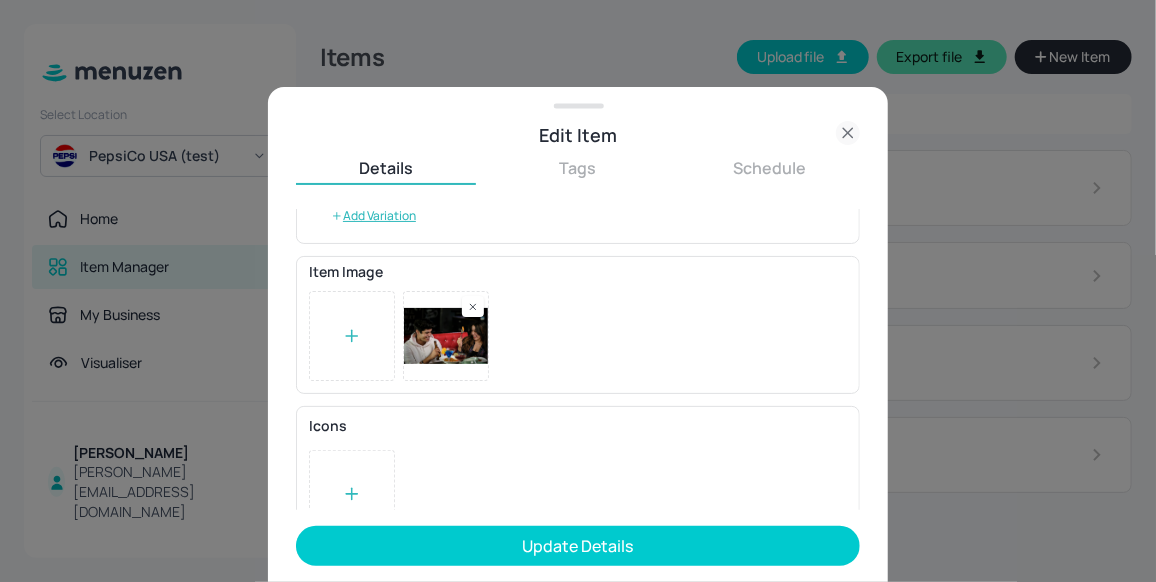 type on "2 Tacos" 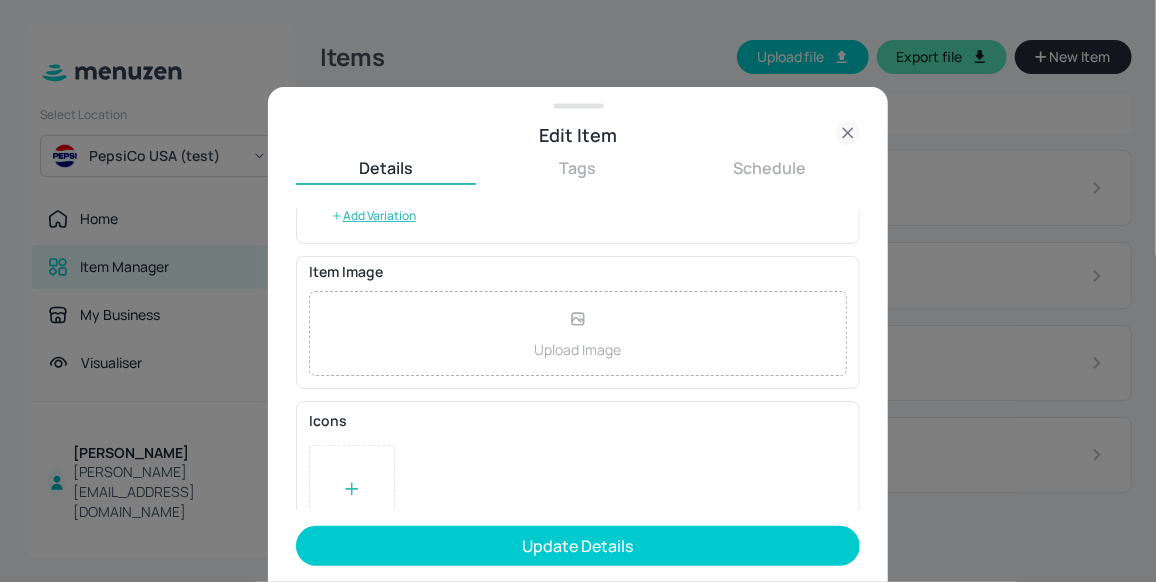 click 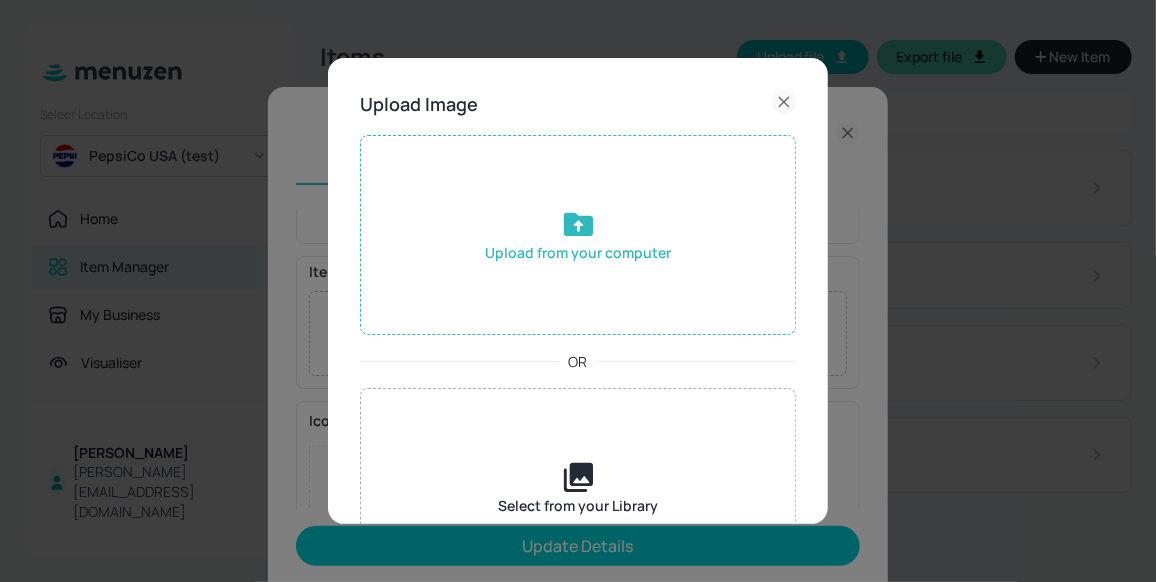 click on "Upload from your computer" at bounding box center [578, 235] 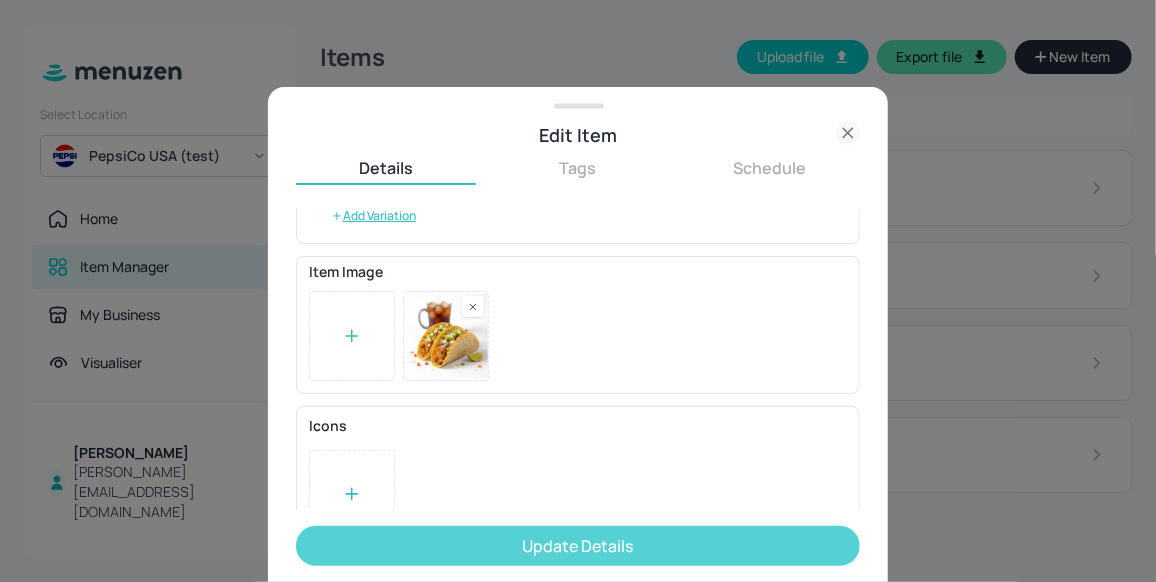 click on "Update Details" at bounding box center (578, 546) 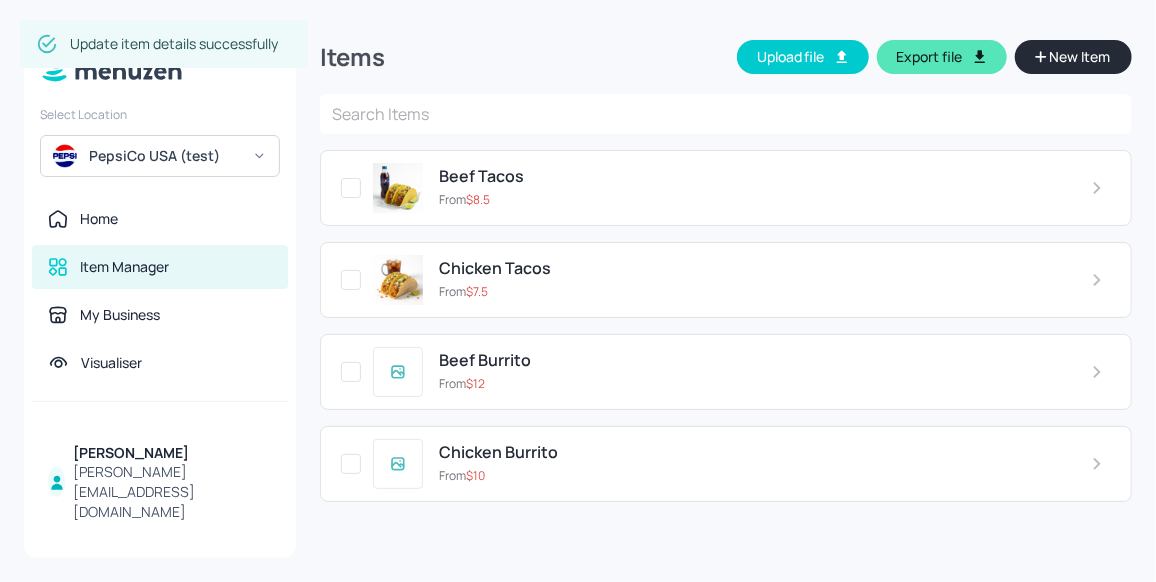 click on "Update item details successfully" at bounding box center (164, 44) 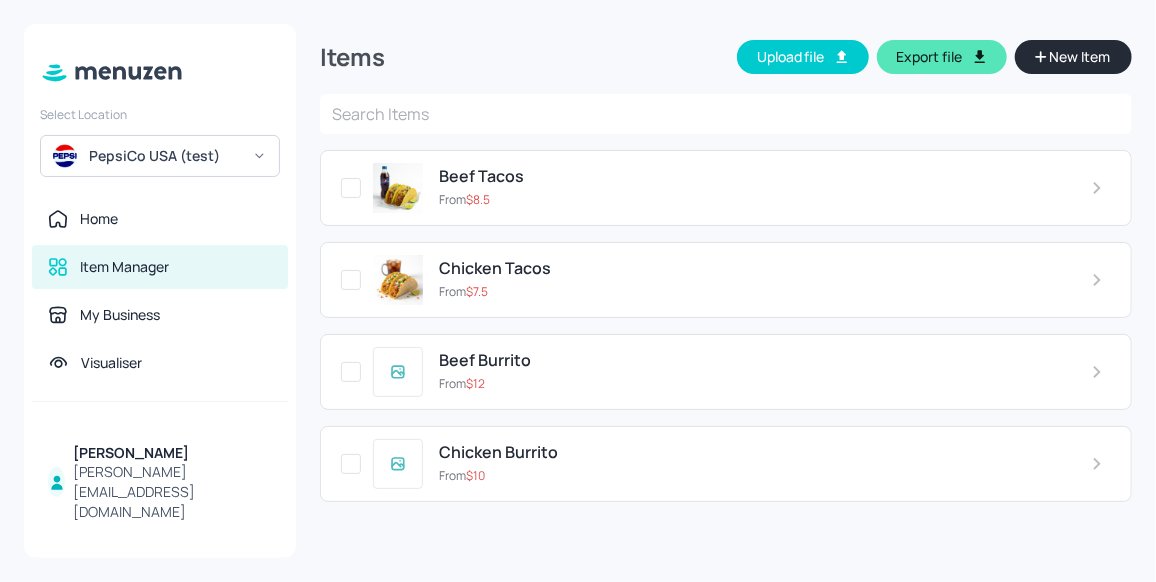 click on "Beef Burrito" at bounding box center (749, 360) 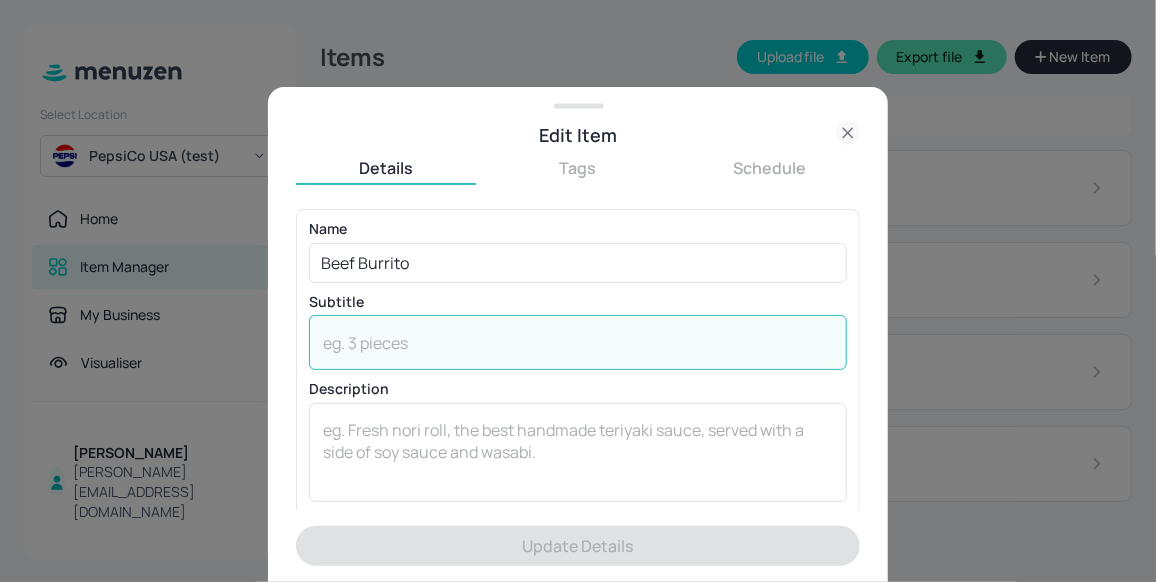 click at bounding box center [578, 343] 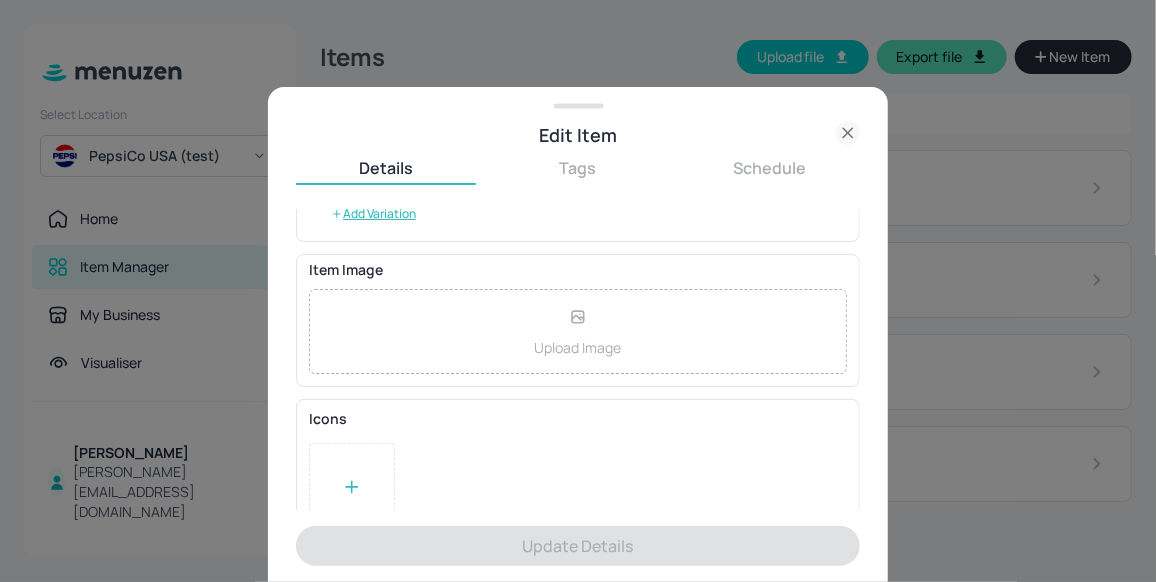 scroll, scrollTop: 437, scrollLeft: 0, axis: vertical 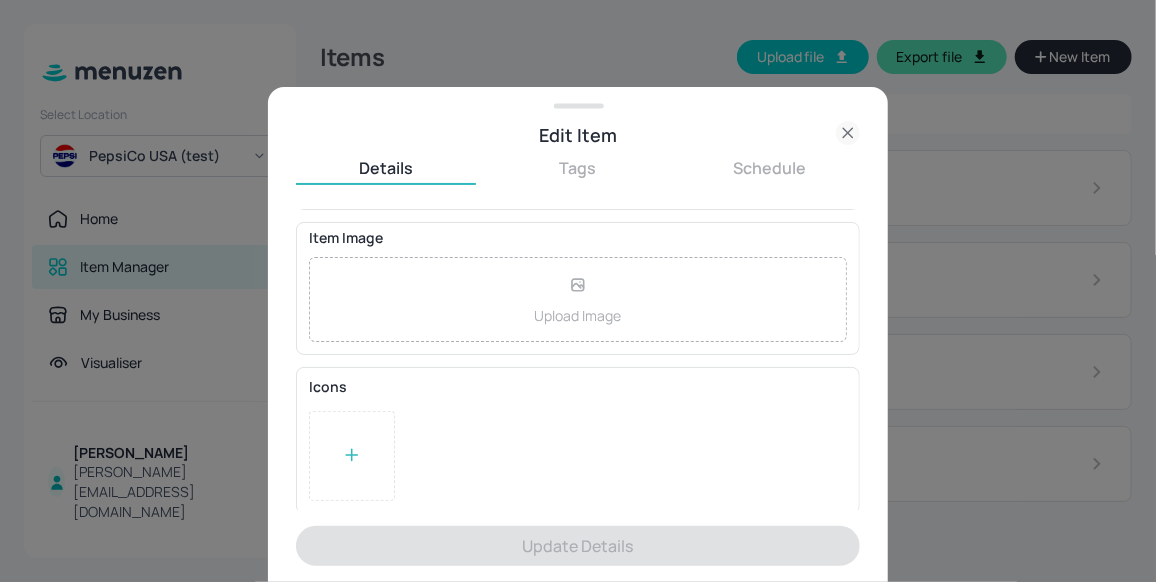 click on "Upload Image" at bounding box center (578, 315) 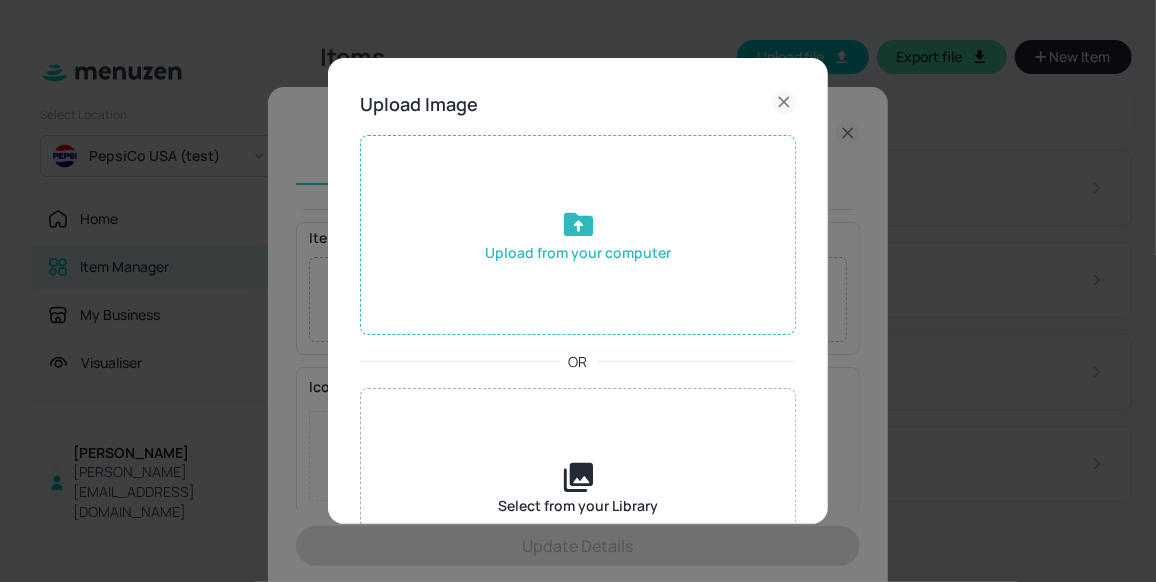 click on "Upload from your computer" at bounding box center [578, 235] 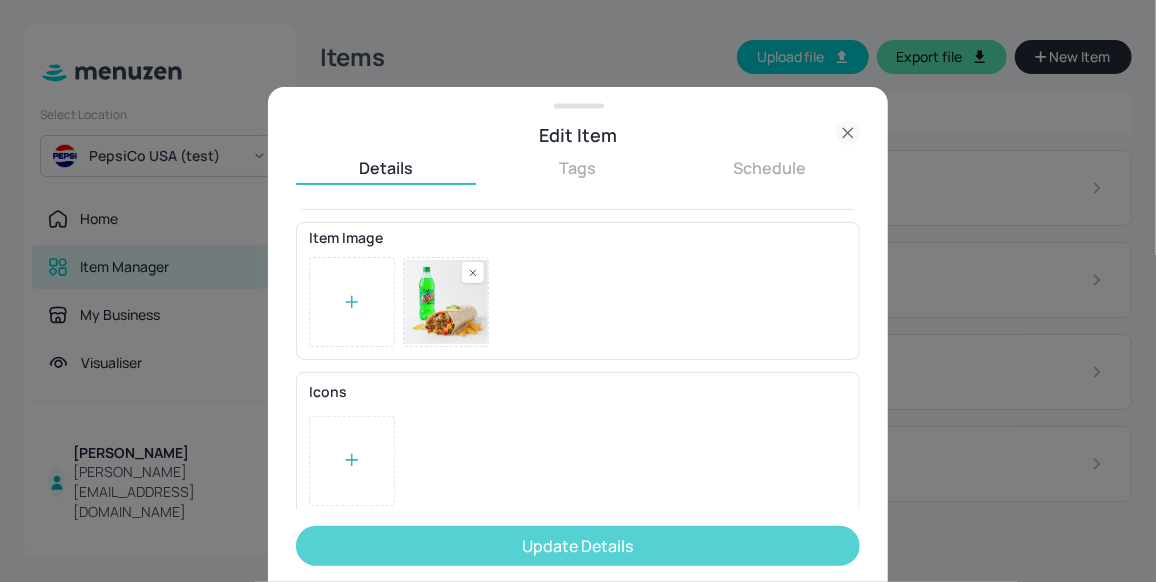 click on "Update Details" at bounding box center [578, 546] 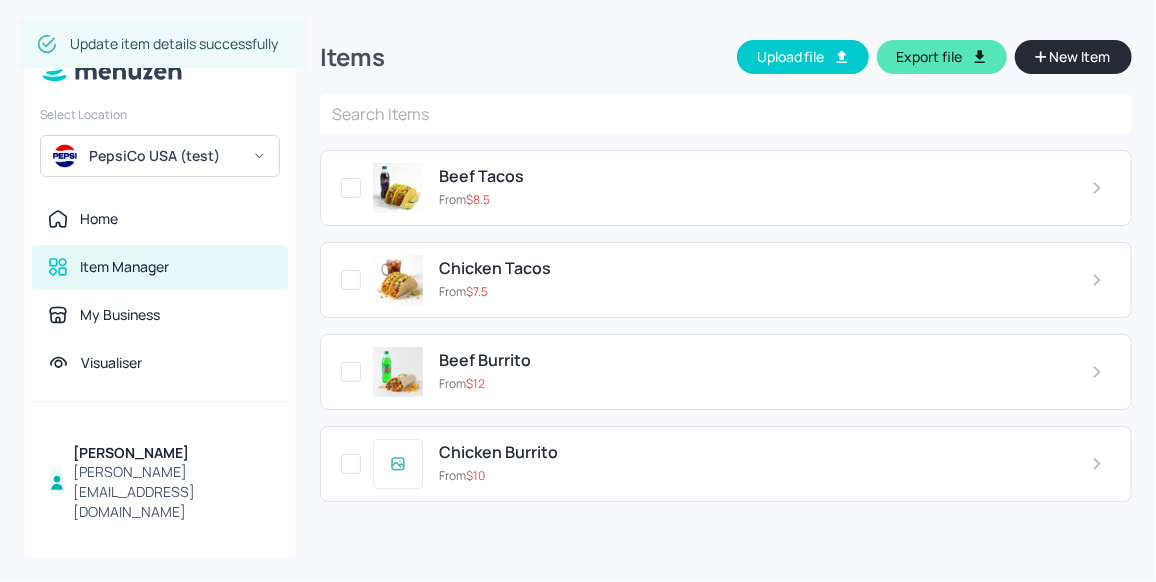 click on "Select Location PepsiCo USA (test) Home Item Manager My Business Visualiser Jon May jon.may@pepsico.com Items Upload file Export file   New Item ​ Beef Tacos From  $ 8.5 Chicken Tacos From  $ 7.5 Beef Burrito From  $ 12 Chicken Burrito From  $ 10 Update item details successfully" at bounding box center (578, 291) 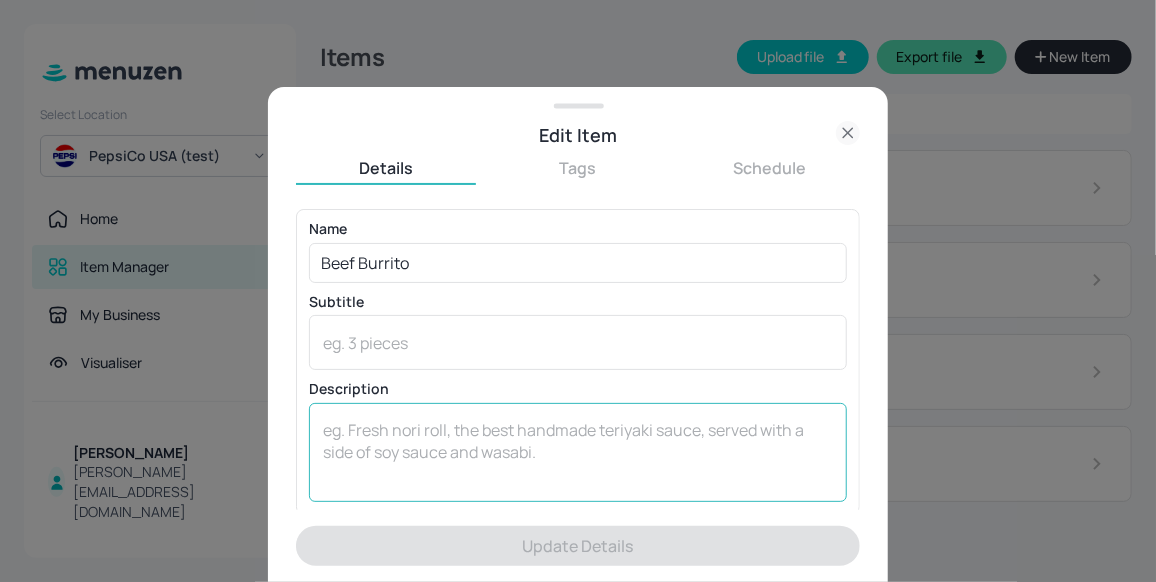 click at bounding box center [578, 452] 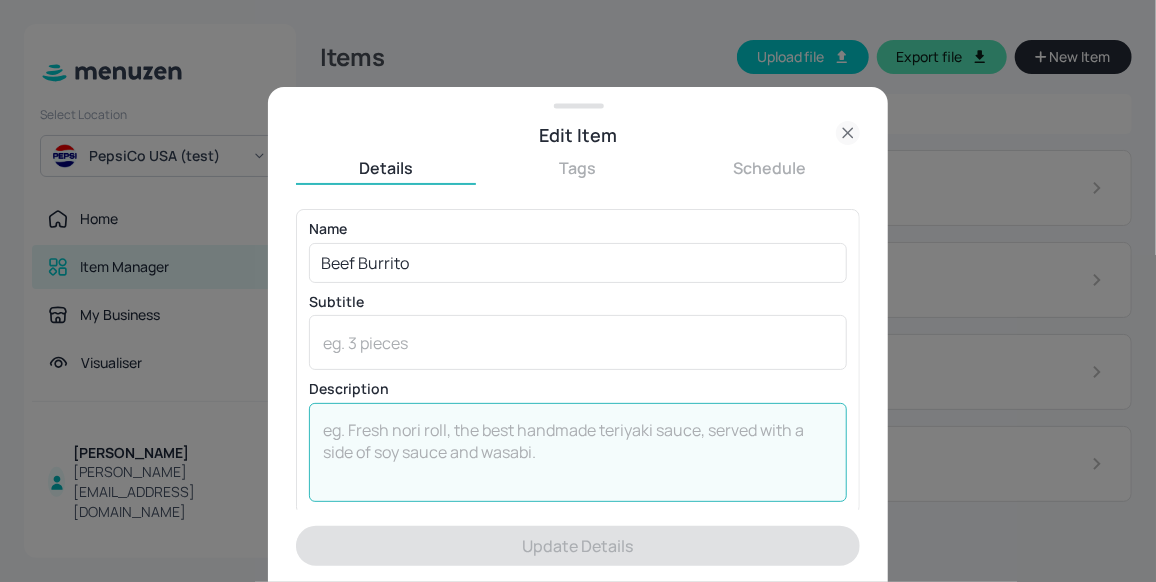 paste on "easoned ground beef, rice, beans, cheese, pico de gallo, and sour cream wrapped in a warm flour tortilla. All the flavor, all in one hand." 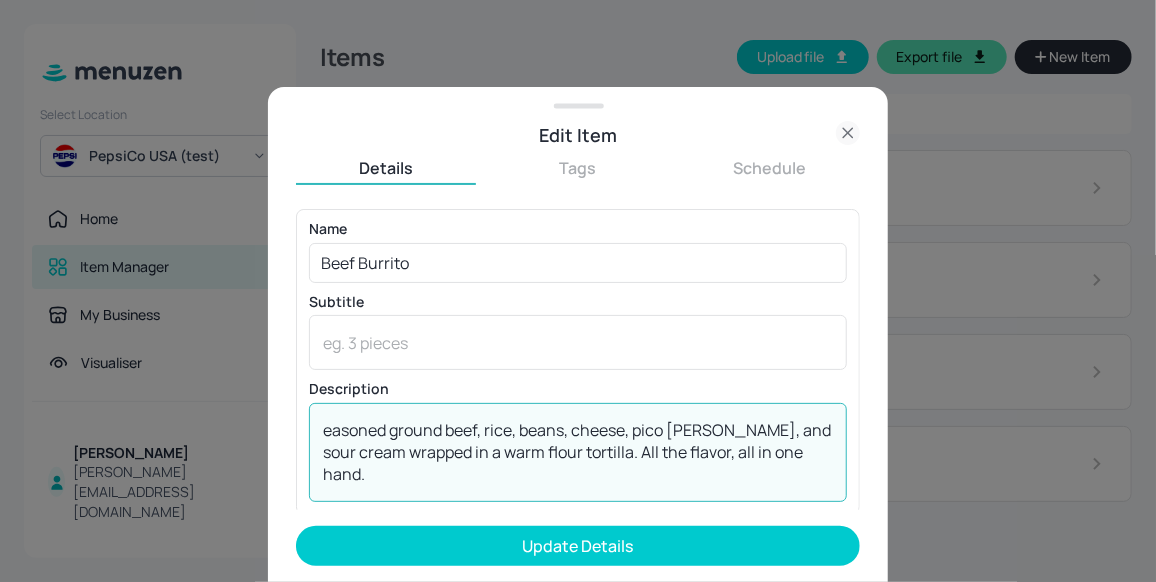 click on "easoned ground beef, rice, beans, cheese, pico de gallo, and sour cream wrapped in a warm flour tortilla. All the flavor, all in one hand. x ​" at bounding box center (578, 452) 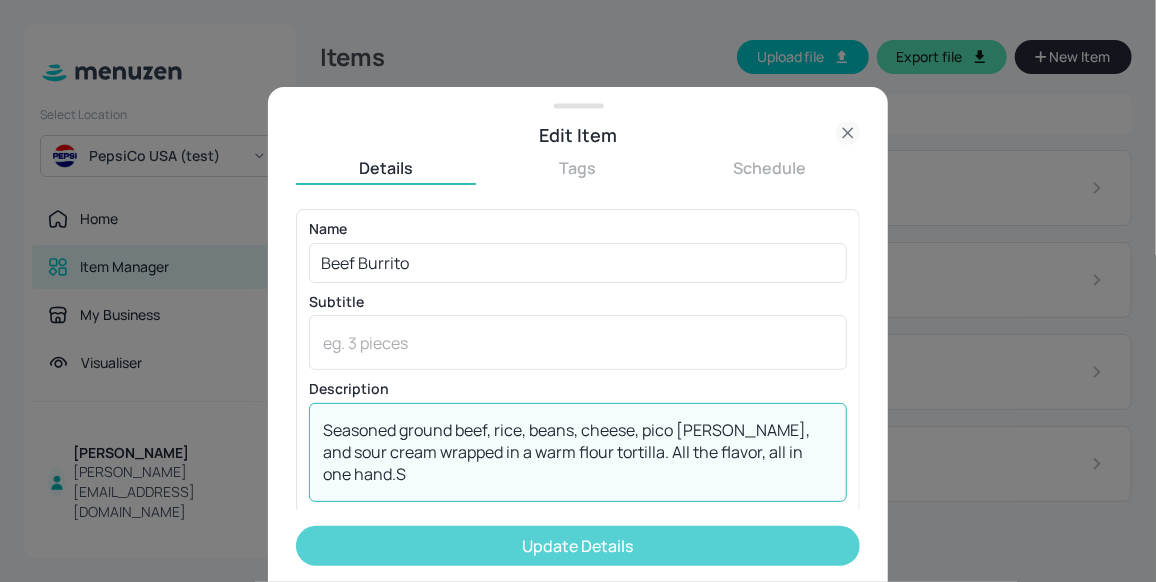 type on "Seasoned ground beef, rice, beans, cheese, pico [PERSON_NAME], and sour cream wrapped in a warm flour tortilla. All the flavor, all in one hand.S" 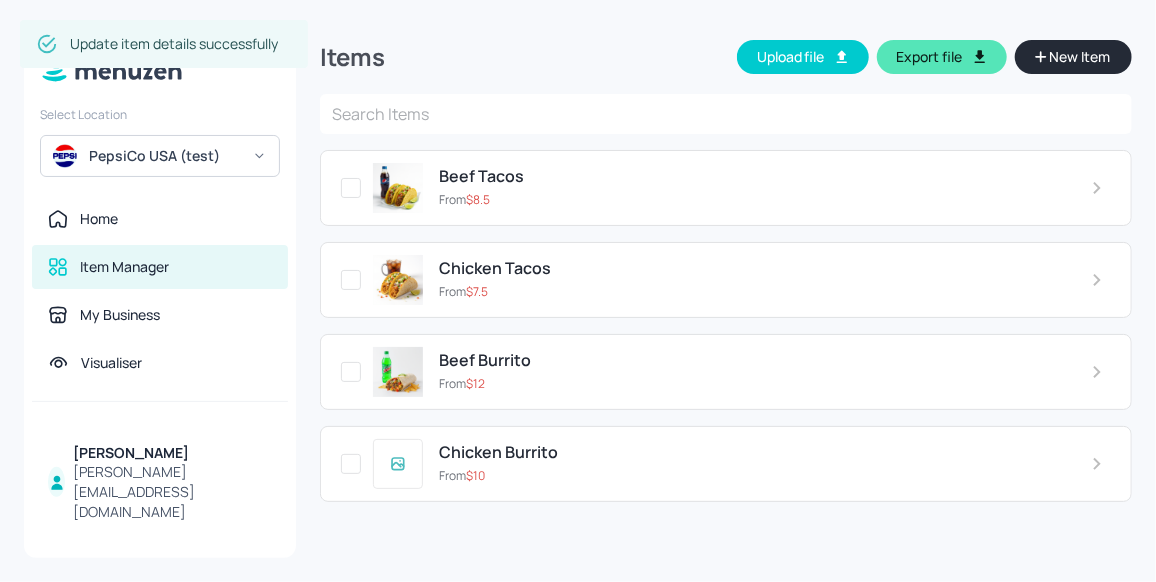click at bounding box center [160, 416] 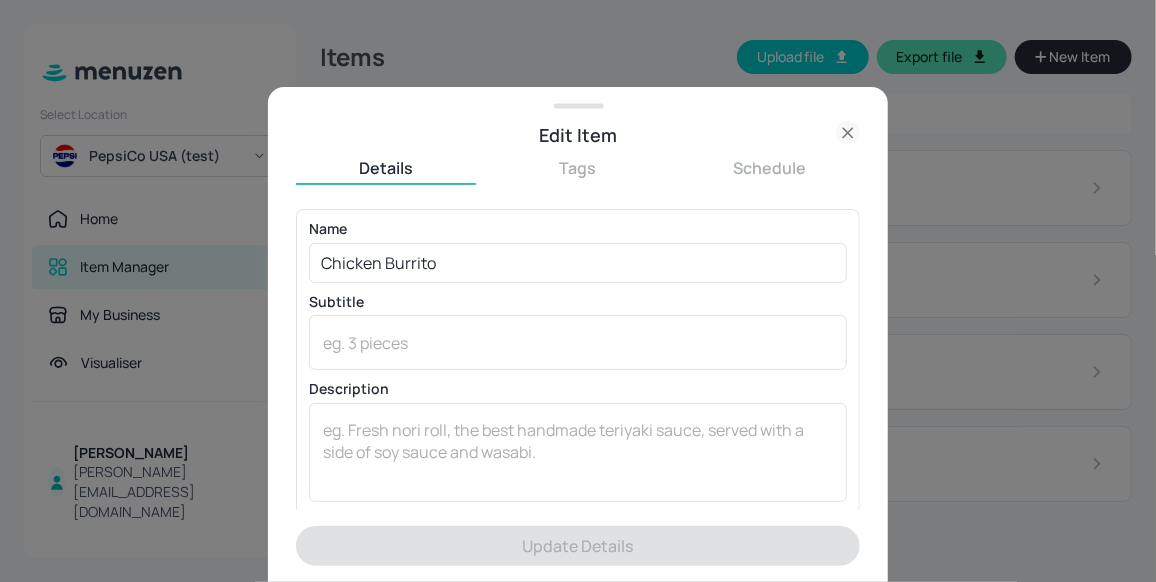 click at bounding box center [578, 452] 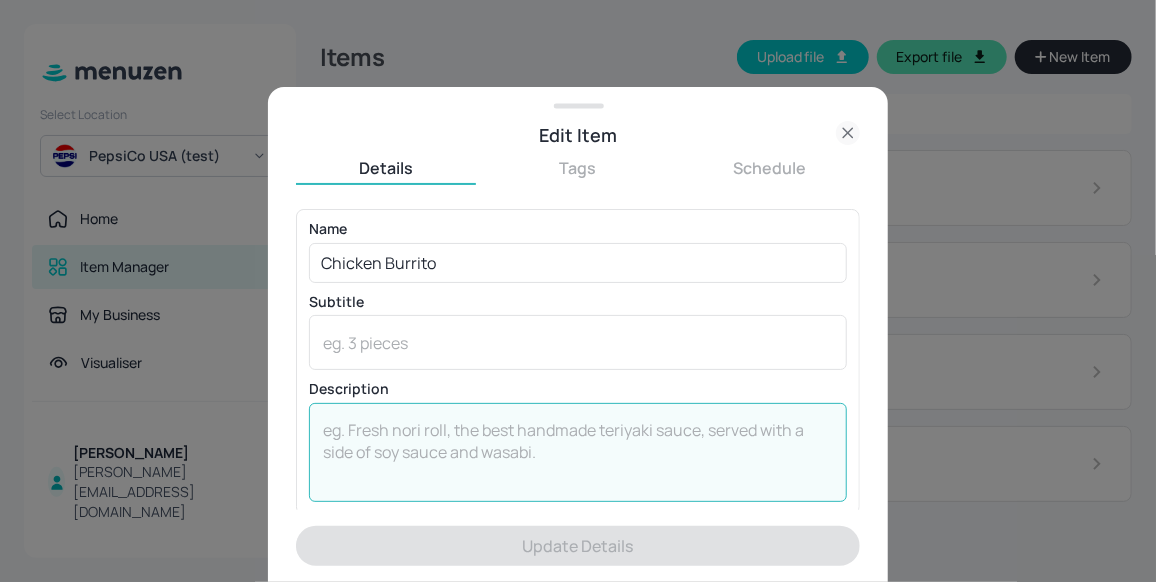 paste on "Marinated grilled chicken, rice, beans, cheese, pico [PERSON_NAME], and sour cream all wrapped in a warm flour tortilla. Fresh, filling, and fantastic." 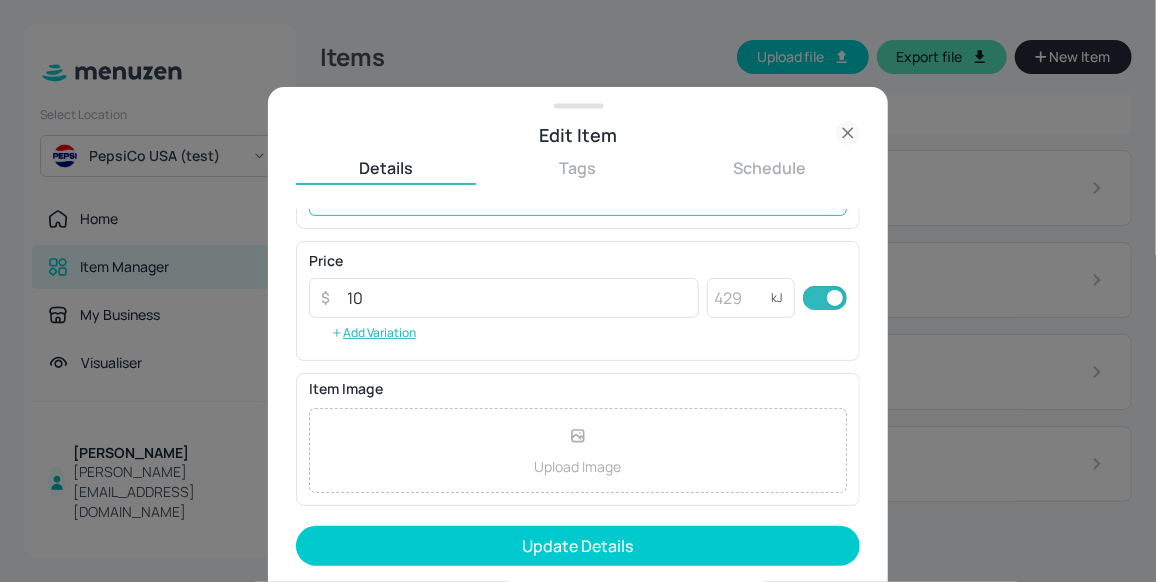 scroll, scrollTop: 288, scrollLeft: 0, axis: vertical 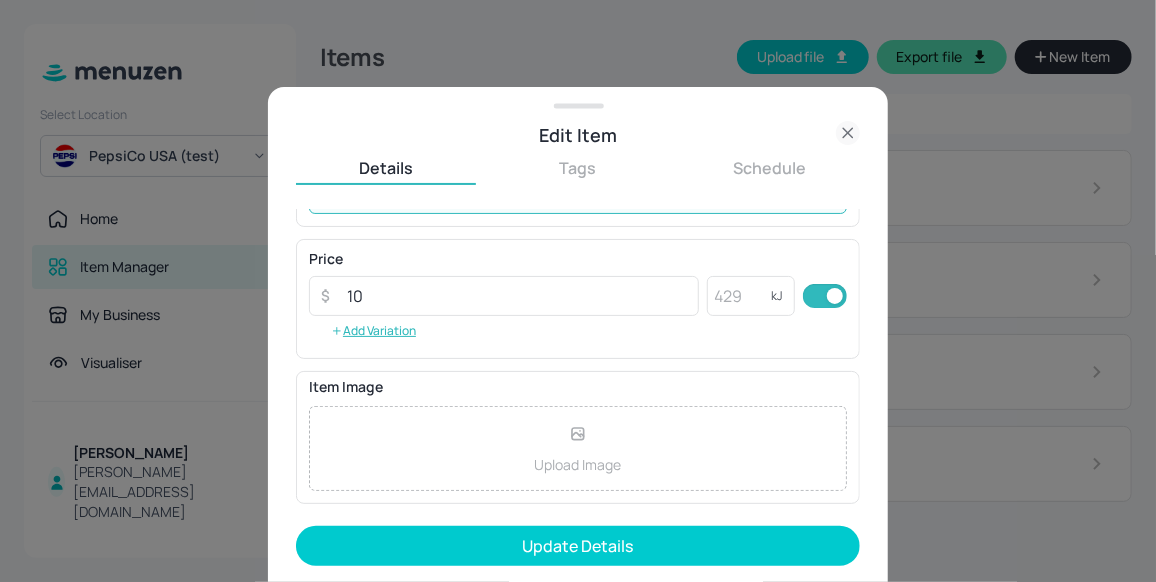 type on "Marinated grilled chicken, rice, beans, cheese, pico [PERSON_NAME], and sour cream all wrapped in a warm flour tortilla. Fresh, filling, and fantastic." 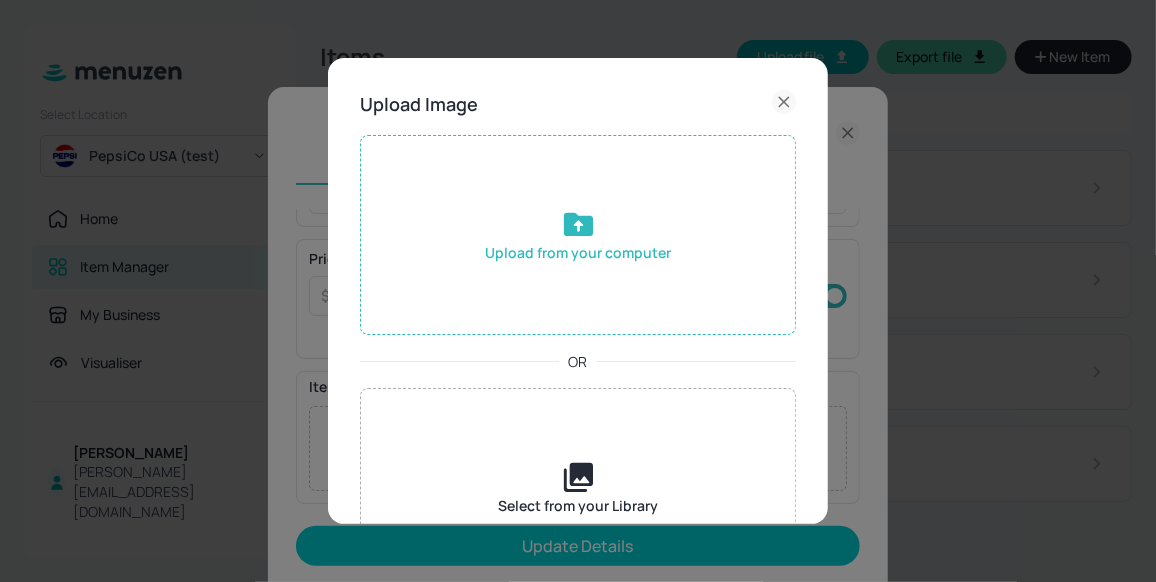 click on "Upload from your computer" at bounding box center [578, 235] 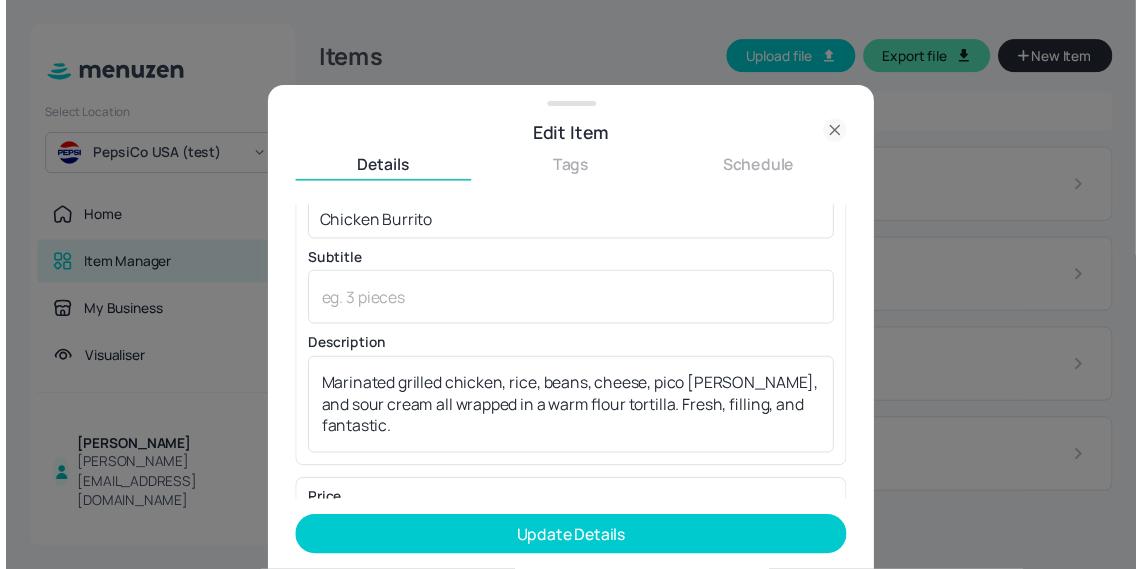 scroll, scrollTop: 0, scrollLeft: 0, axis: both 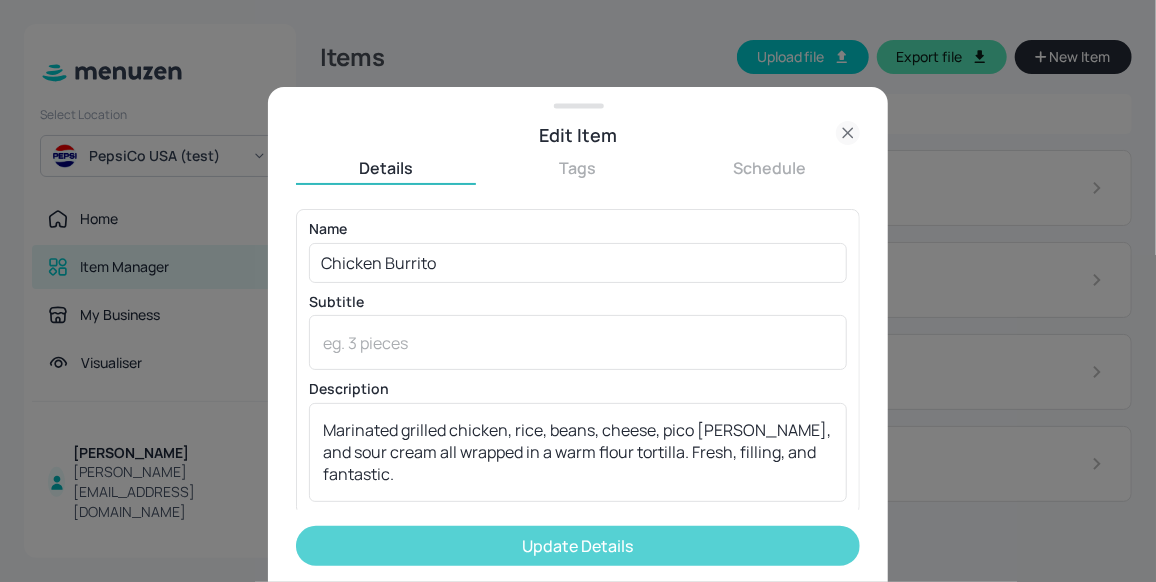 click on "Update Details" at bounding box center [578, 546] 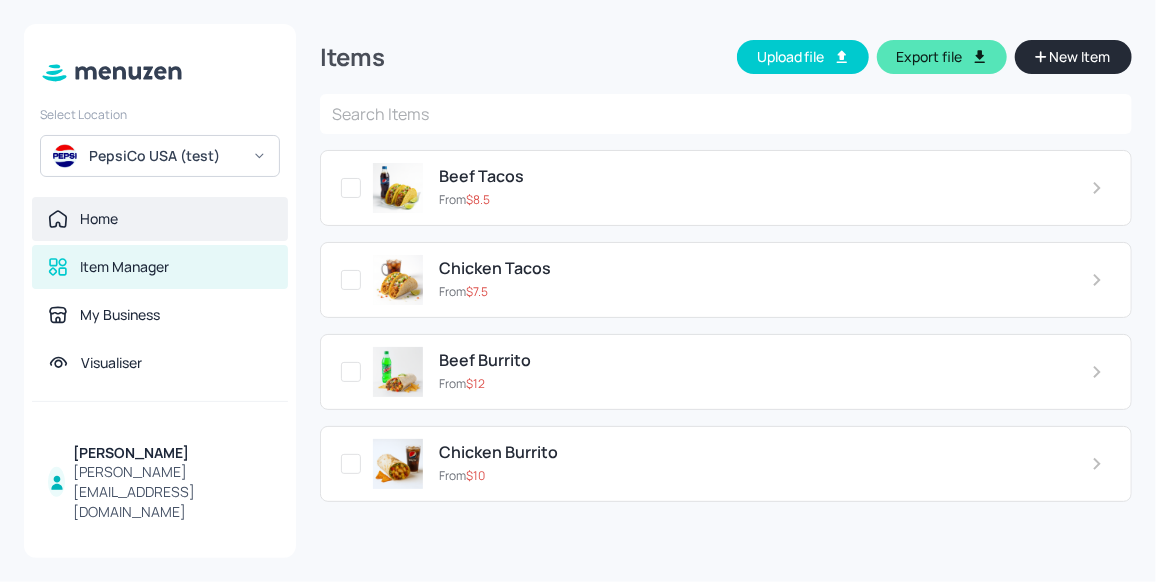 click on "Home" at bounding box center (160, 219) 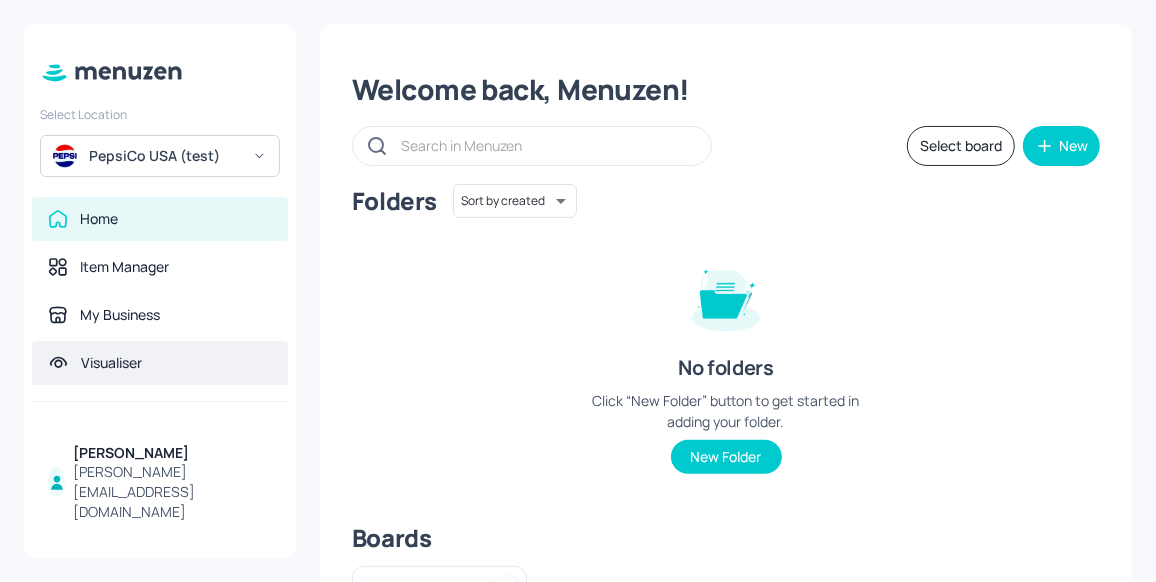 click on "Visualiser" at bounding box center [160, 363] 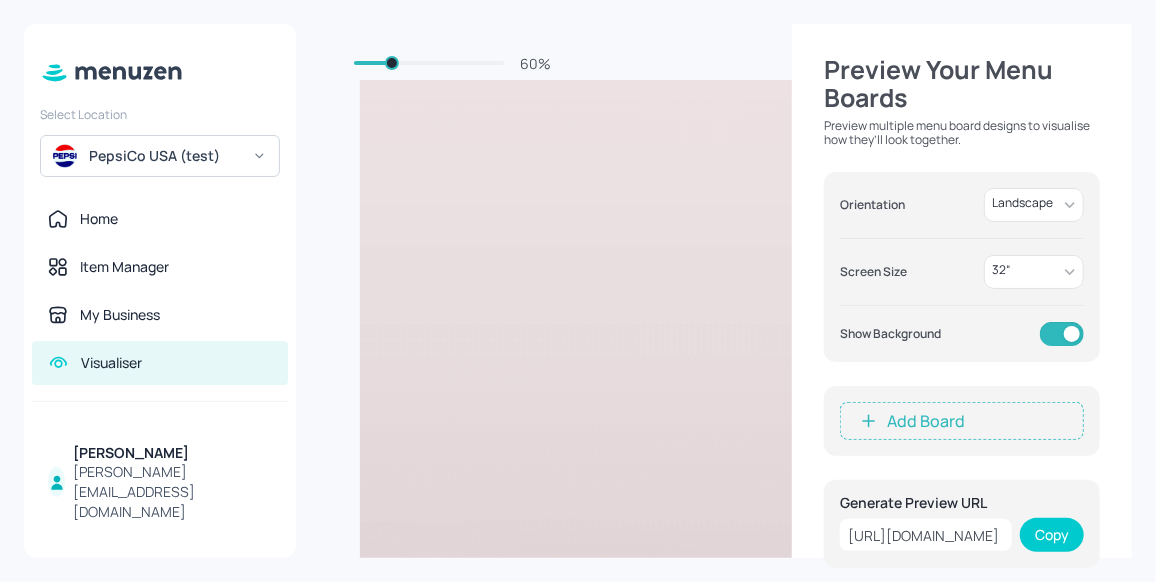 click at bounding box center (1110, 560) 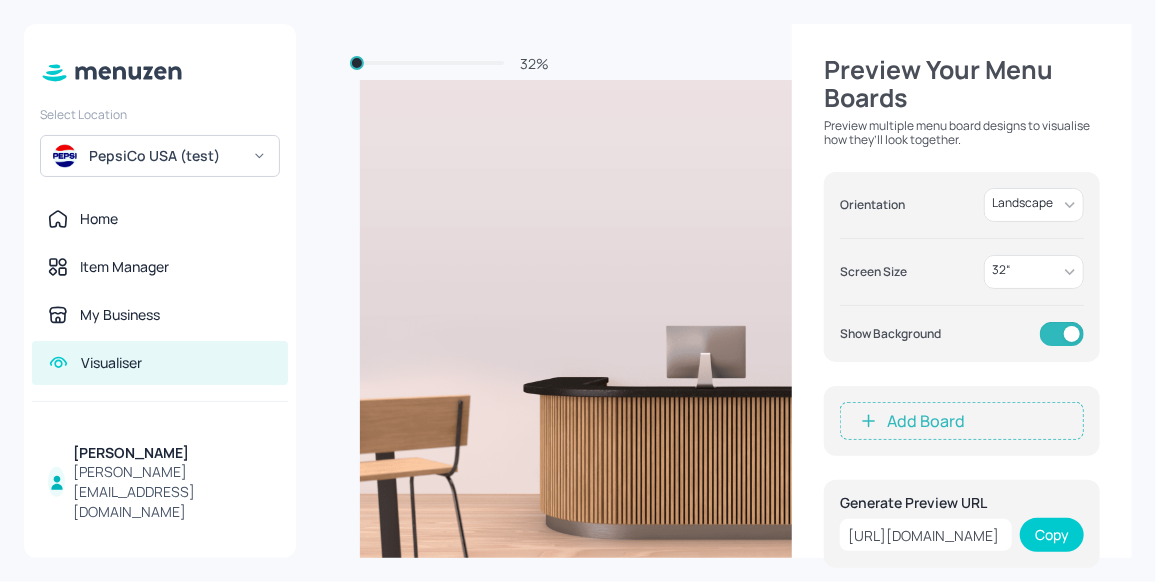 type on "30" 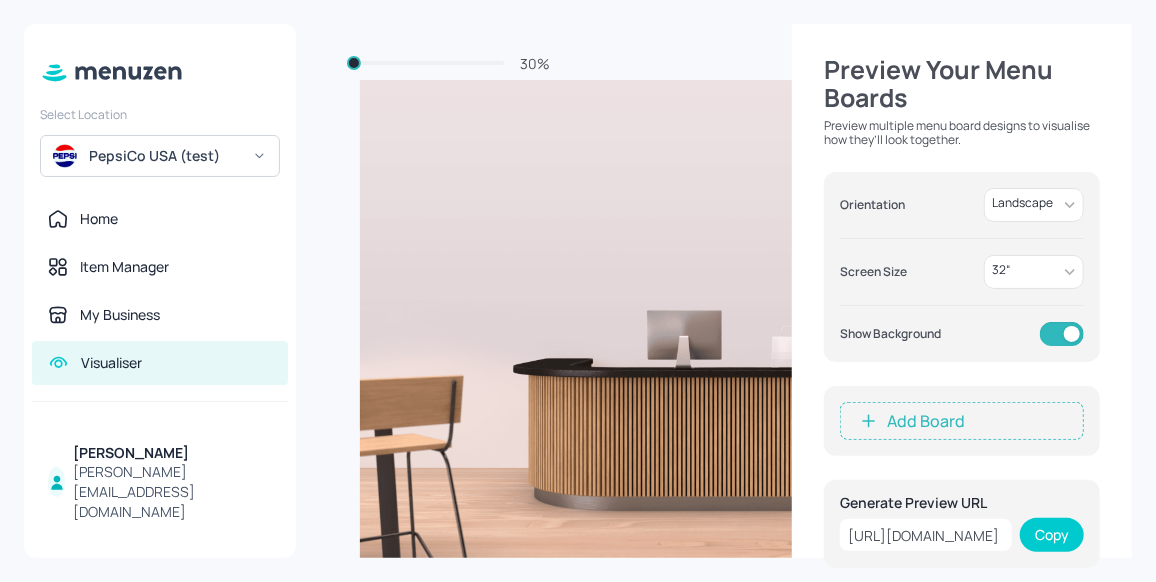drag, startPoint x: 392, startPoint y: 58, endPoint x: 341, endPoint y: 89, distance: 59.682495 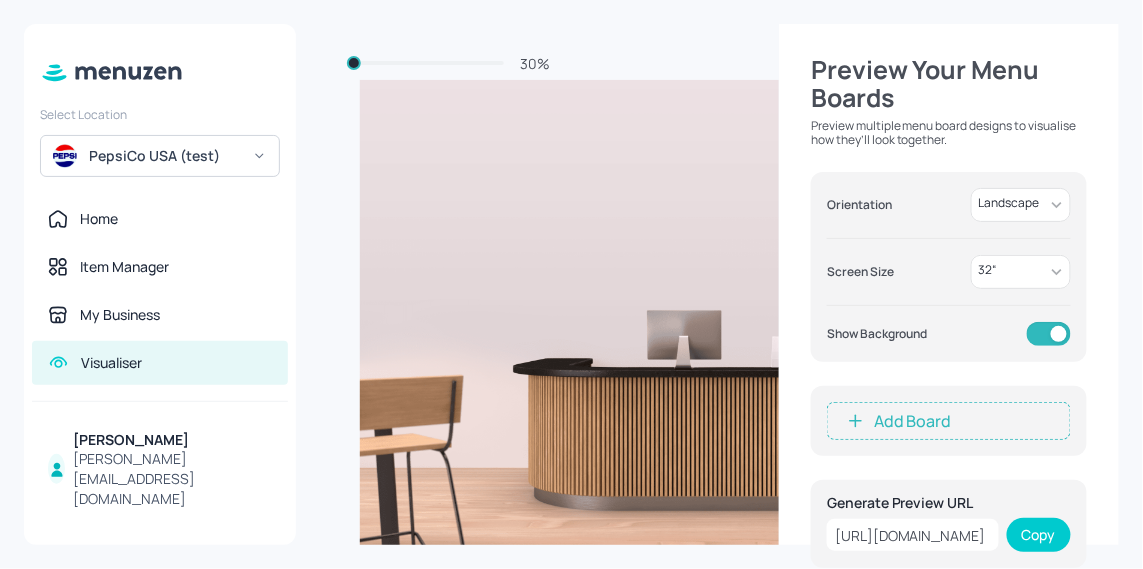 click at bounding box center (735, 320) 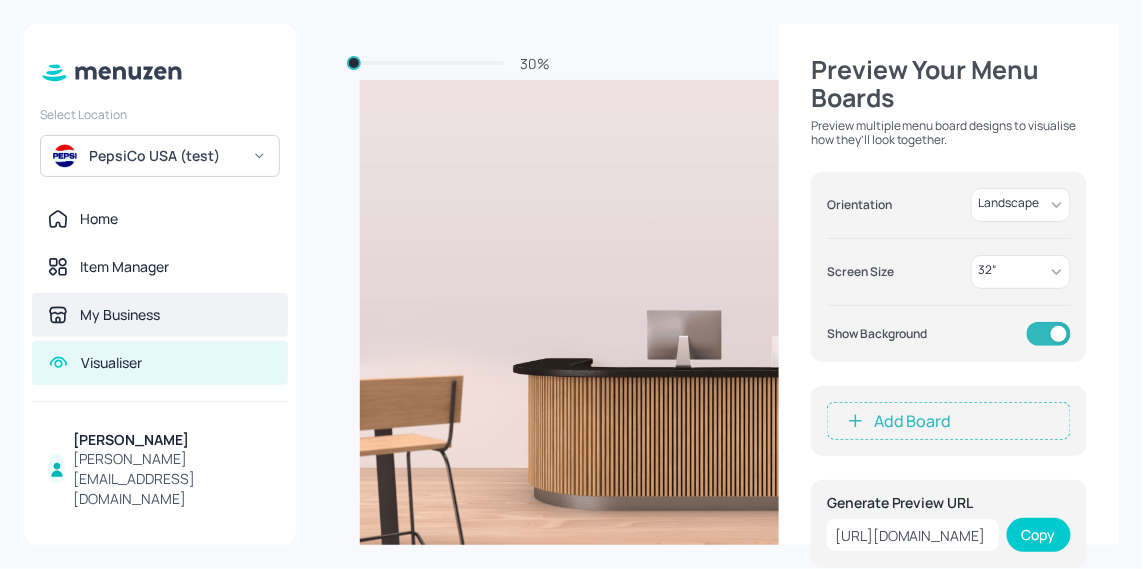 click on "My Business" at bounding box center [160, 315] 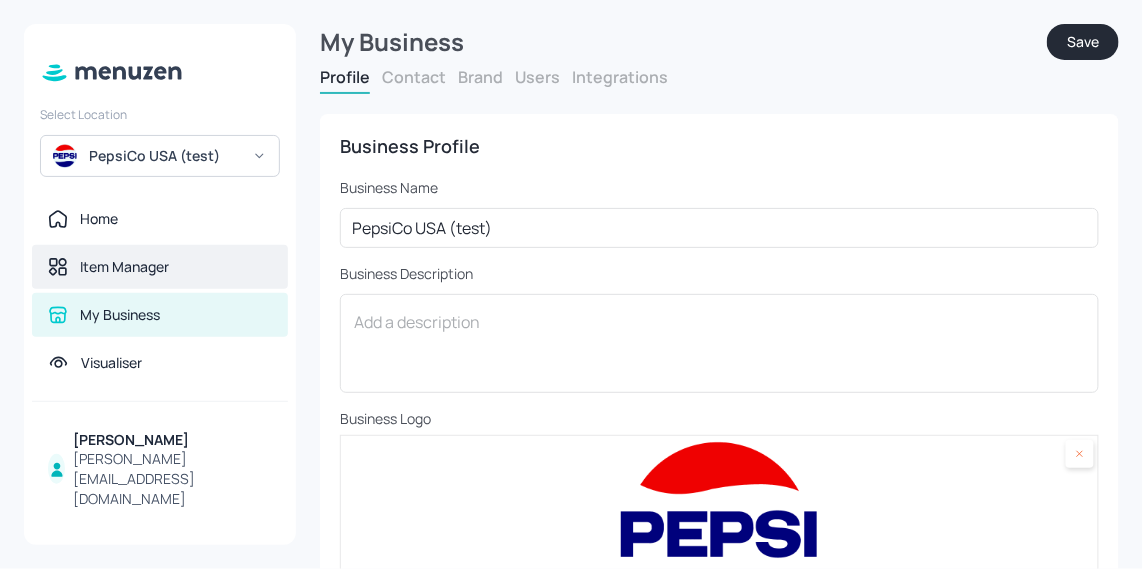 click on "Item Manager" at bounding box center [160, 267] 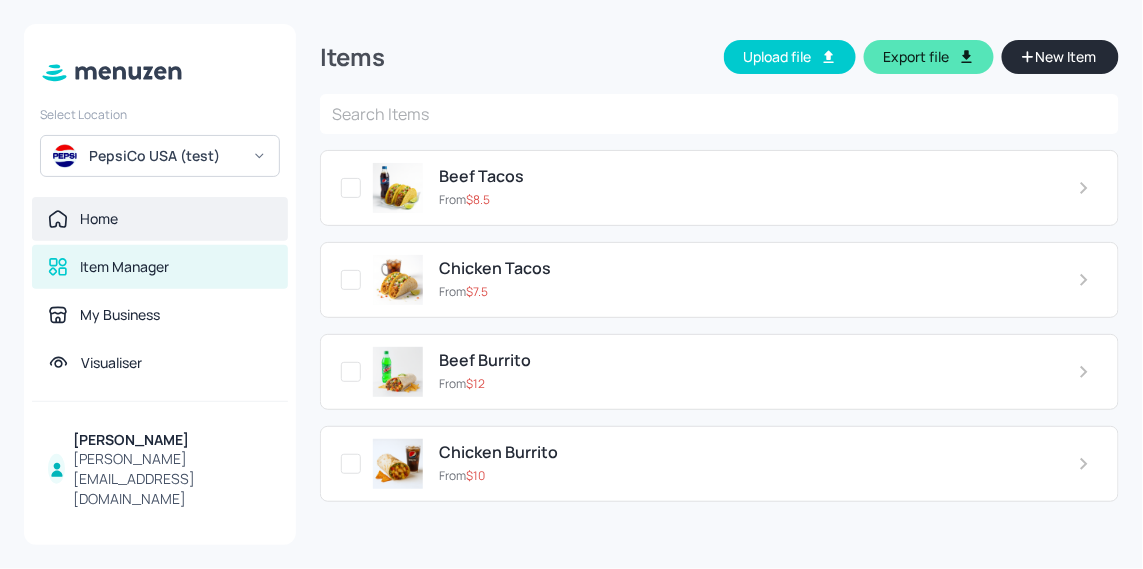 click on "Home" at bounding box center [160, 219] 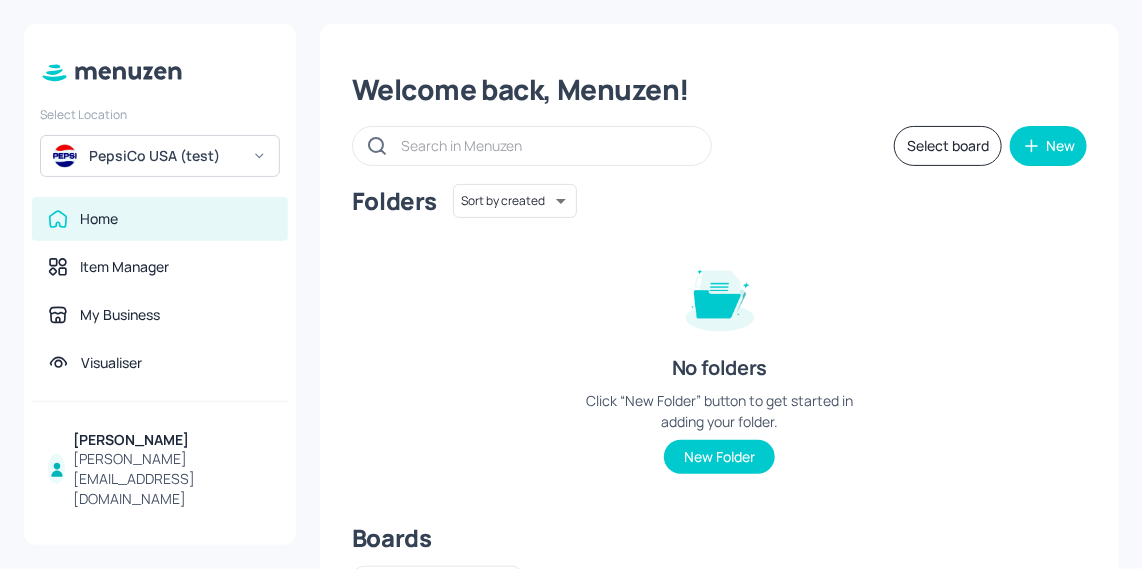 click on "Select board" at bounding box center (948, 146) 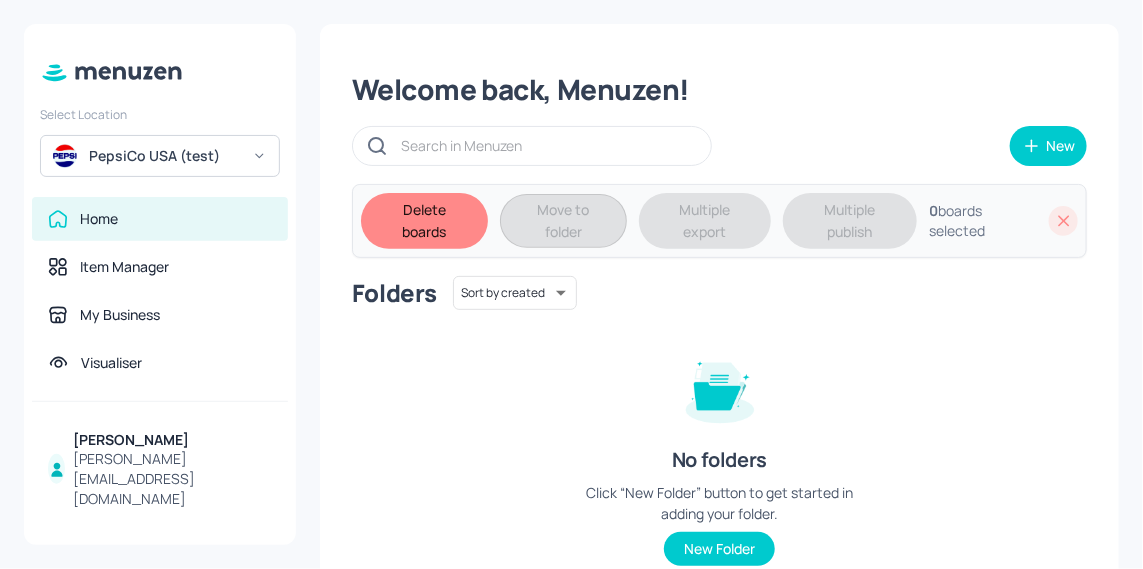 click 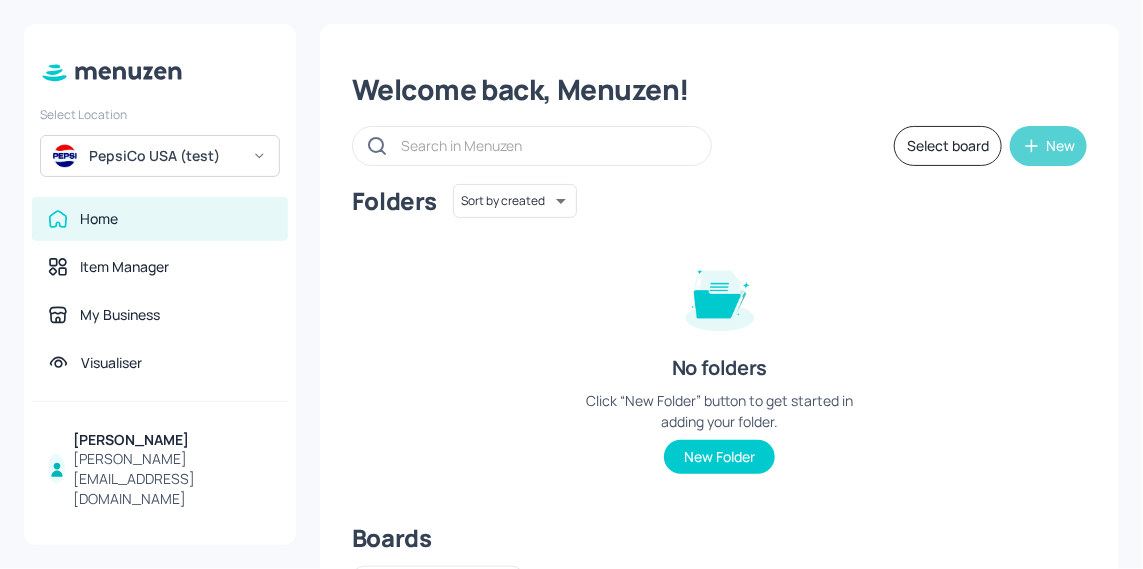 click on "New" at bounding box center (1060, 146) 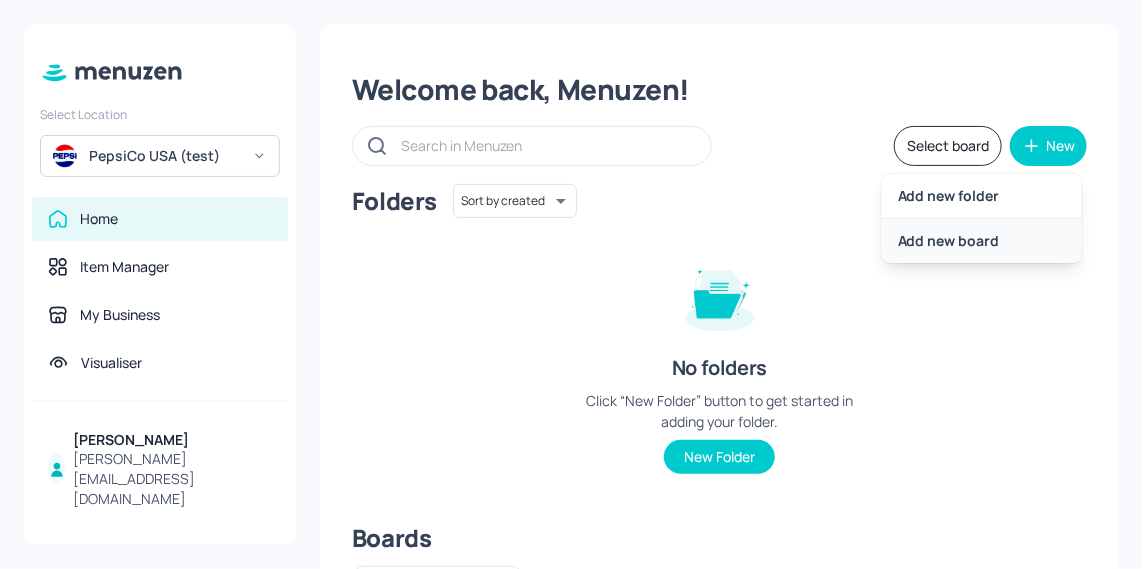 click on "Add new board" at bounding box center [982, 241] 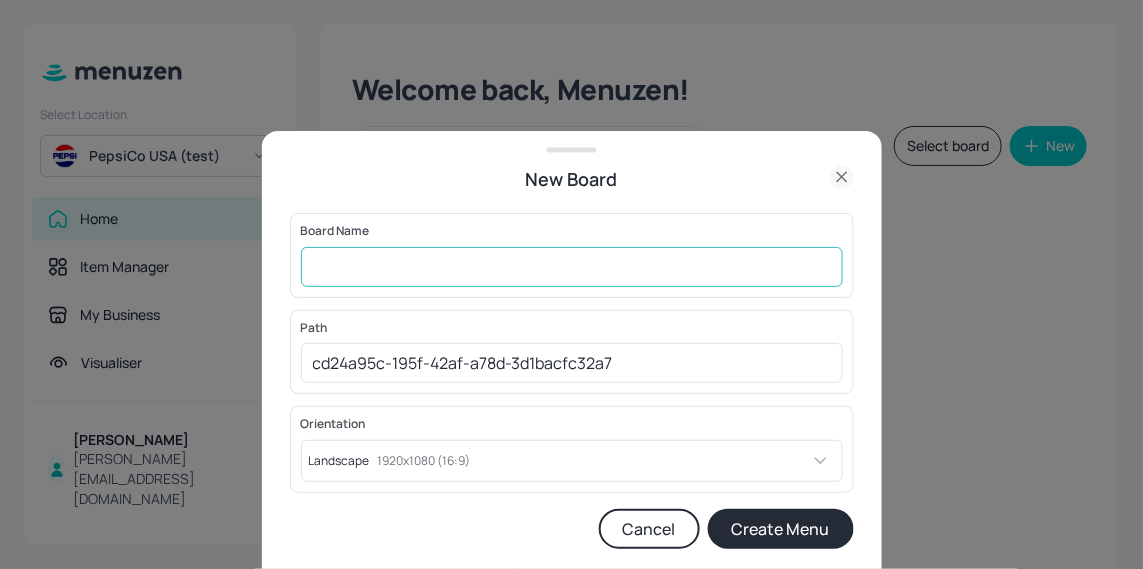 click at bounding box center (572, 267) 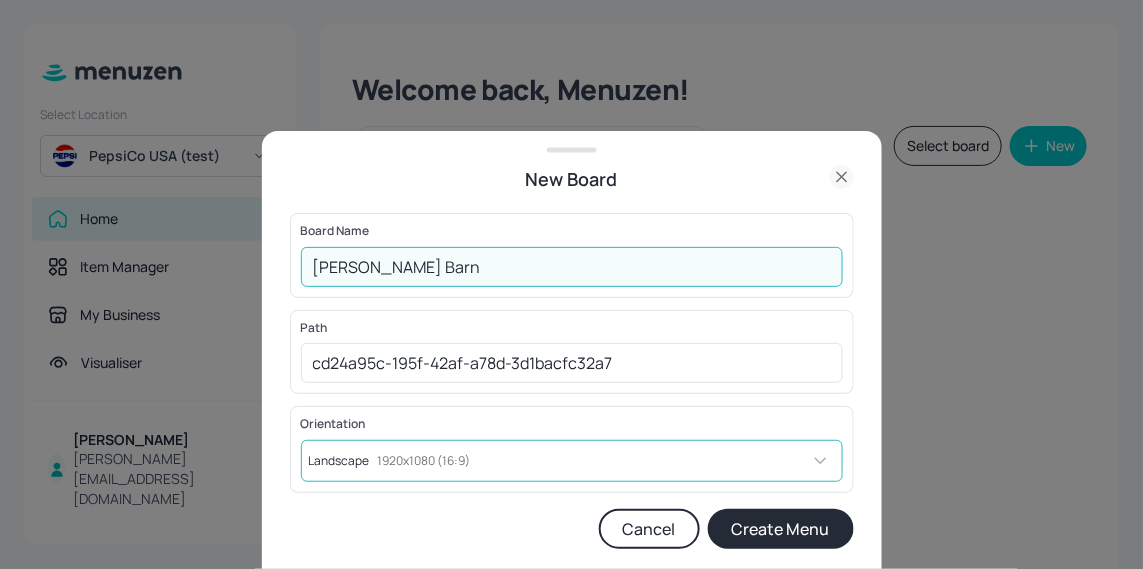 type on "[PERSON_NAME] Barn" 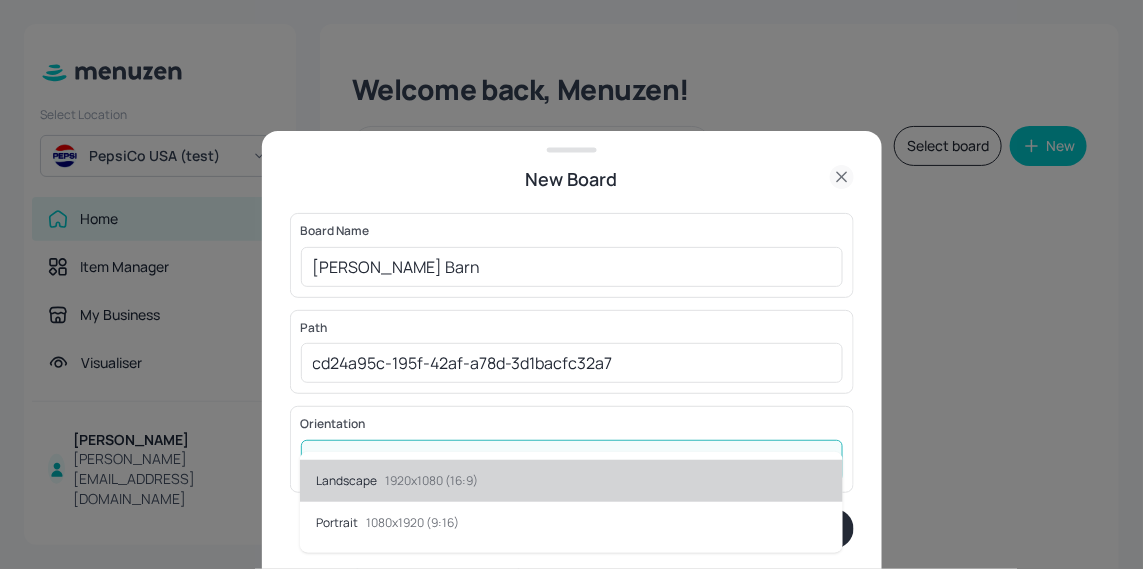 click at bounding box center (571, 284) 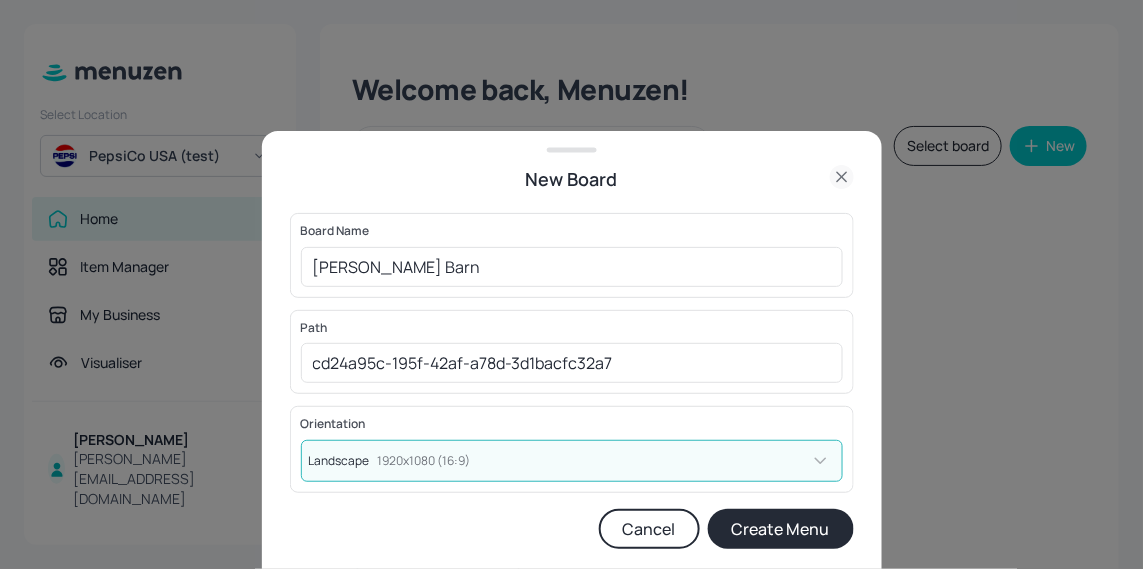 click on "Create Menu" at bounding box center (781, 529) 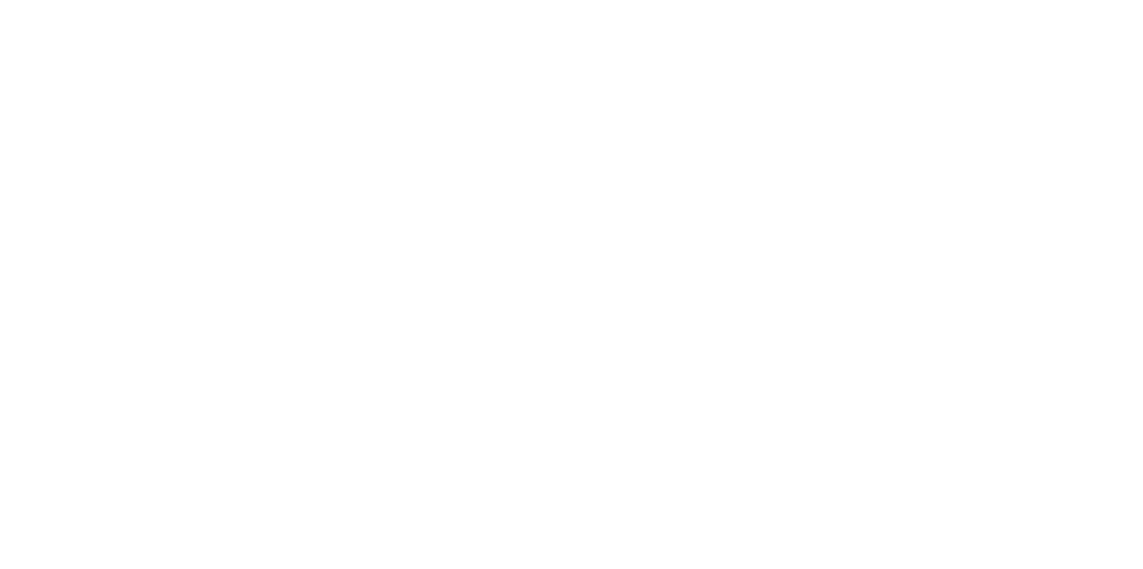 scroll, scrollTop: 0, scrollLeft: 0, axis: both 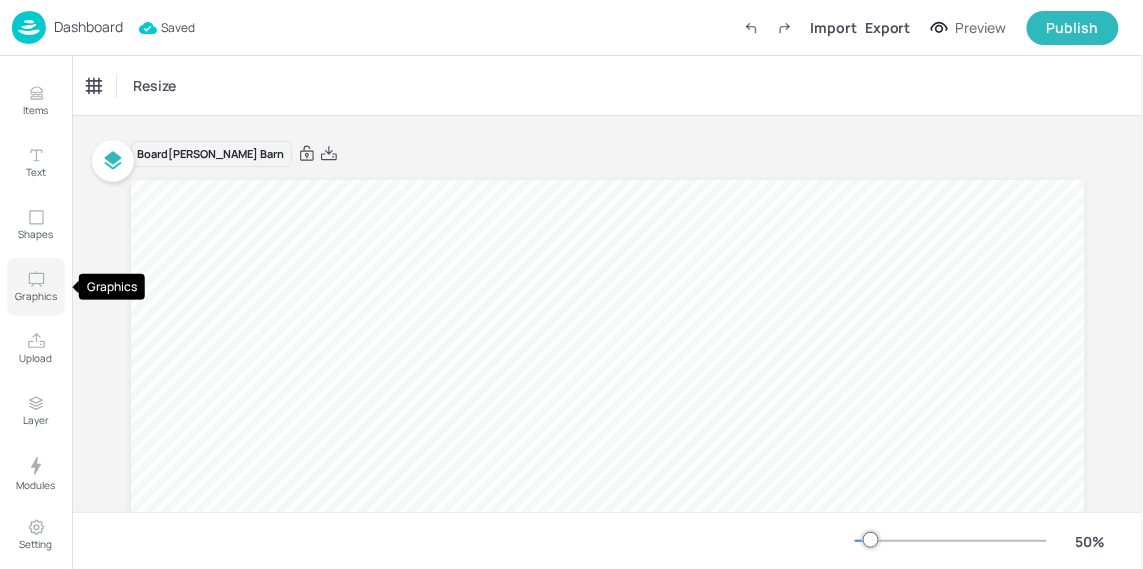 click on "Graphics" at bounding box center [36, 296] 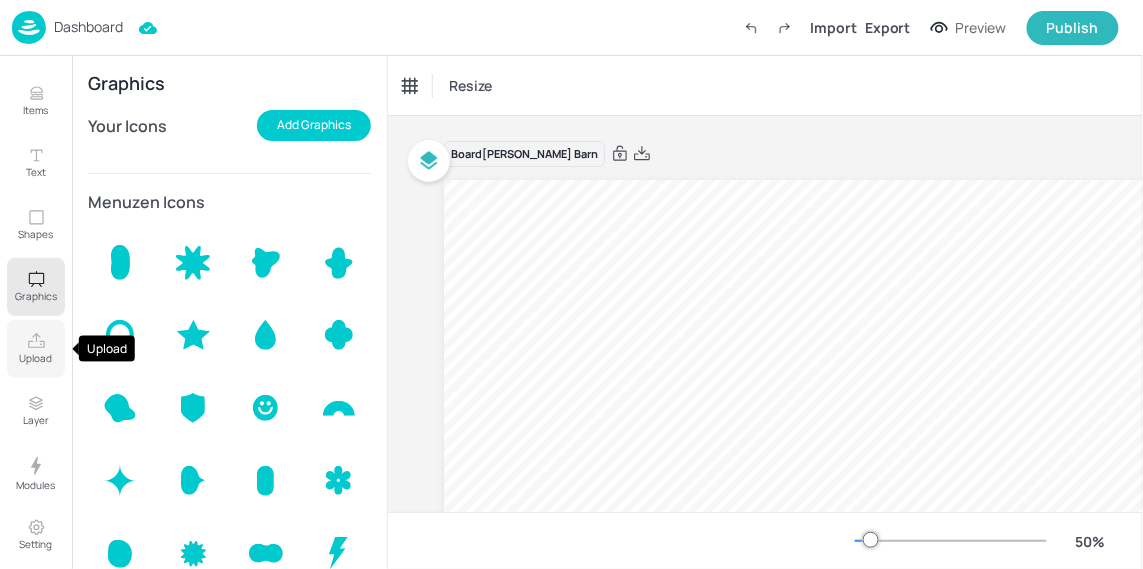 click 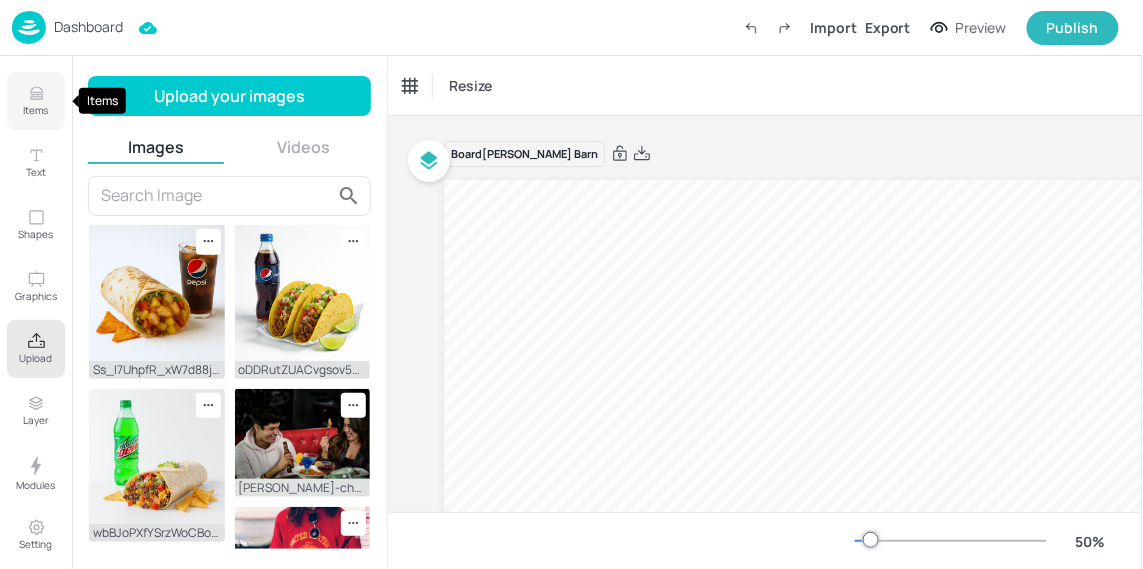 click on "Items" at bounding box center [36, 110] 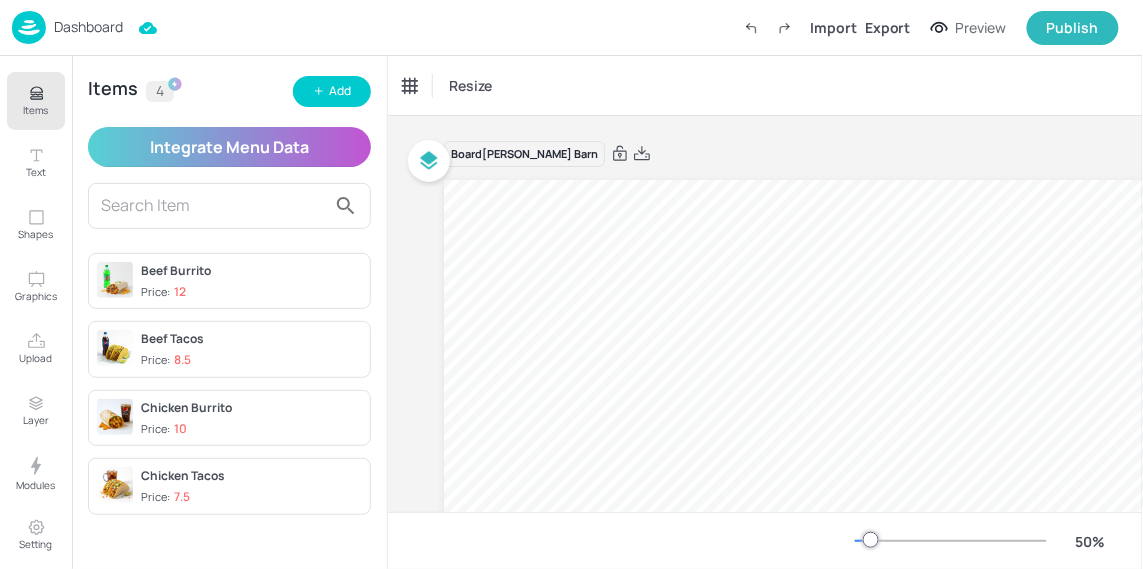 click on "Integrate Menu Data" at bounding box center [229, 147] 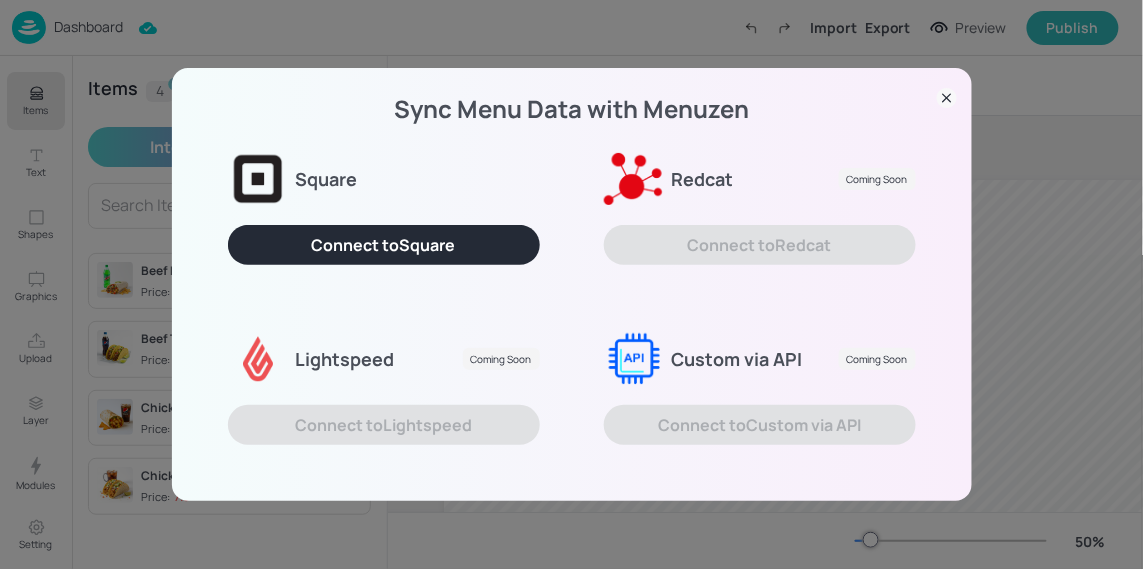 click on "Connect to  Square" at bounding box center [384, 245] 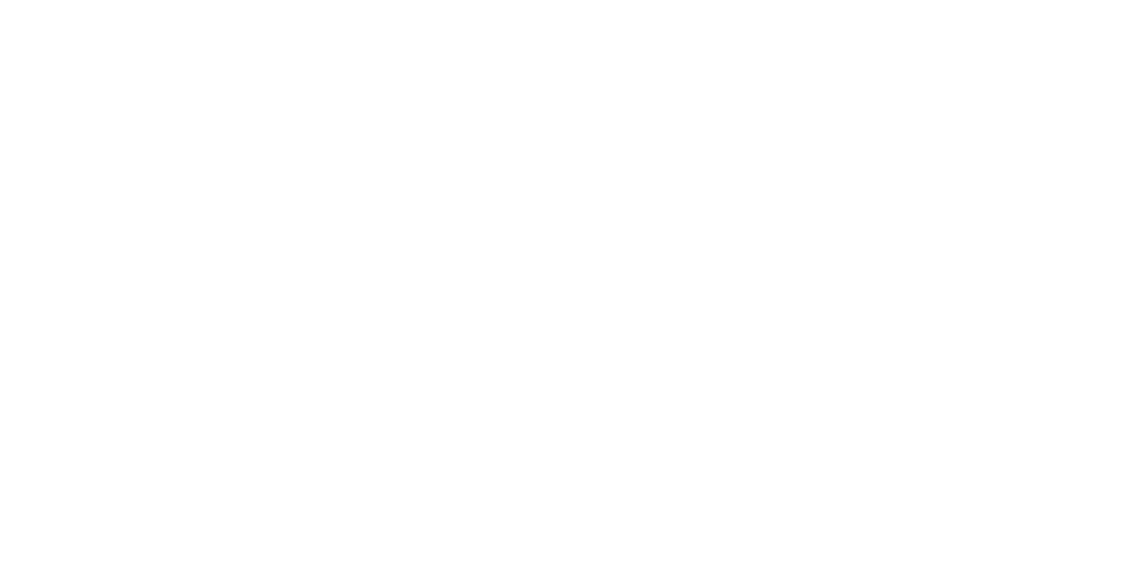 scroll, scrollTop: 0, scrollLeft: 0, axis: both 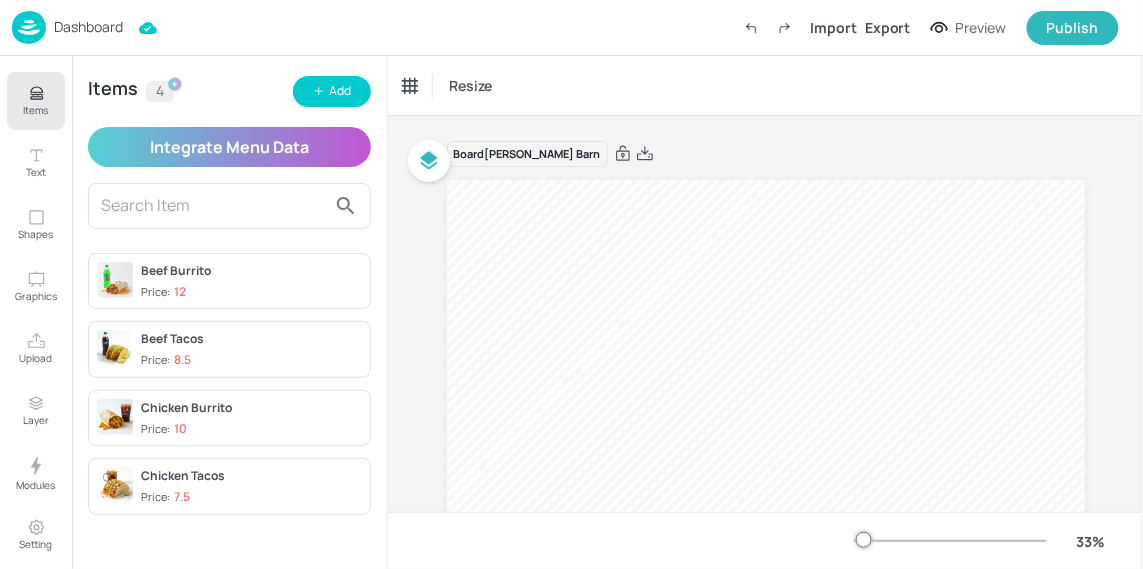 click on "Price: 12" at bounding box center [251, 292] 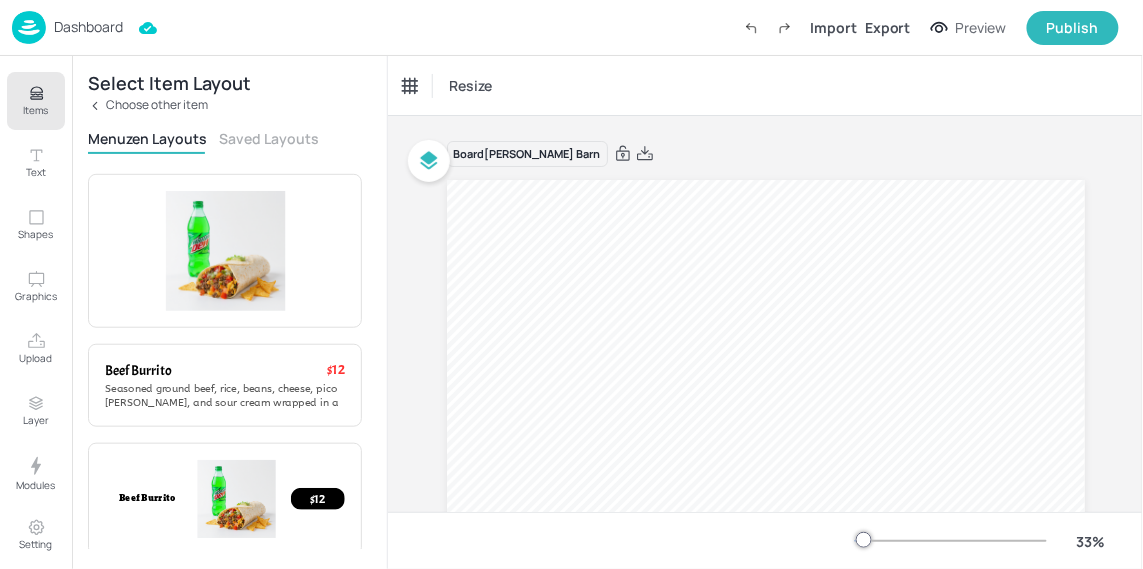 scroll, scrollTop: 0, scrollLeft: 0, axis: both 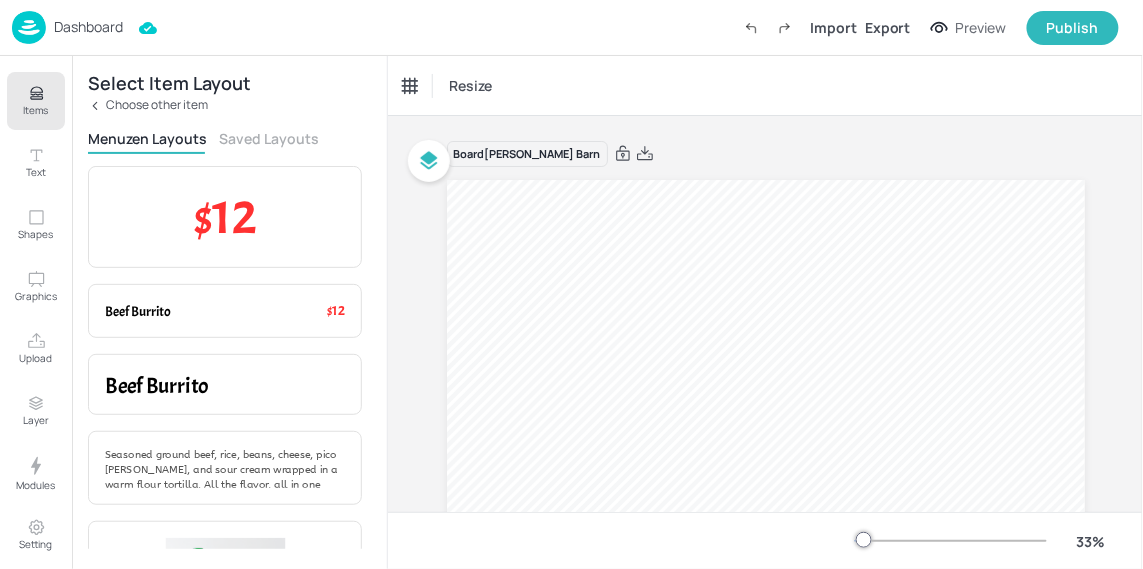 click 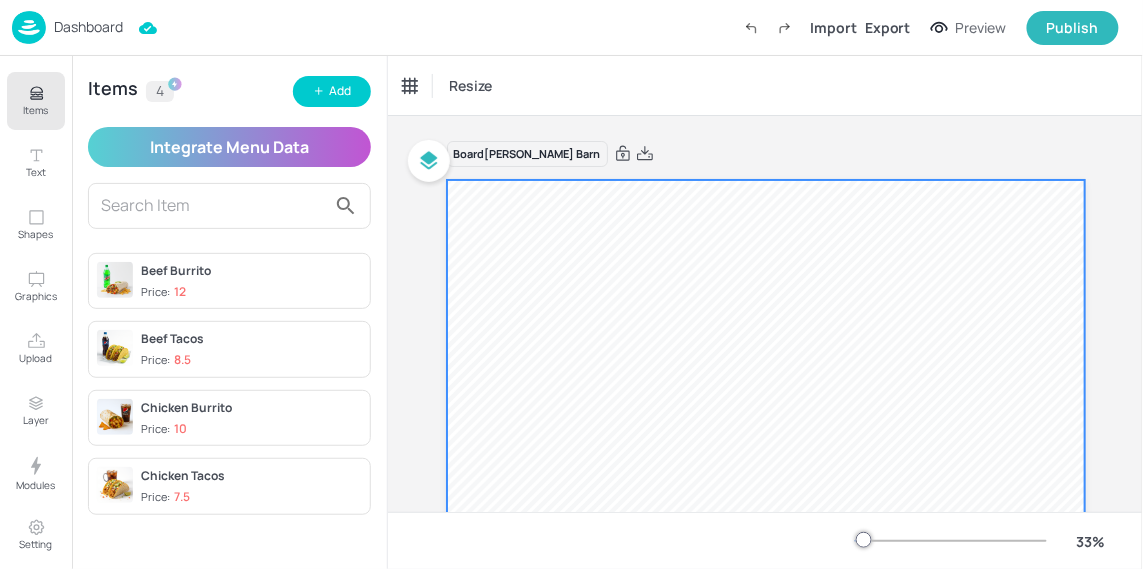 drag, startPoint x: 174, startPoint y: 274, endPoint x: 607, endPoint y: 262, distance: 433.16626 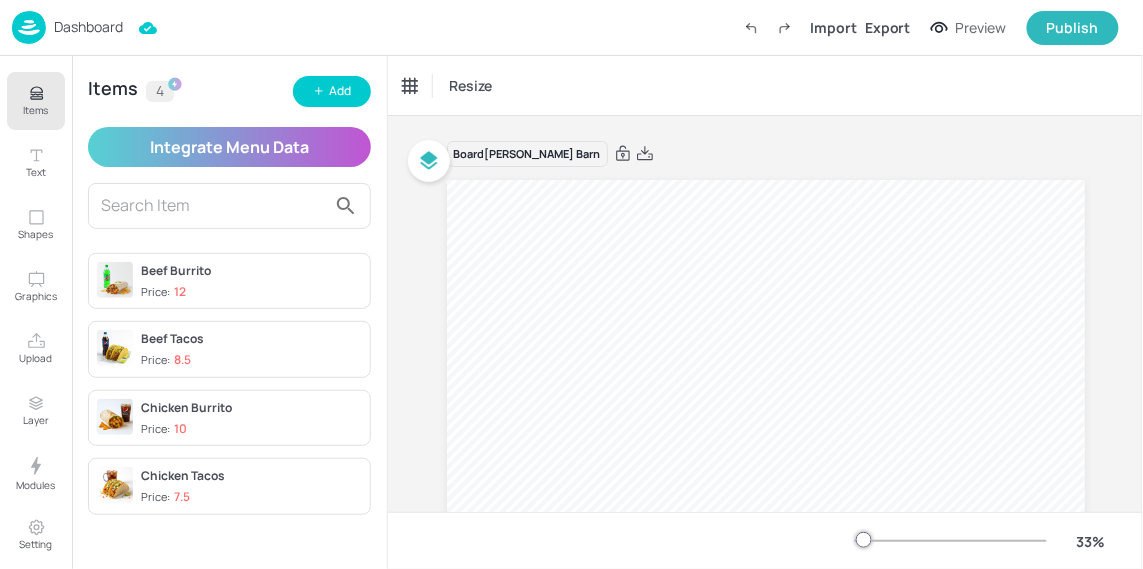 click on "Dashboard" at bounding box center (88, 27) 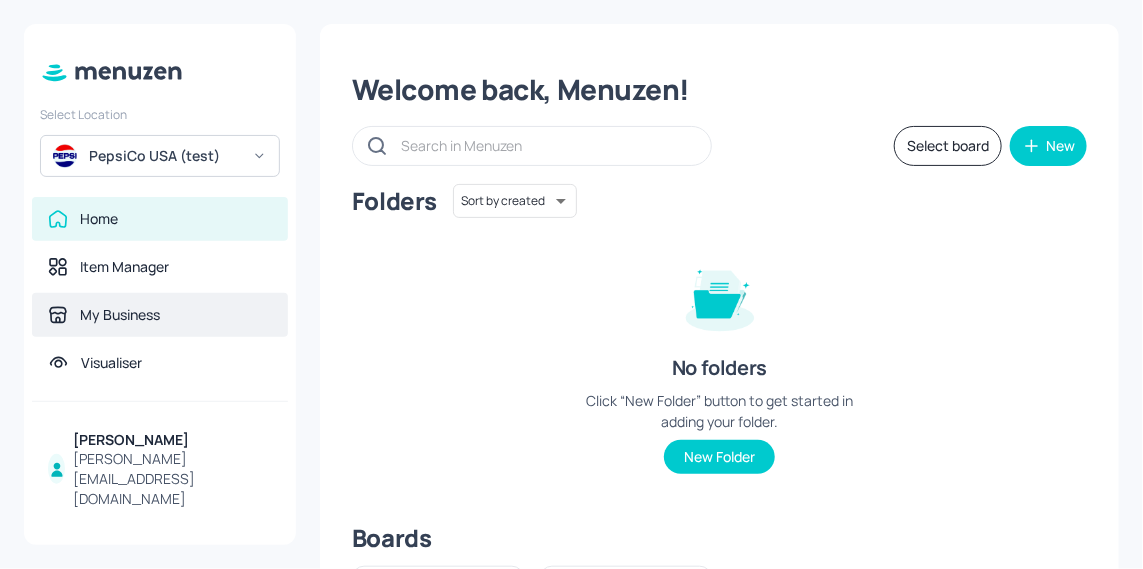 click on "My Business" at bounding box center (160, 315) 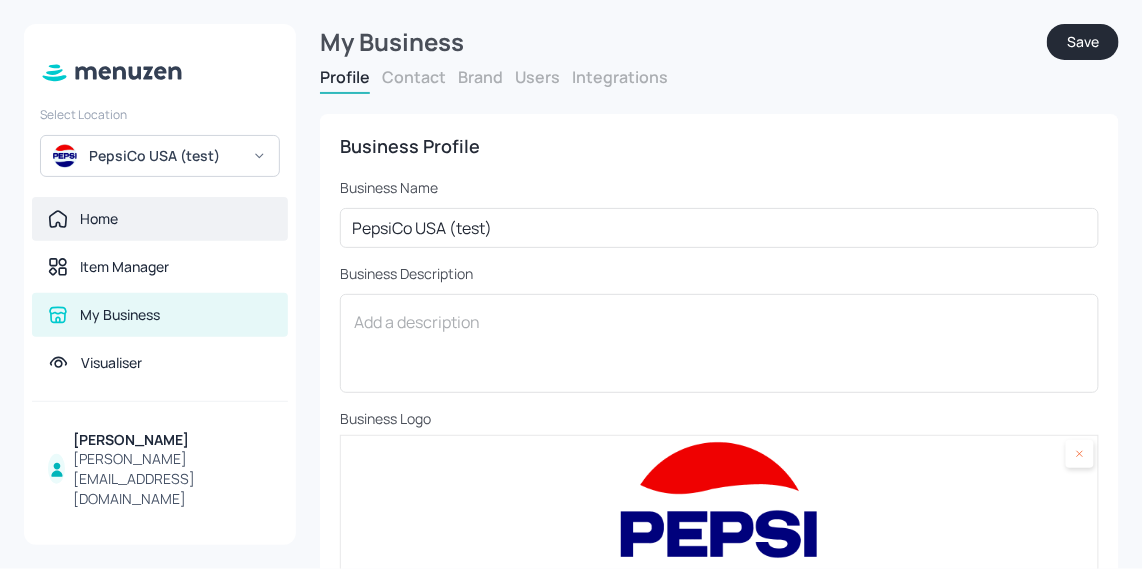 click on "Home" at bounding box center [160, 219] 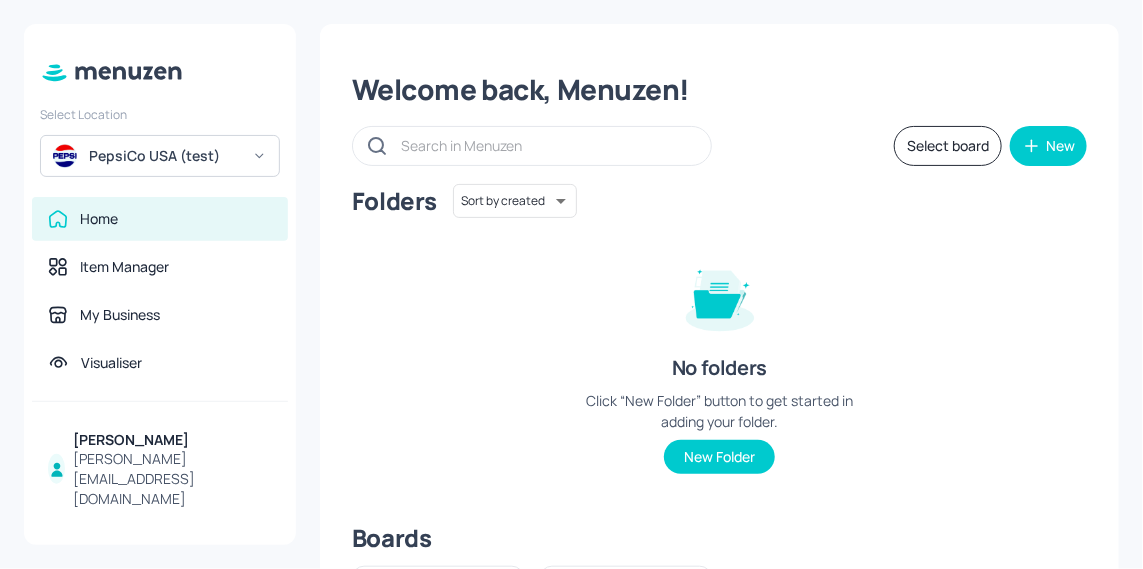 click 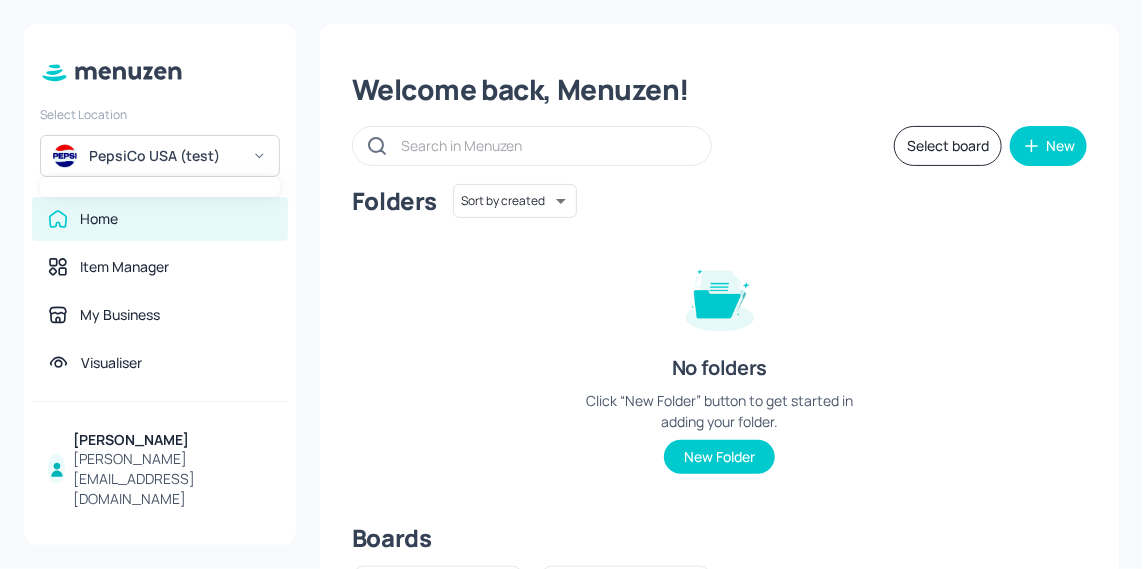 click at bounding box center [571, 284] 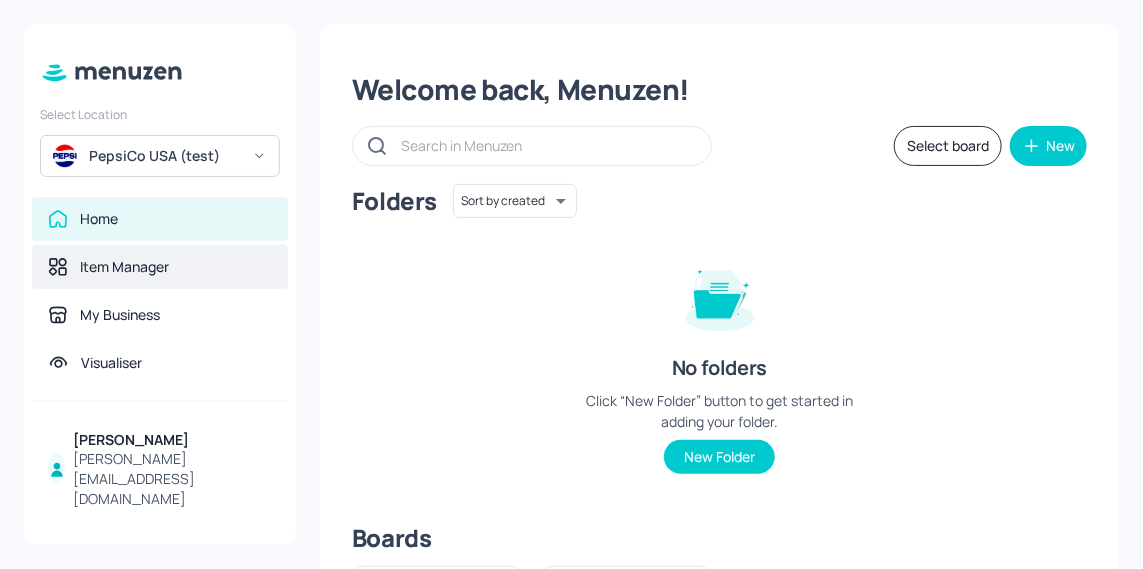 click on "Item Manager" at bounding box center (160, 267) 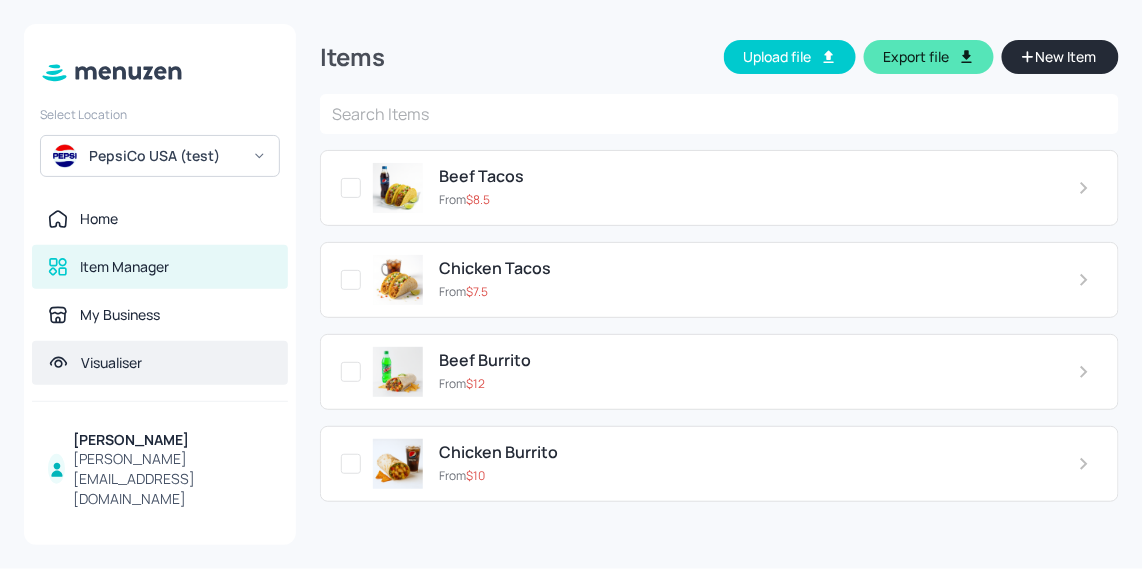 click on "Visualiser" at bounding box center [160, 363] 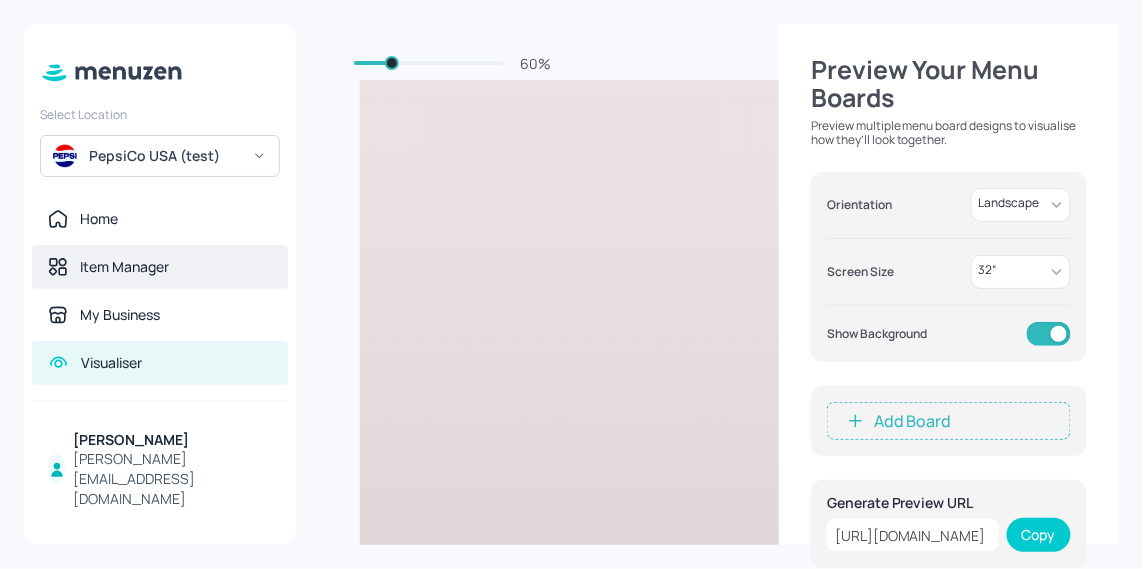 click on "Item Manager" at bounding box center (160, 267) 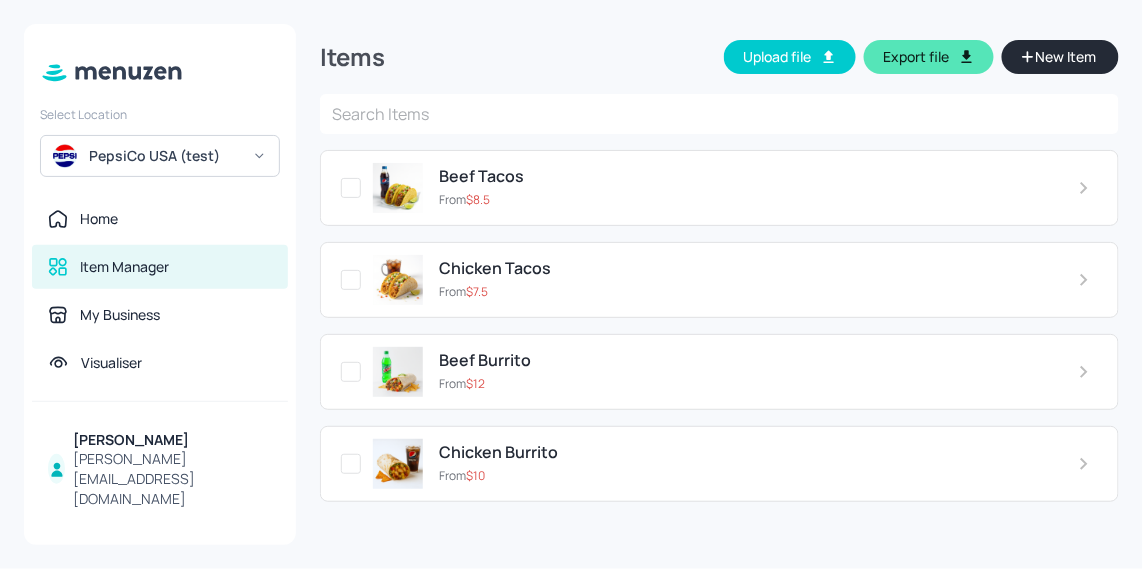 click on "Select Location [GEOGRAPHIC_DATA] [GEOGRAPHIC_DATA] (test) Home Item Manager My Business Visualiser [PERSON_NAME] [PERSON_NAME][EMAIL_ADDRESS][DOMAIN_NAME]" at bounding box center [160, 284] 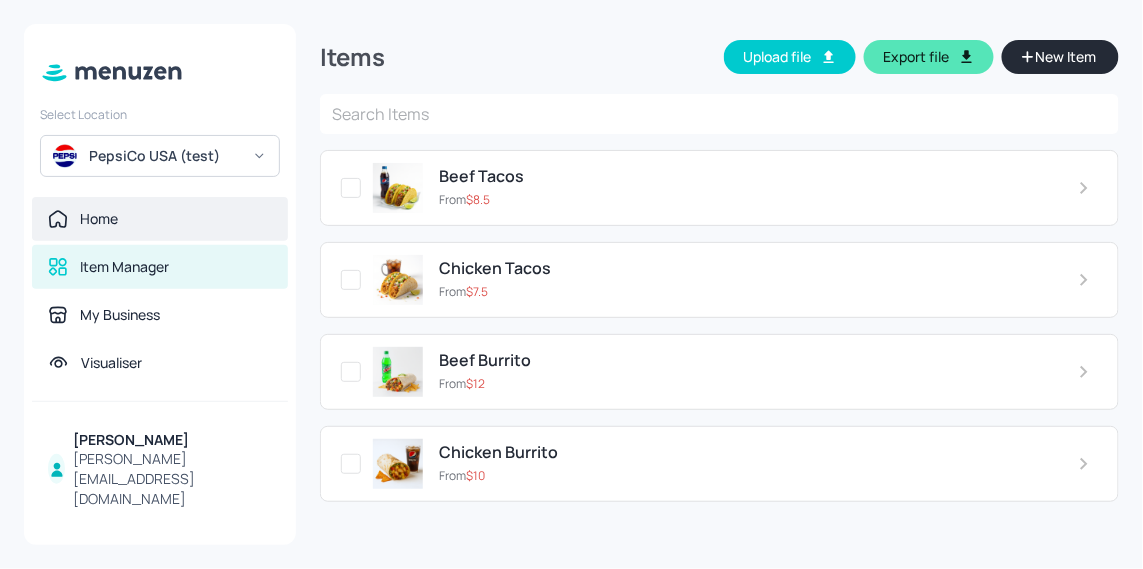 click on "Home" at bounding box center [160, 219] 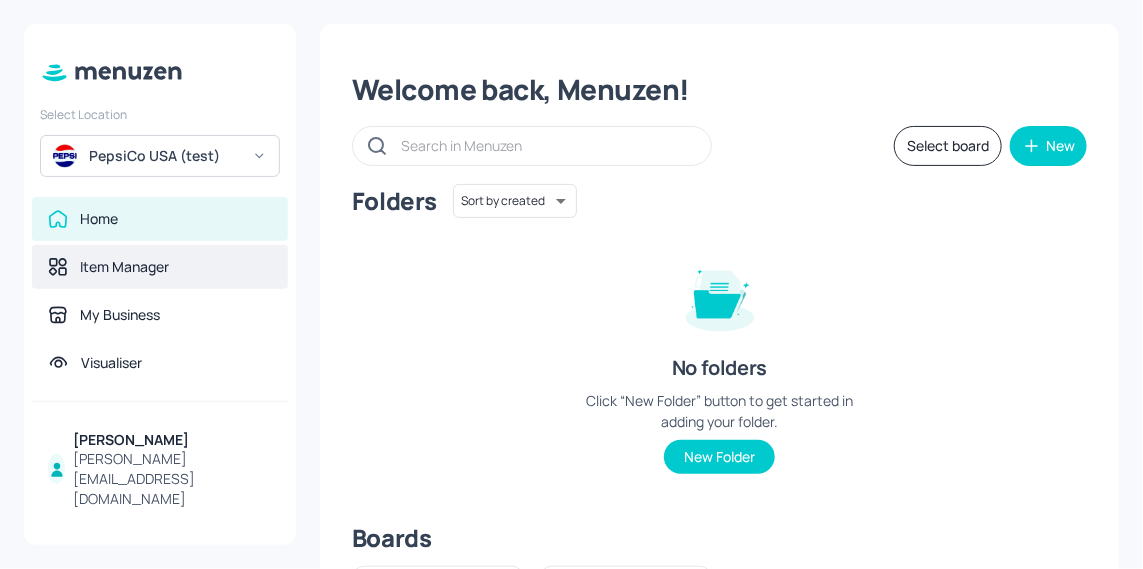 click on "Item Manager" at bounding box center (124, 267) 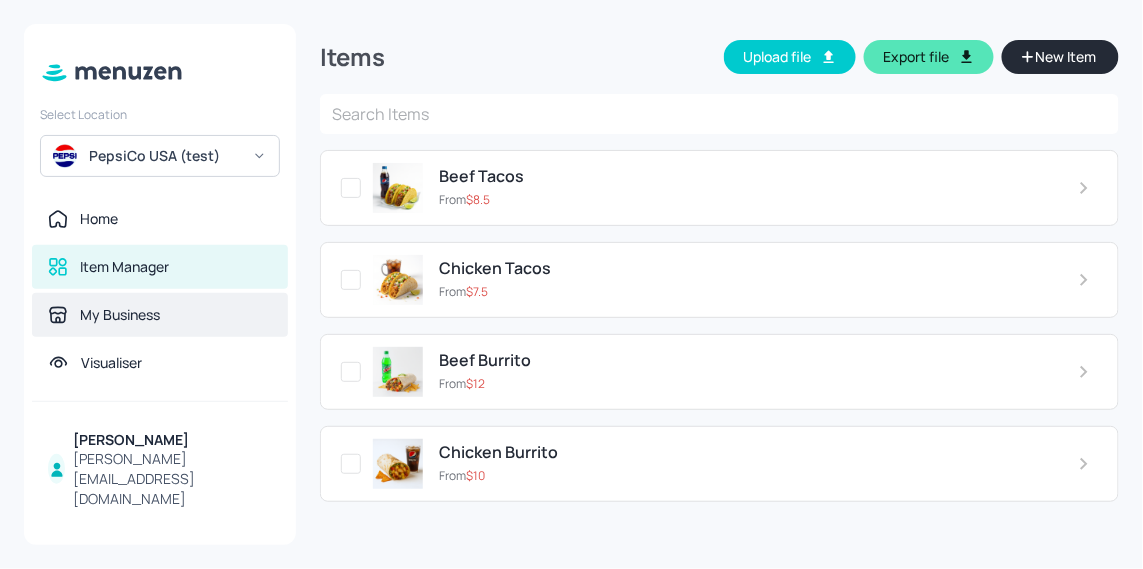 click on "My Business" at bounding box center [120, 315] 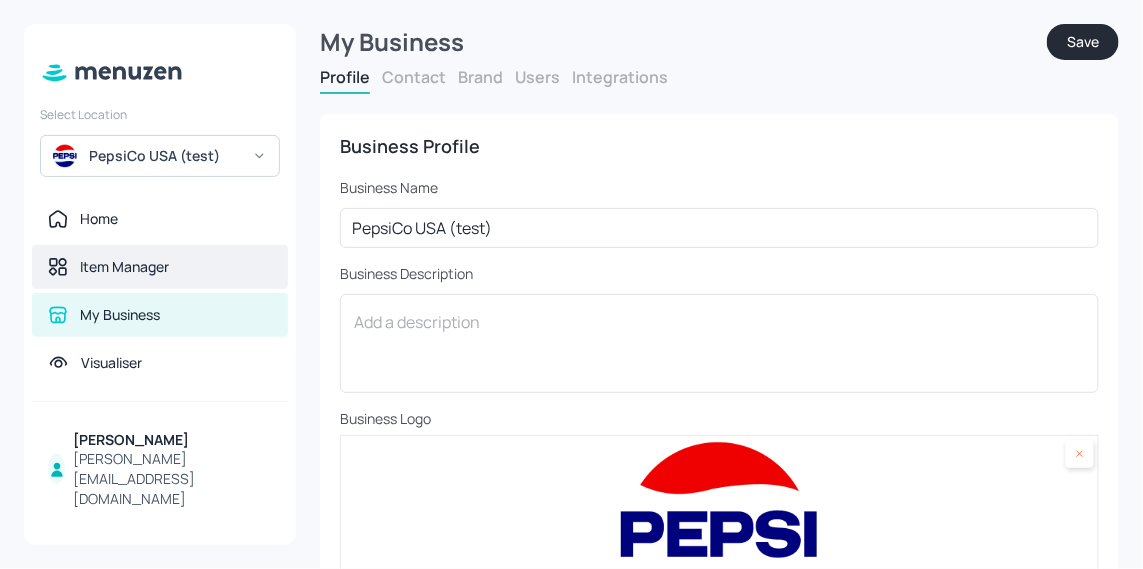 click on "Item Manager" at bounding box center [160, 267] 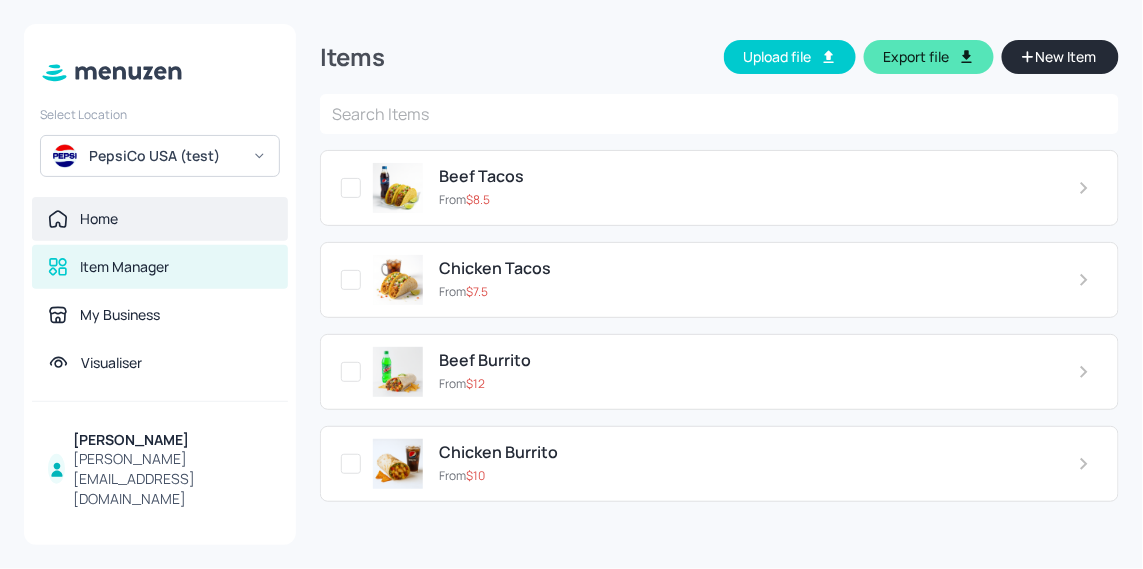 click on "Home" at bounding box center [160, 219] 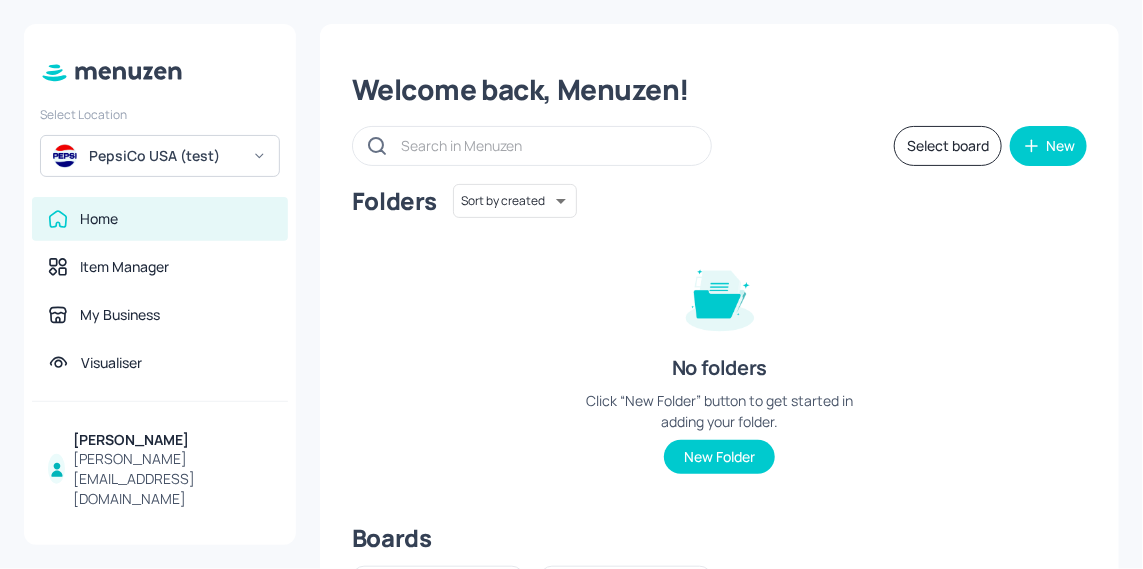 click on "Home Item Manager My Business Visualiser" at bounding box center [160, 299] 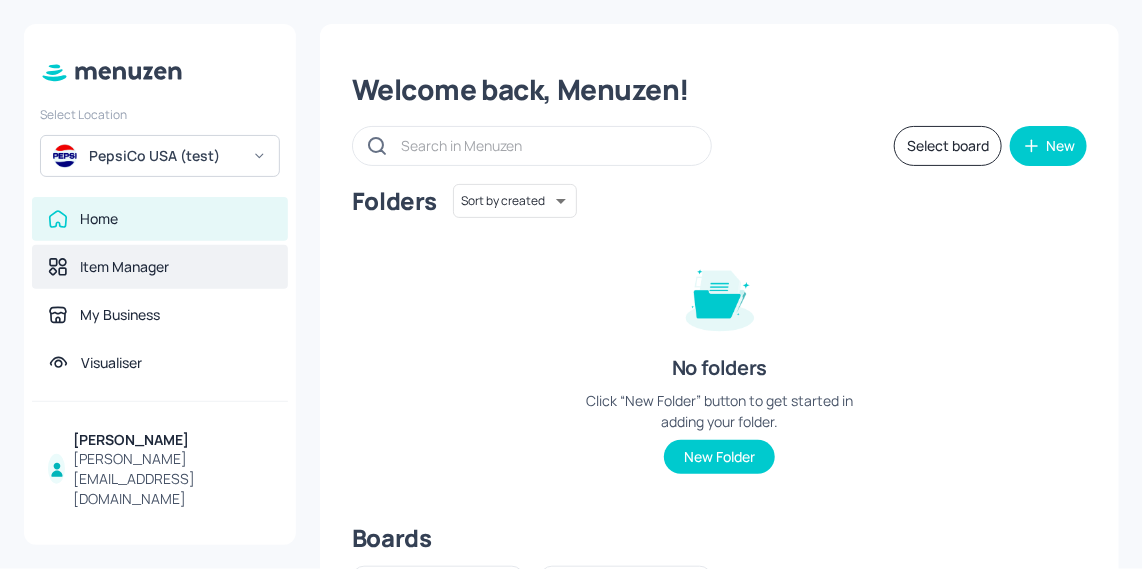 click on "Item Manager" at bounding box center [160, 267] 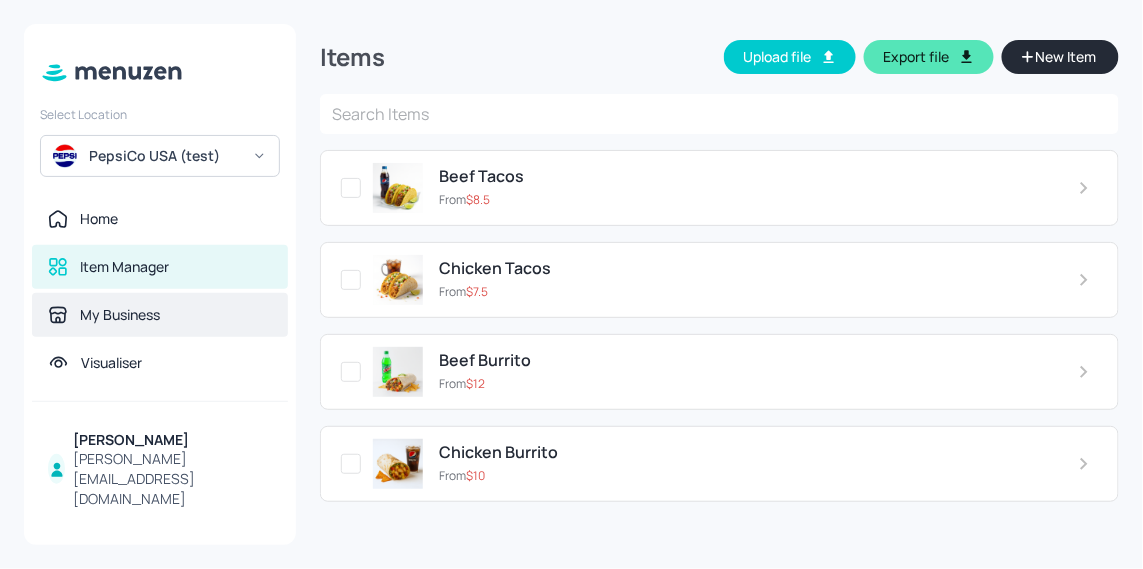 click on "My Business" at bounding box center [160, 315] 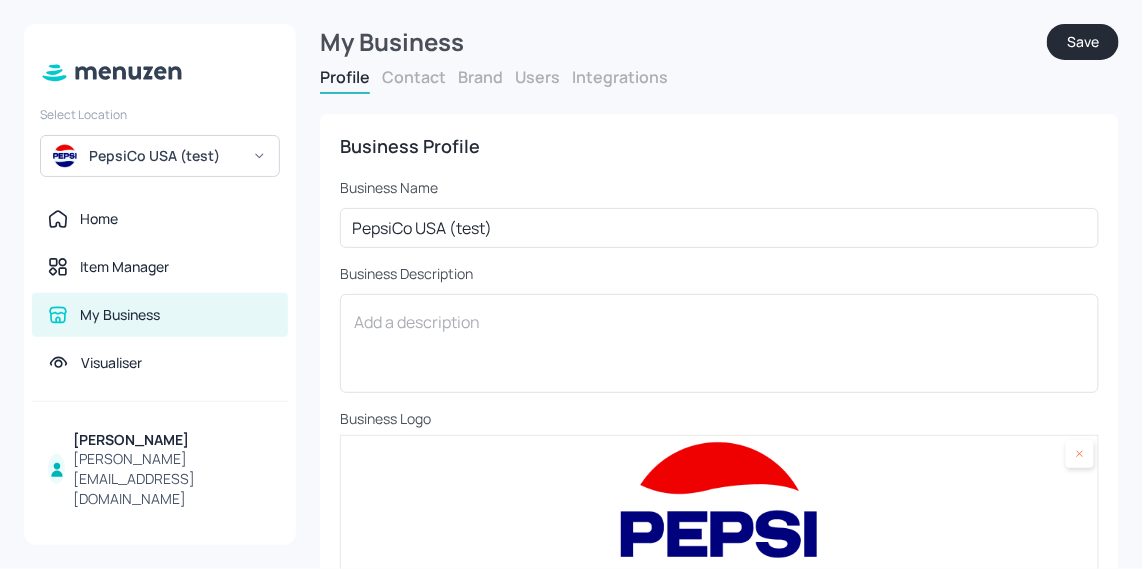 click on "Brand" at bounding box center (480, 77) 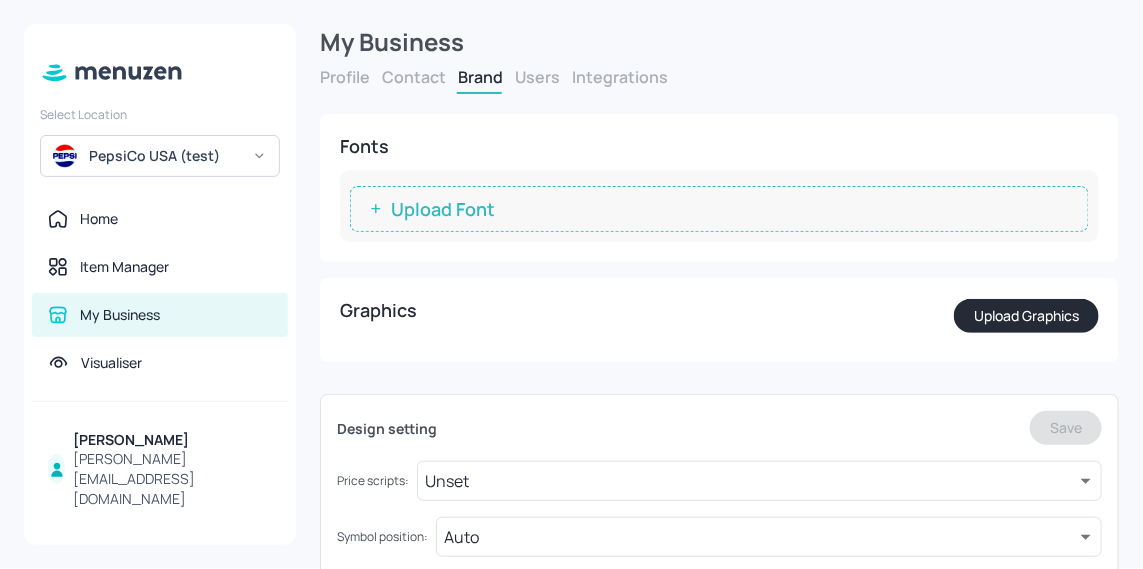 click on "Profile" at bounding box center (345, 77) 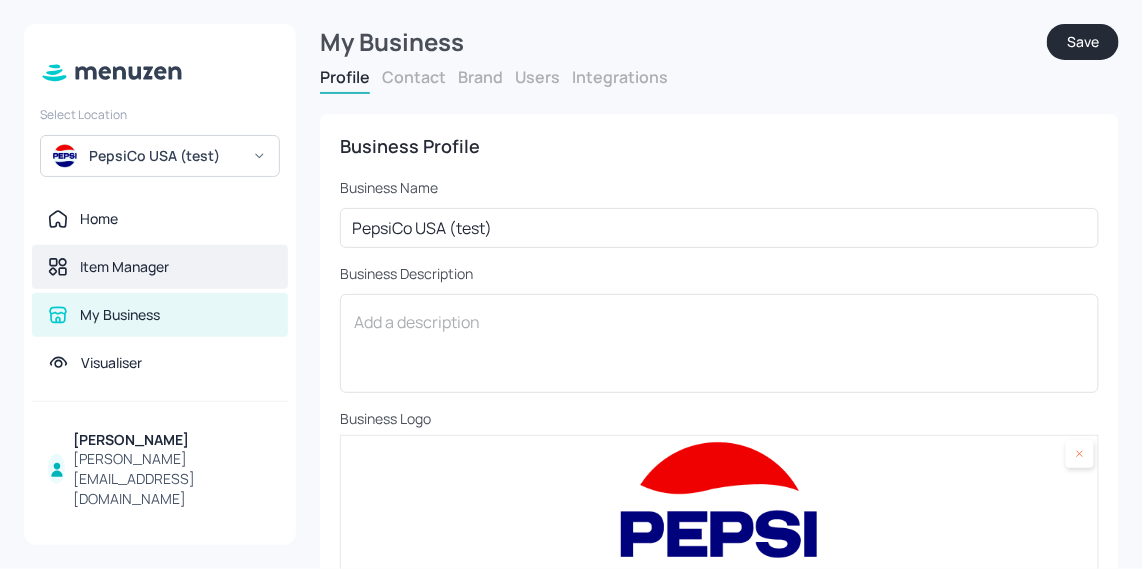 click on "Item Manager" at bounding box center (124, 267) 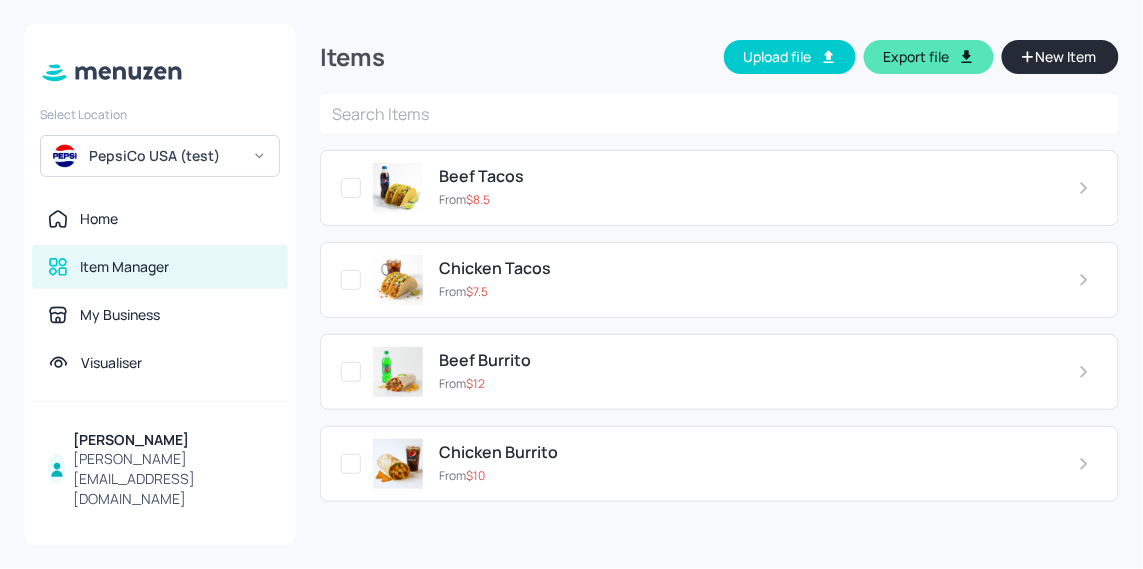 click on "Beef Tacos" at bounding box center (742, 176) 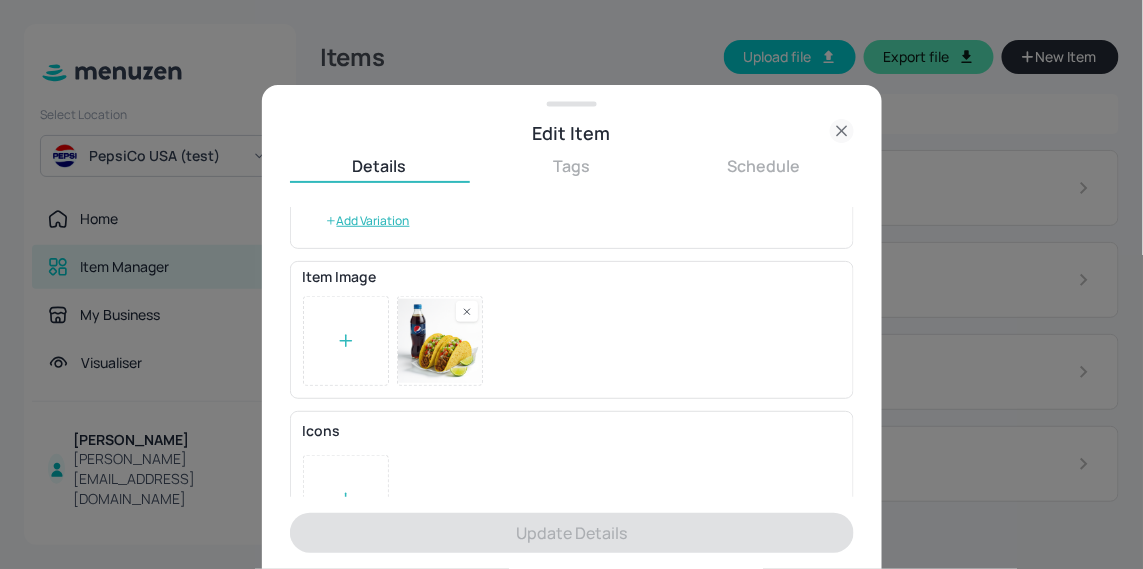 scroll, scrollTop: 423, scrollLeft: 0, axis: vertical 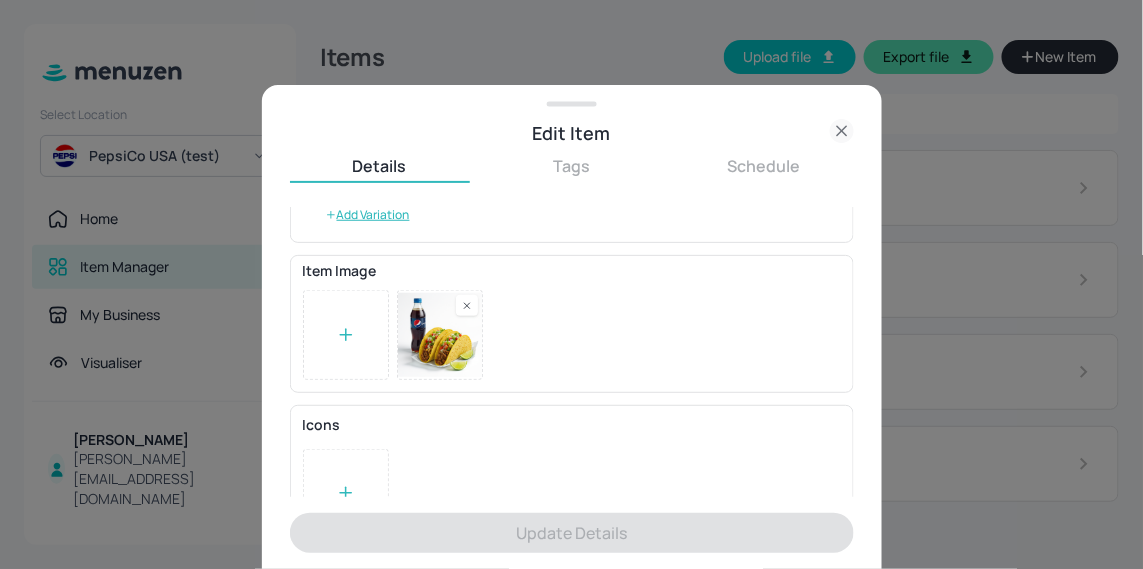 click at bounding box center [346, 335] 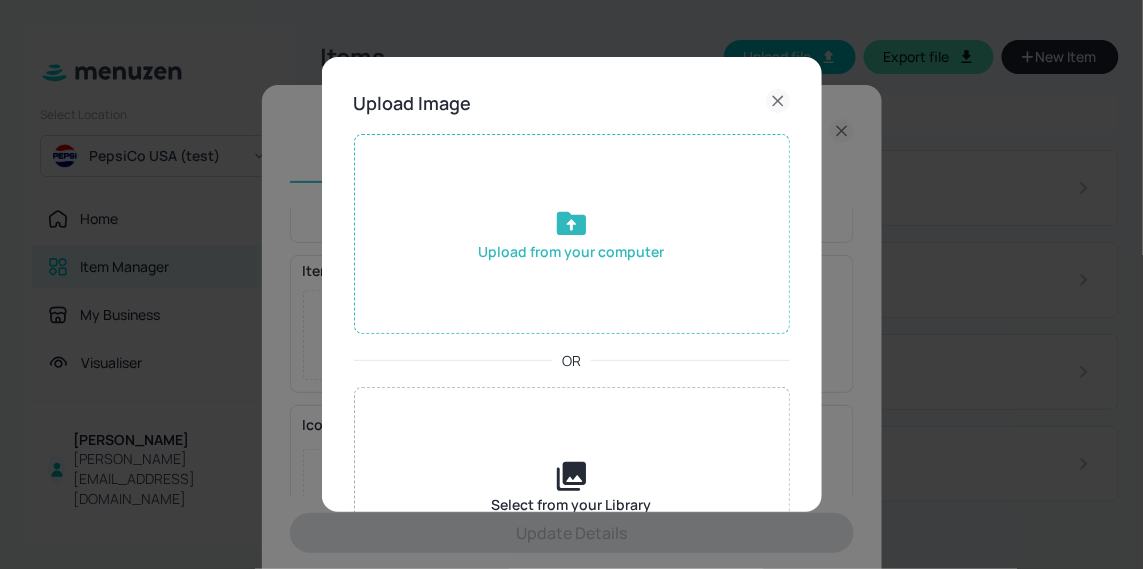 click 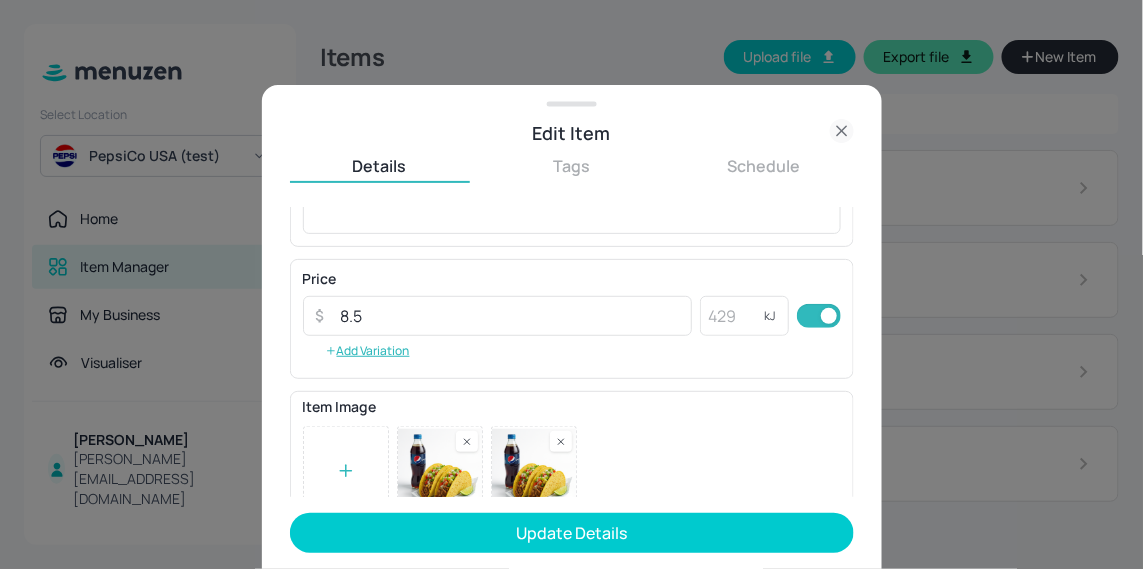 scroll, scrollTop: 286, scrollLeft: 0, axis: vertical 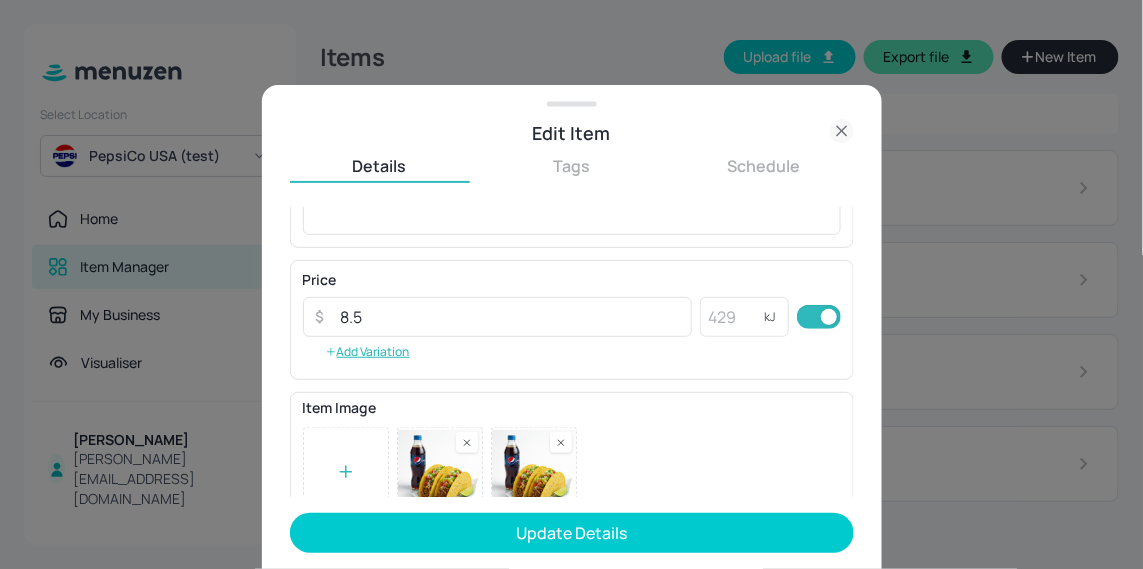 click at bounding box center [561, 442] 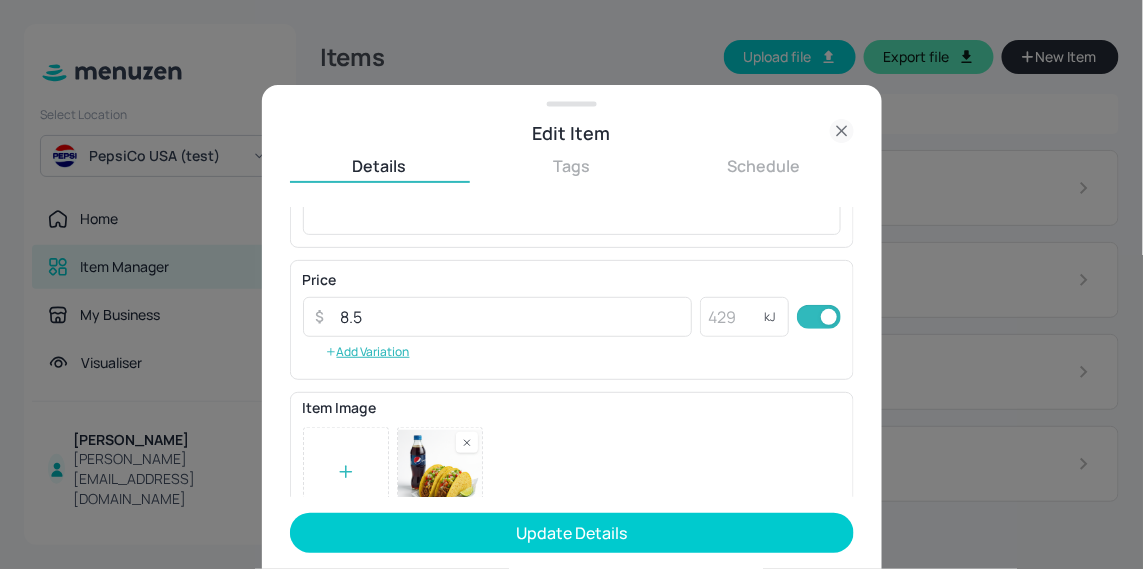 click 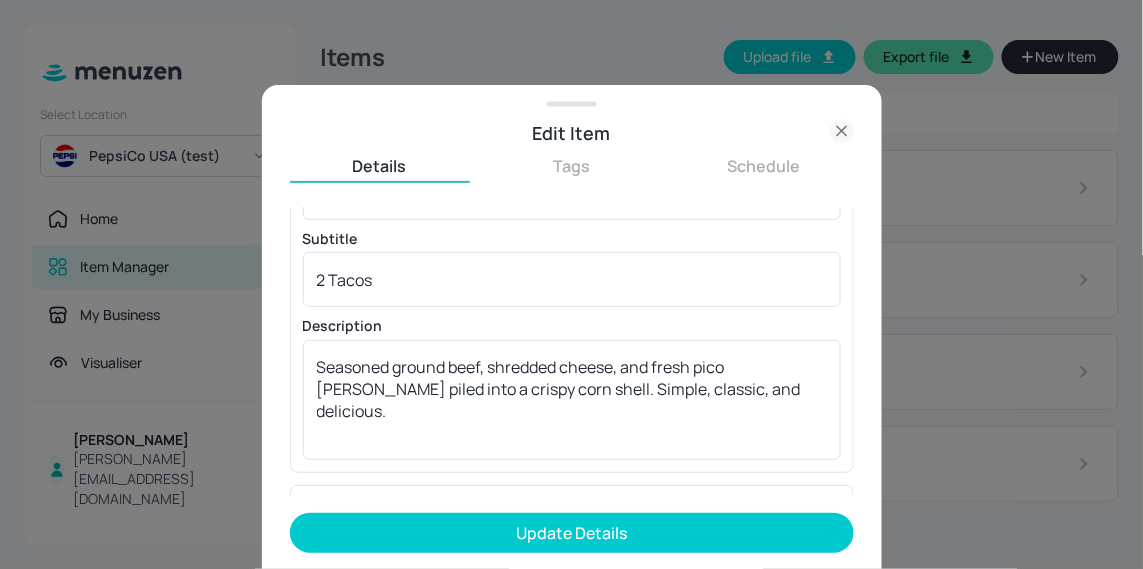 scroll, scrollTop: 0, scrollLeft: 0, axis: both 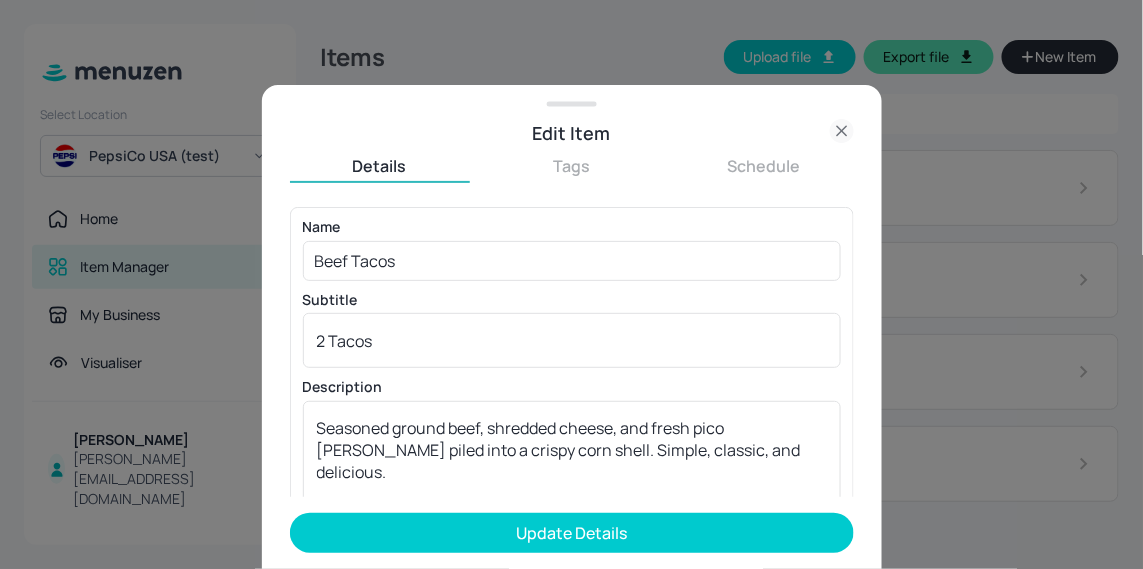 click 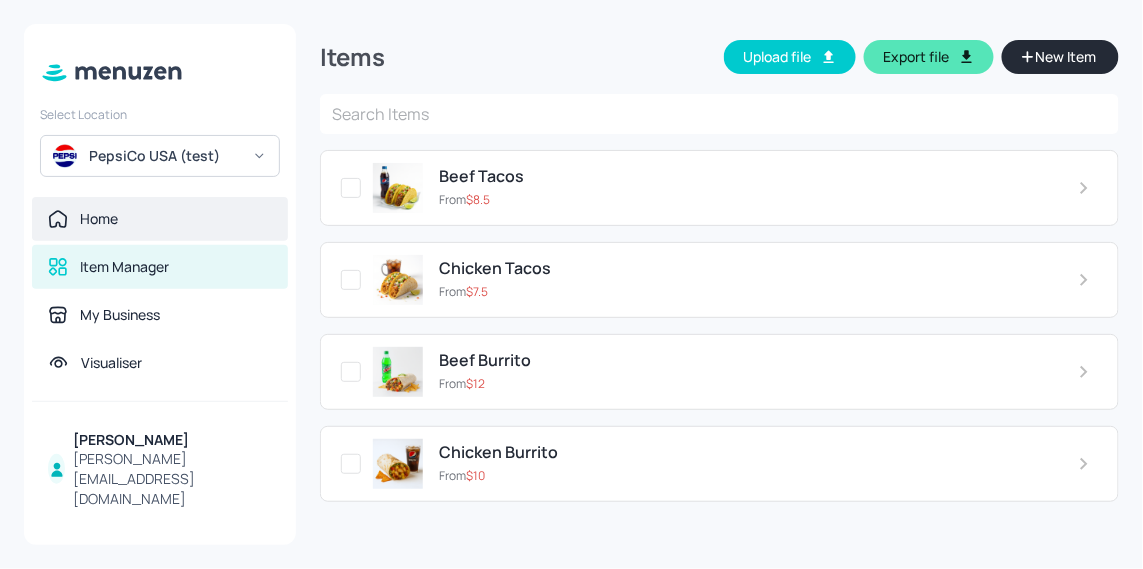 click on "Home" at bounding box center (160, 219) 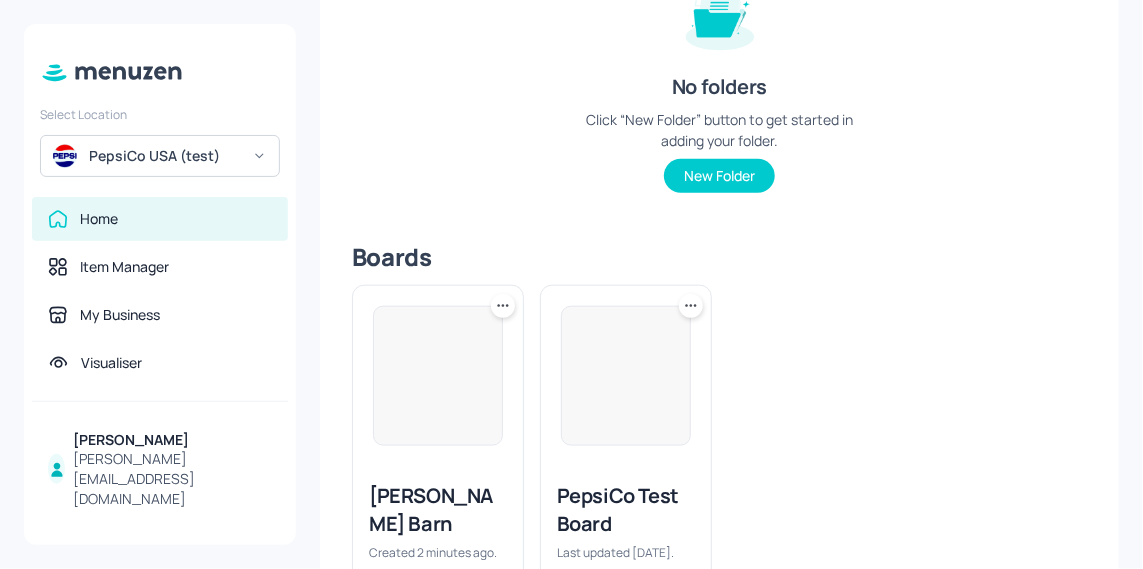 scroll, scrollTop: 390, scrollLeft: 0, axis: vertical 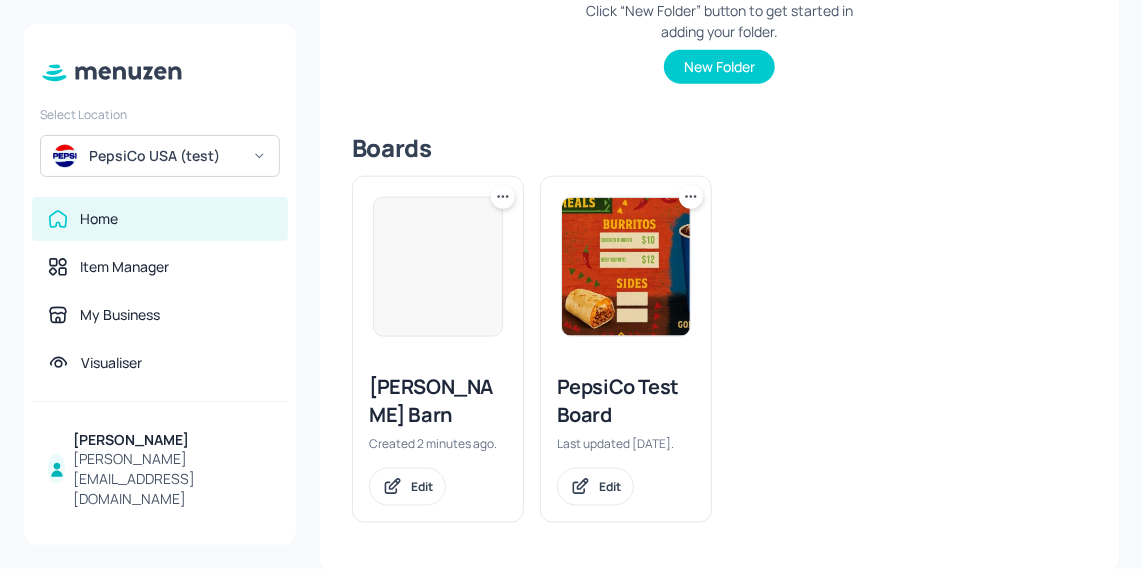 click at bounding box center (626, 267) 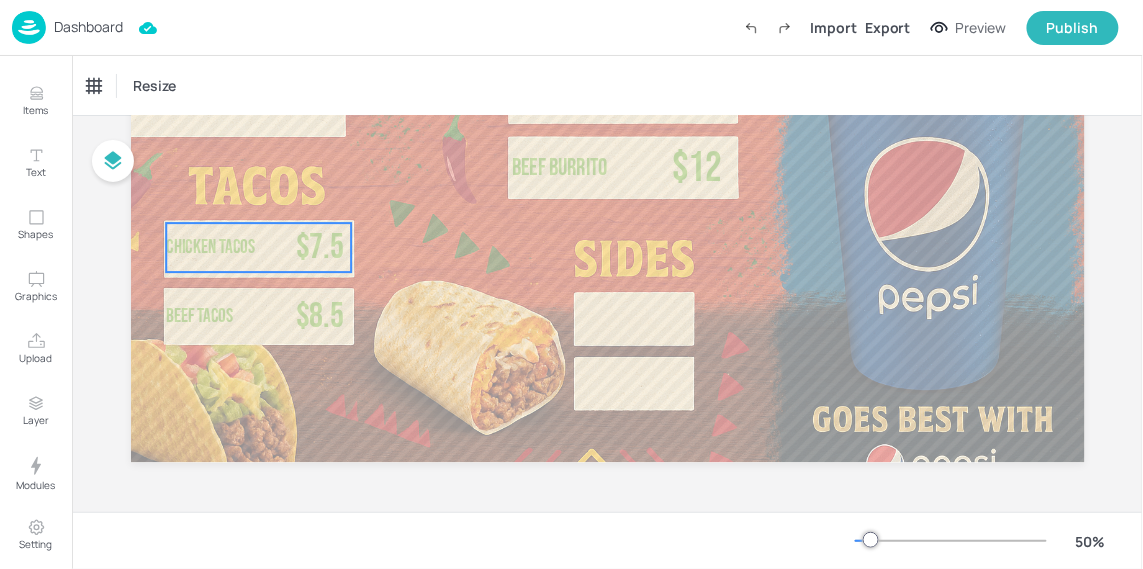 scroll, scrollTop: 0, scrollLeft: 0, axis: both 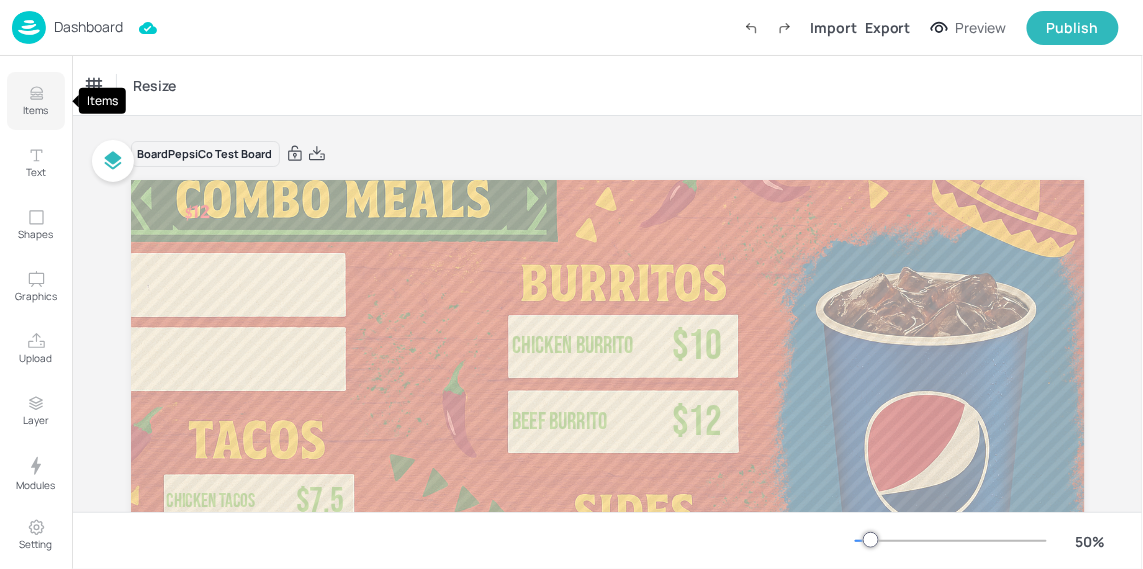 click on "Items" at bounding box center (36, 110) 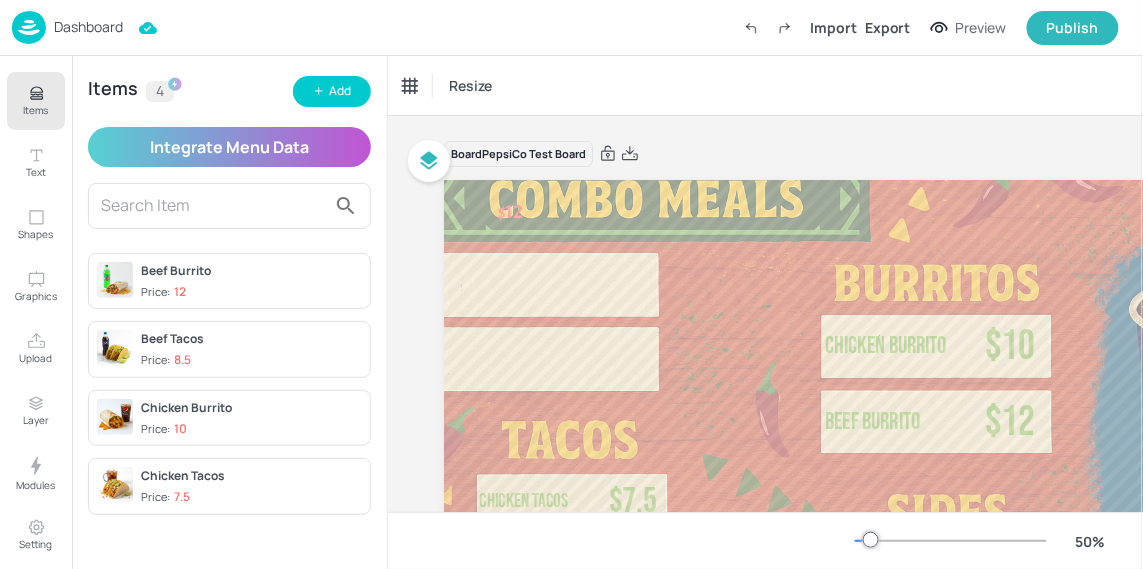 click on "Dashboard" at bounding box center [88, 27] 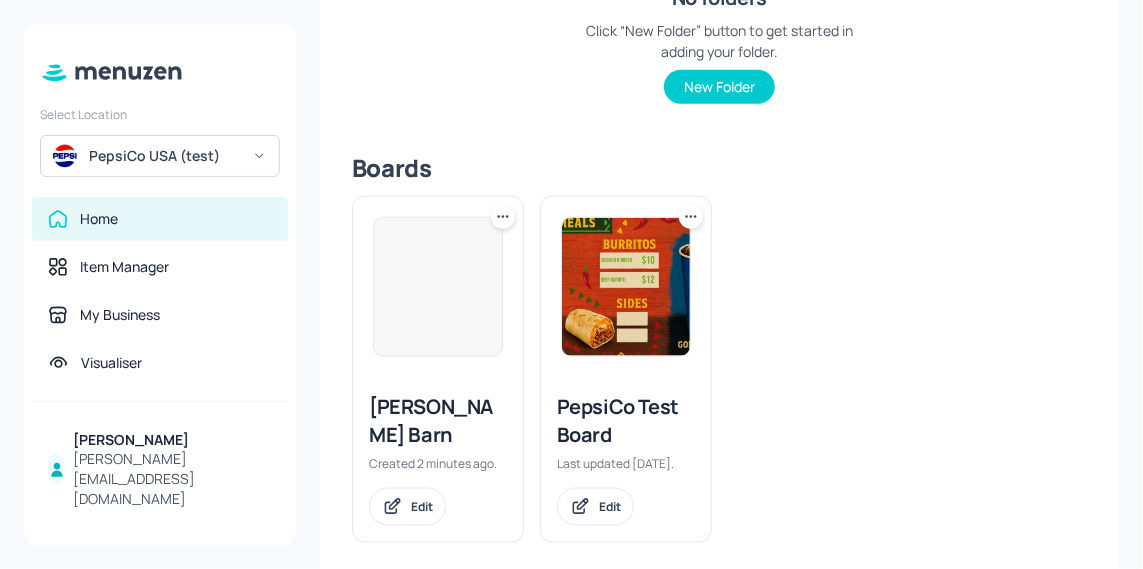 scroll, scrollTop: 390, scrollLeft: 0, axis: vertical 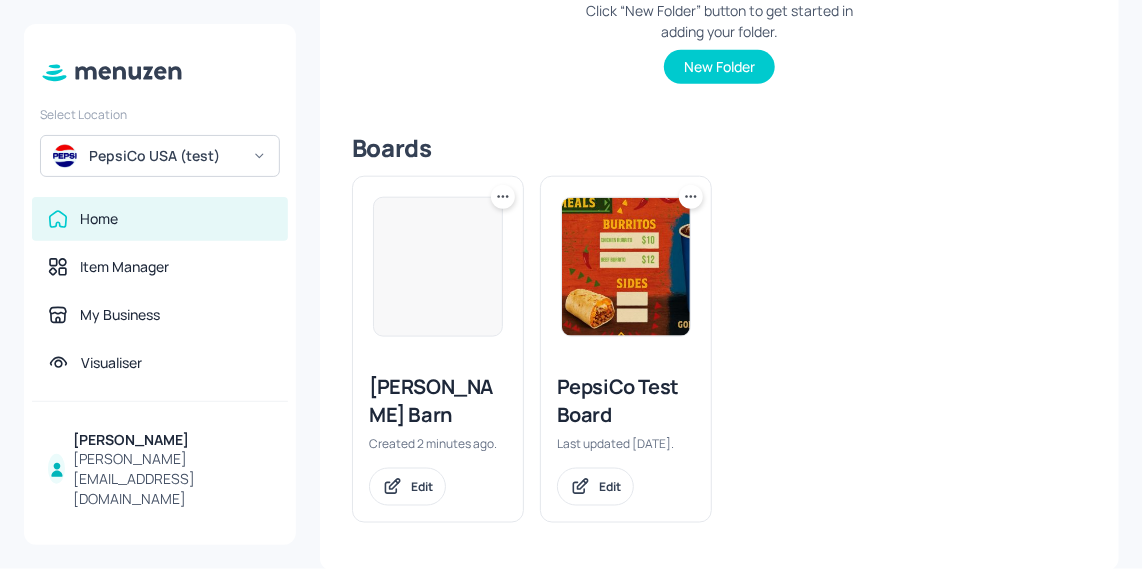 click on "[PERSON_NAME] Barn" at bounding box center (438, 401) 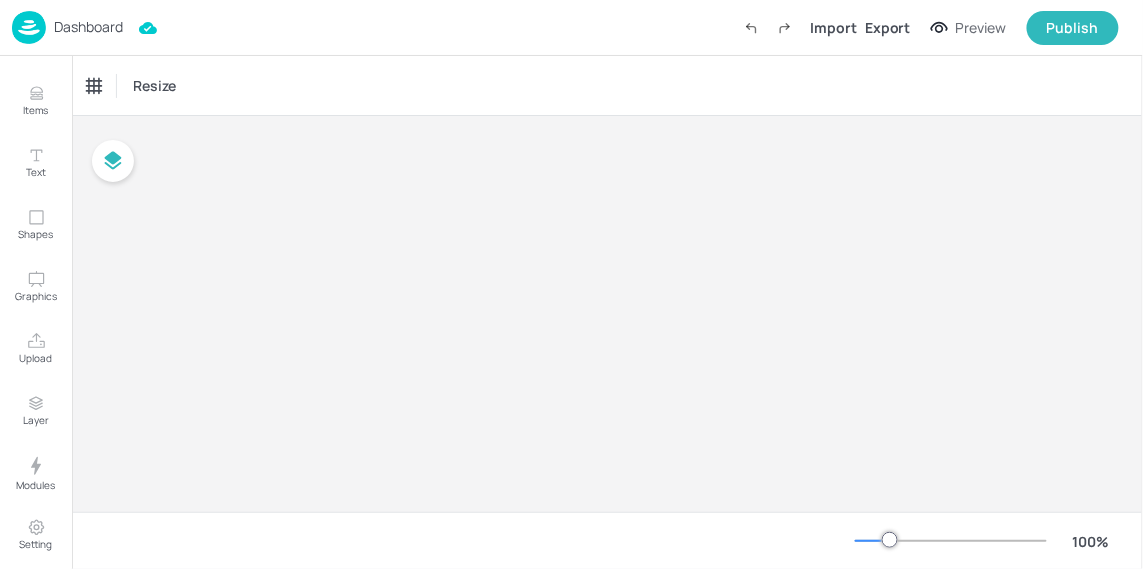 type on "$USD - [GEOGRAPHIC_DATA]" 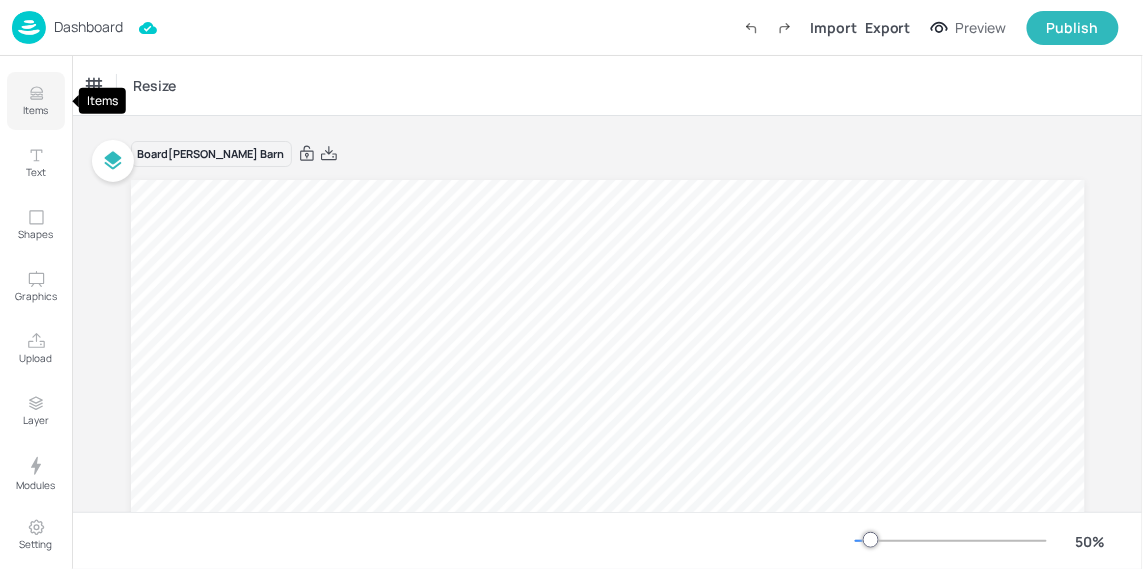click on "Items" at bounding box center (36, 110) 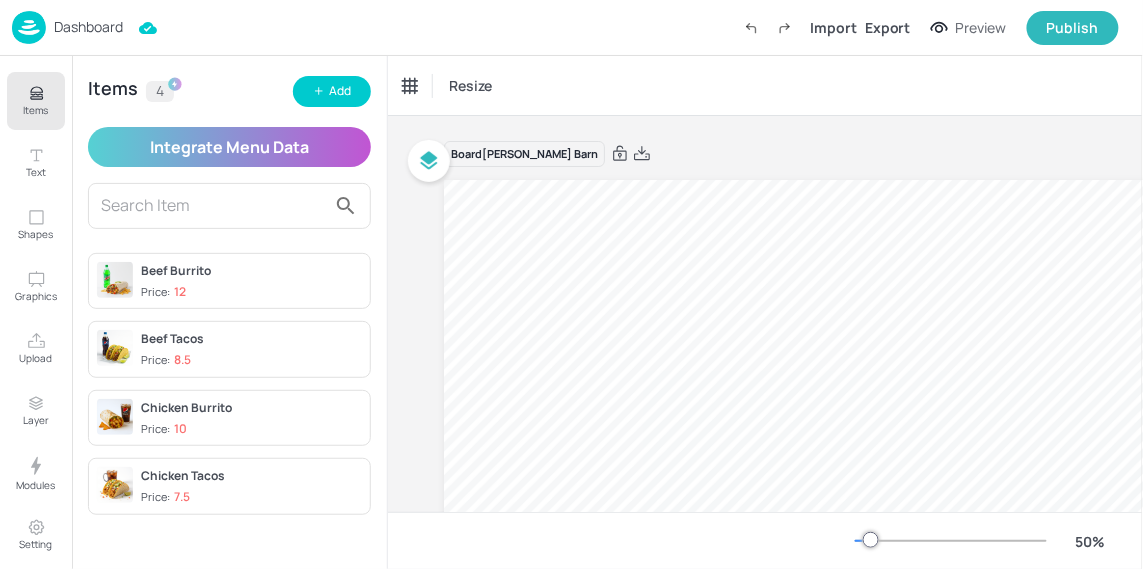 click on "Price: 12" at bounding box center [251, 292] 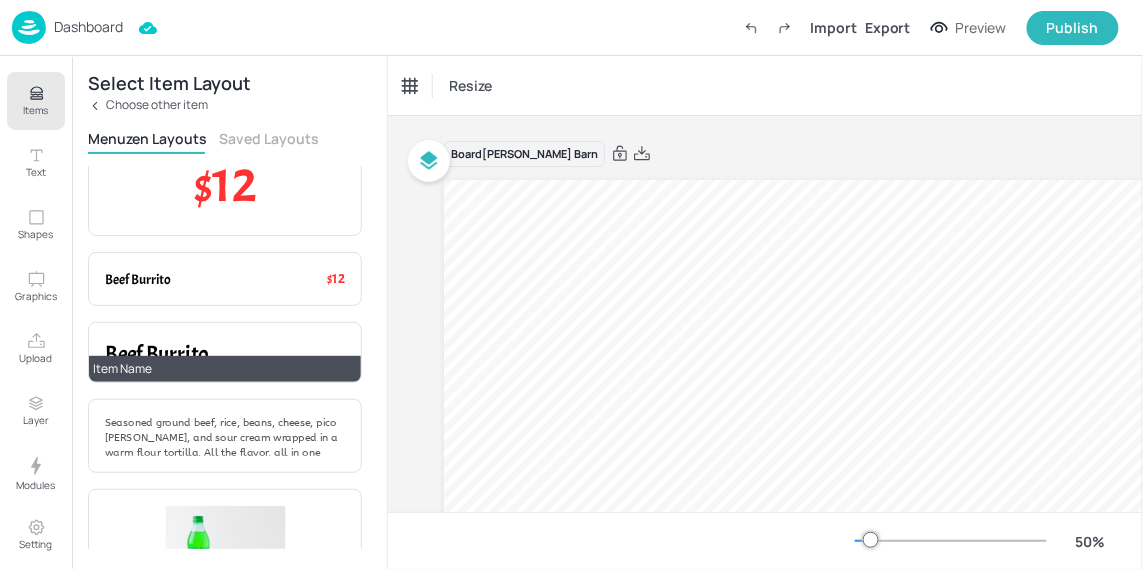 scroll, scrollTop: 0, scrollLeft: 0, axis: both 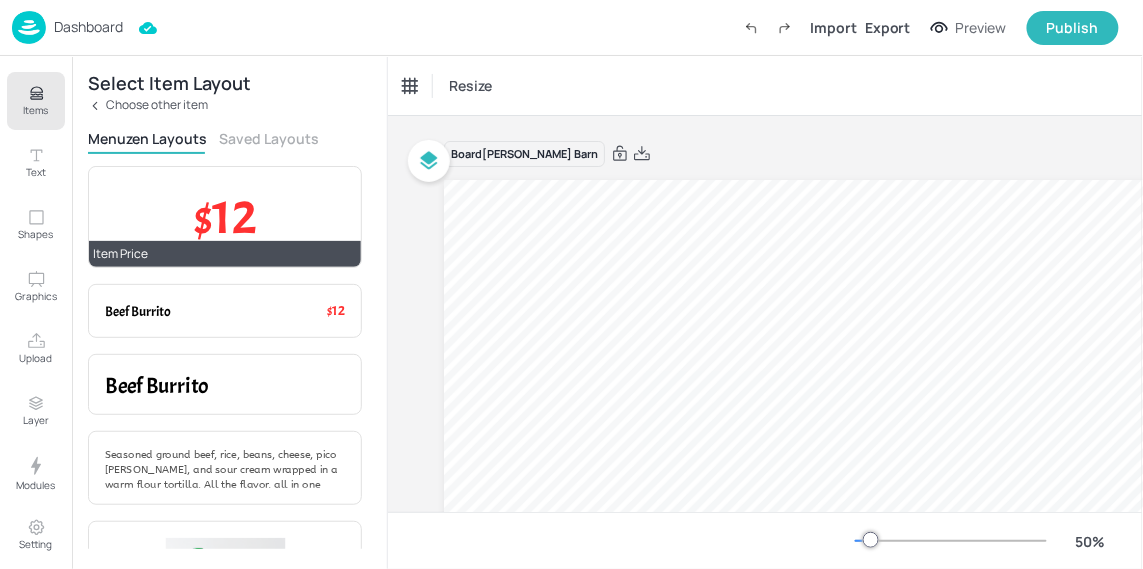 click on "$12" at bounding box center (225, 217) 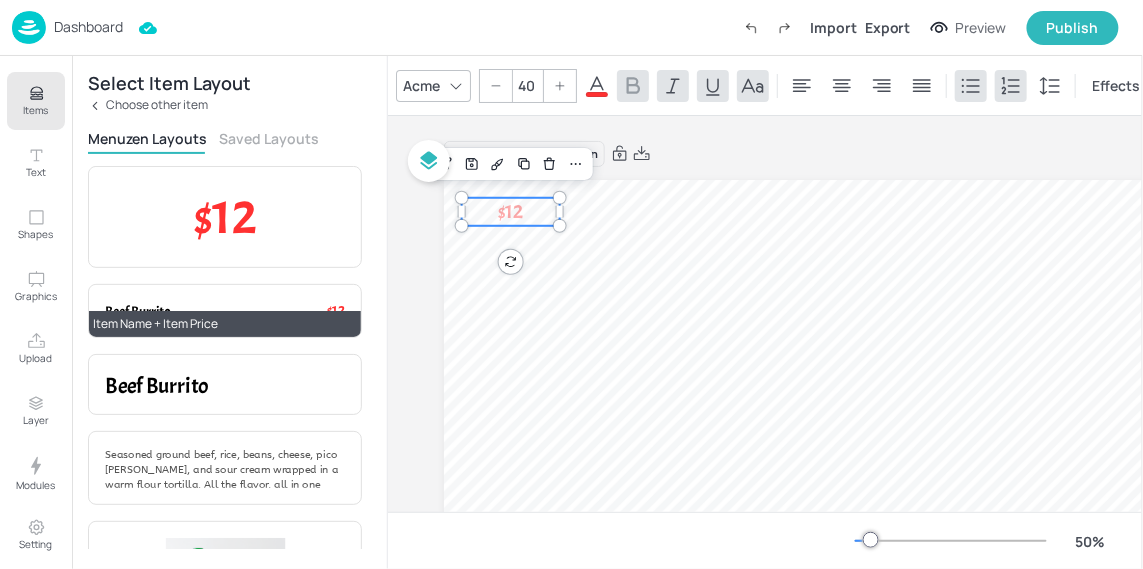 click on "Beef Burrito" at bounding box center (192, 312) 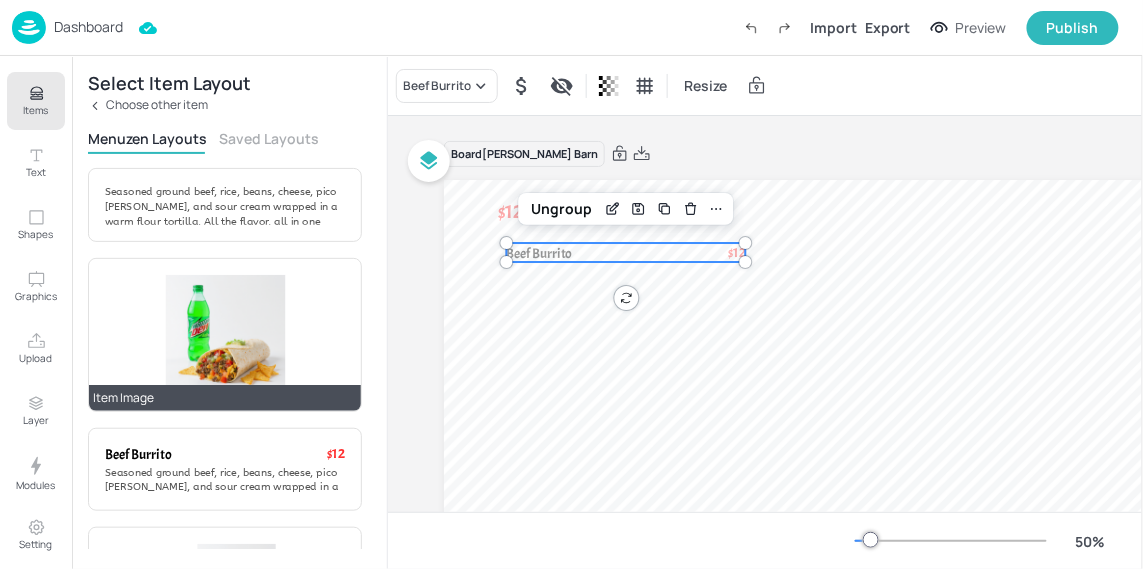 scroll, scrollTop: 263, scrollLeft: 0, axis: vertical 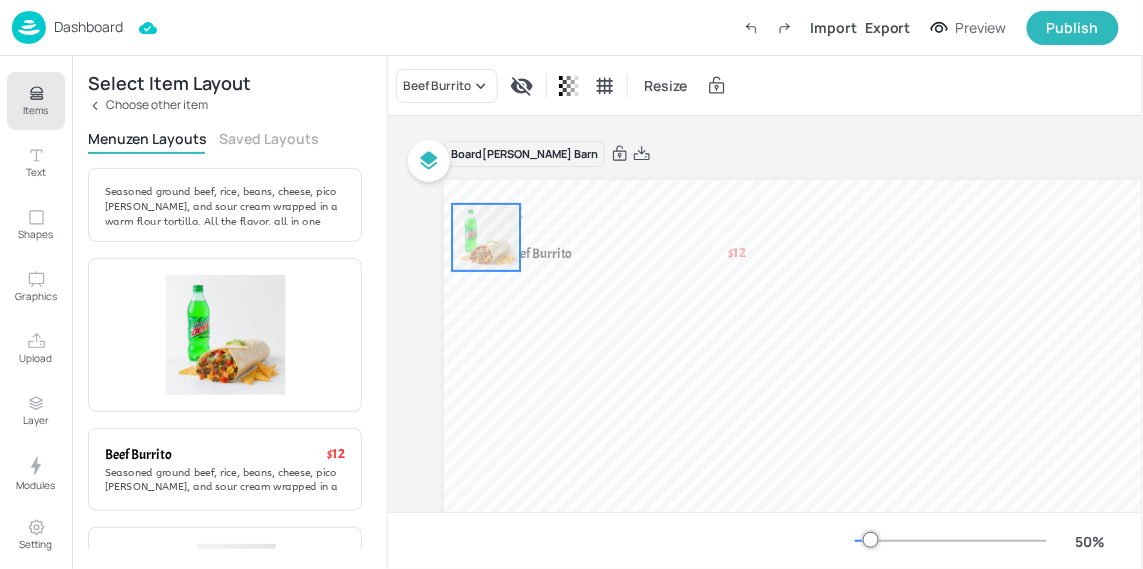 drag, startPoint x: 598, startPoint y: 223, endPoint x: 481, endPoint y: 247, distance: 119.43617 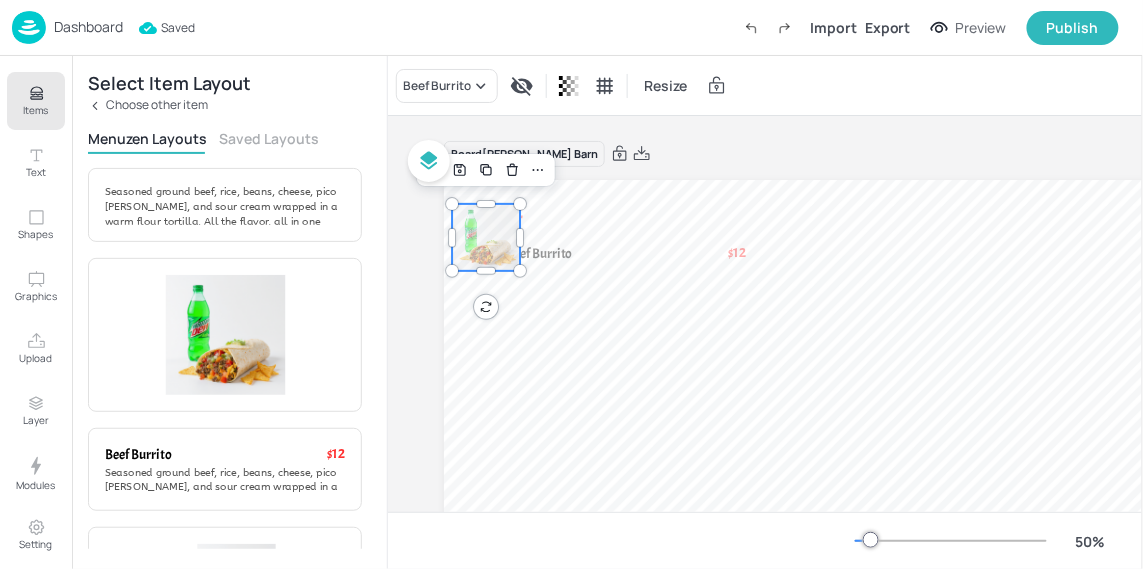 click 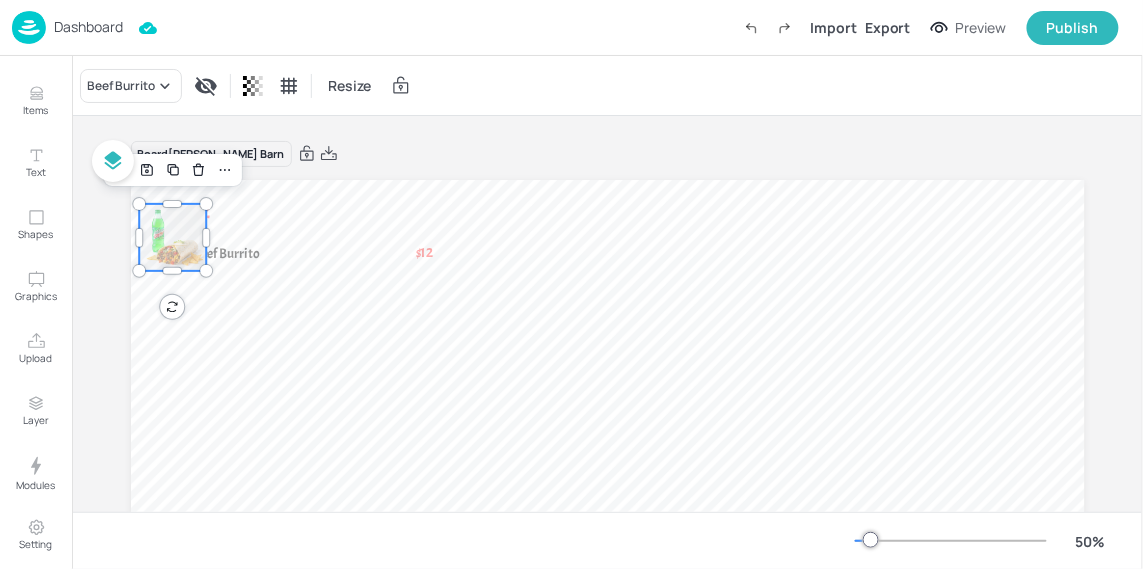 click on "Dashboard" at bounding box center [67, 27] 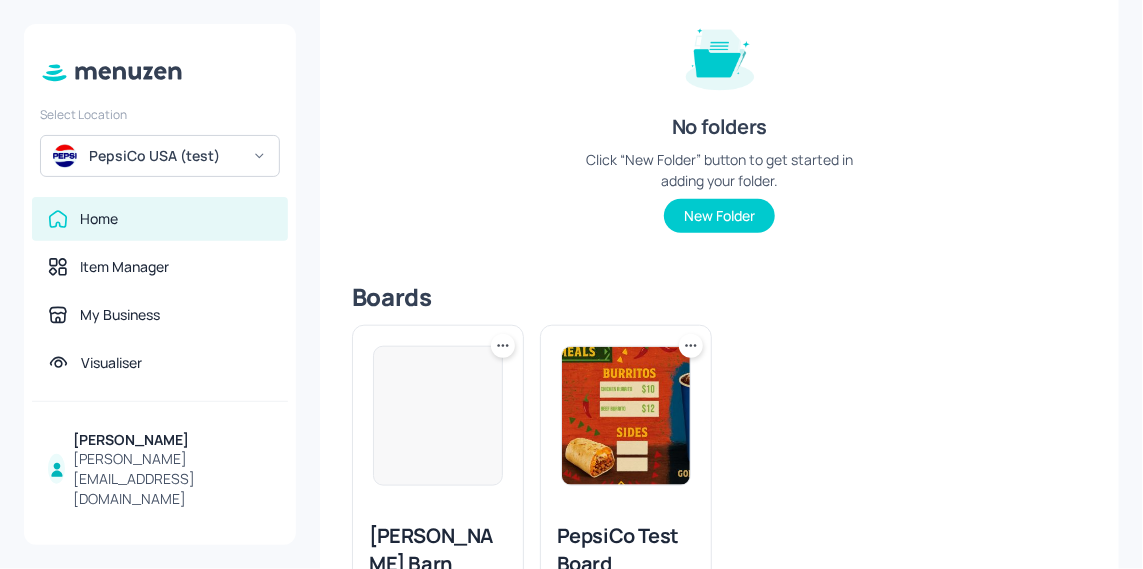 scroll, scrollTop: 390, scrollLeft: 0, axis: vertical 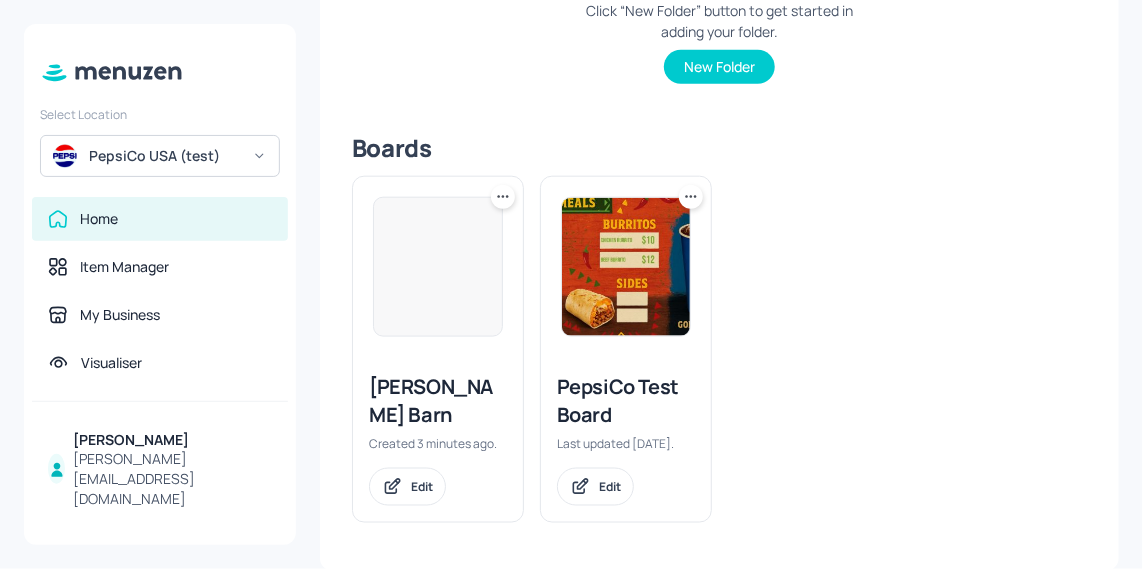 click on "PepsiCo Test Board Last updated [DATE]. Edit" at bounding box center (626, 439) 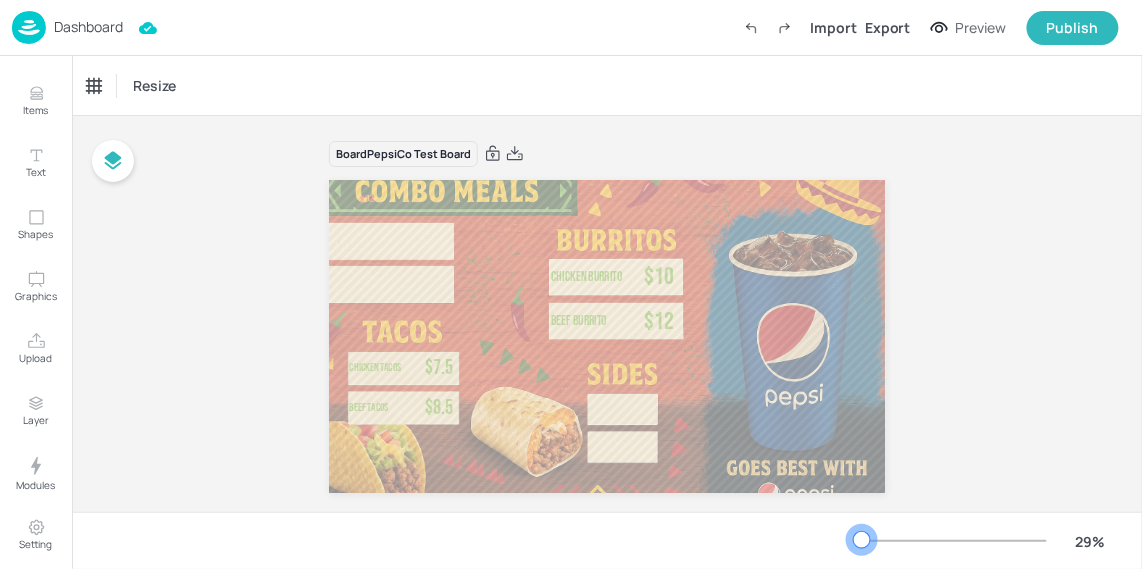 click at bounding box center [862, 540] 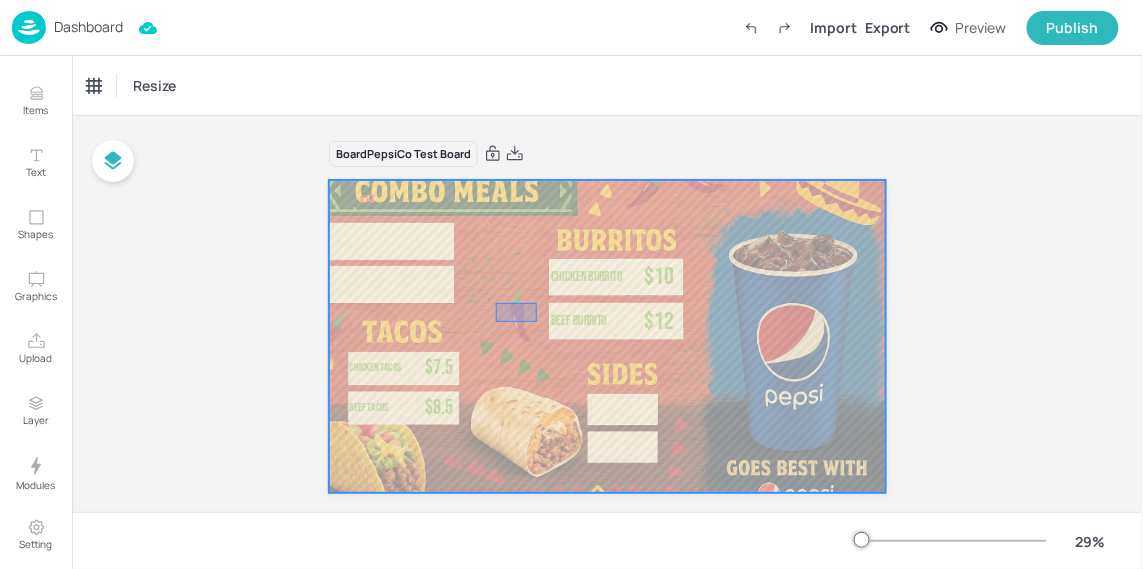 drag, startPoint x: 496, startPoint y: 303, endPoint x: 544, endPoint y: 325, distance: 52.801514 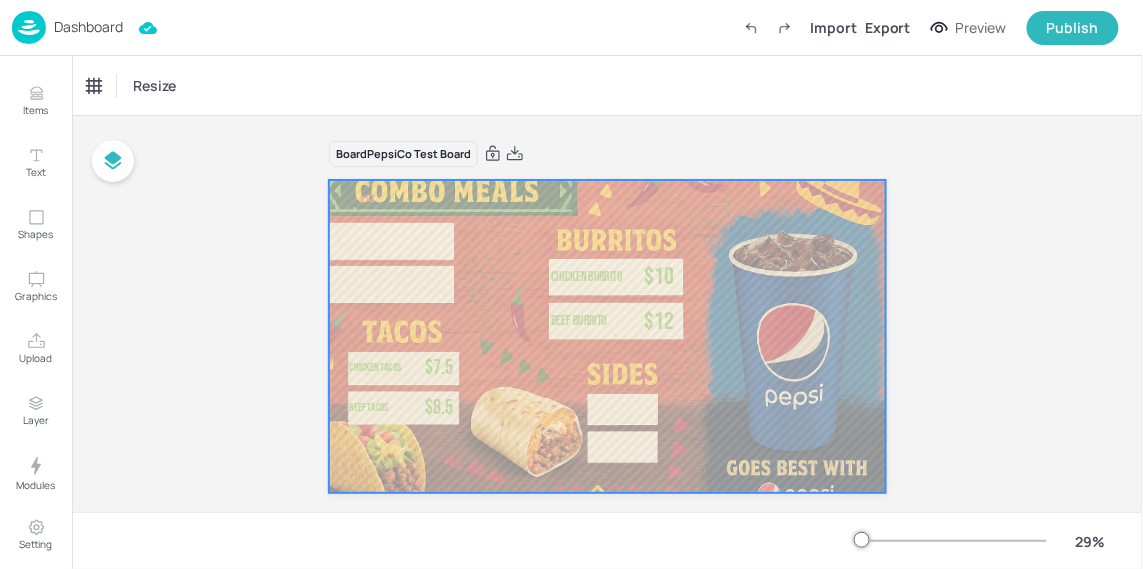 click at bounding box center [607, 336] 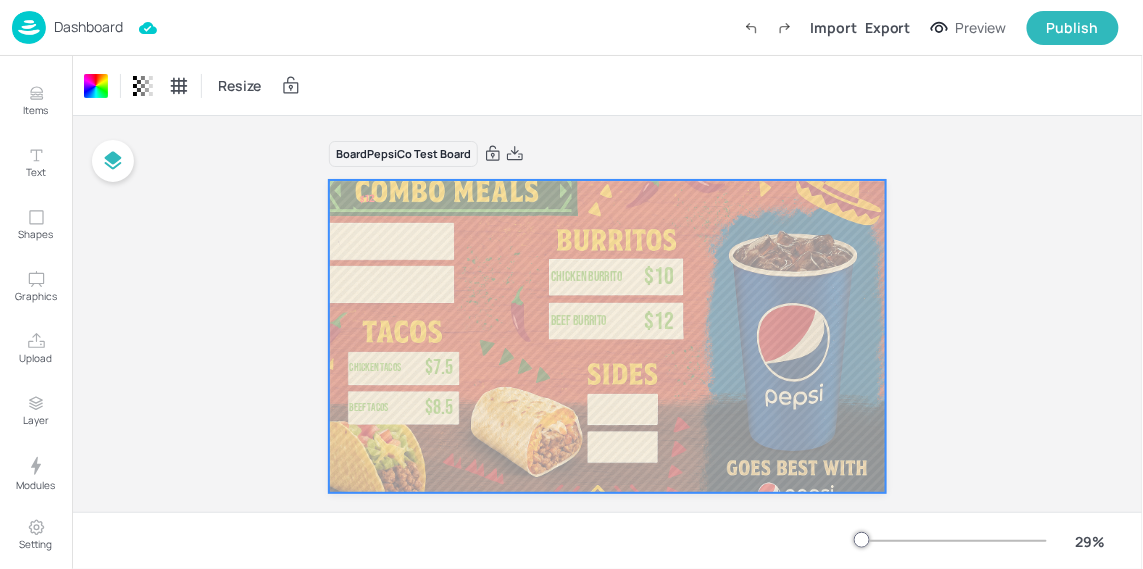 click at bounding box center (607, 336) 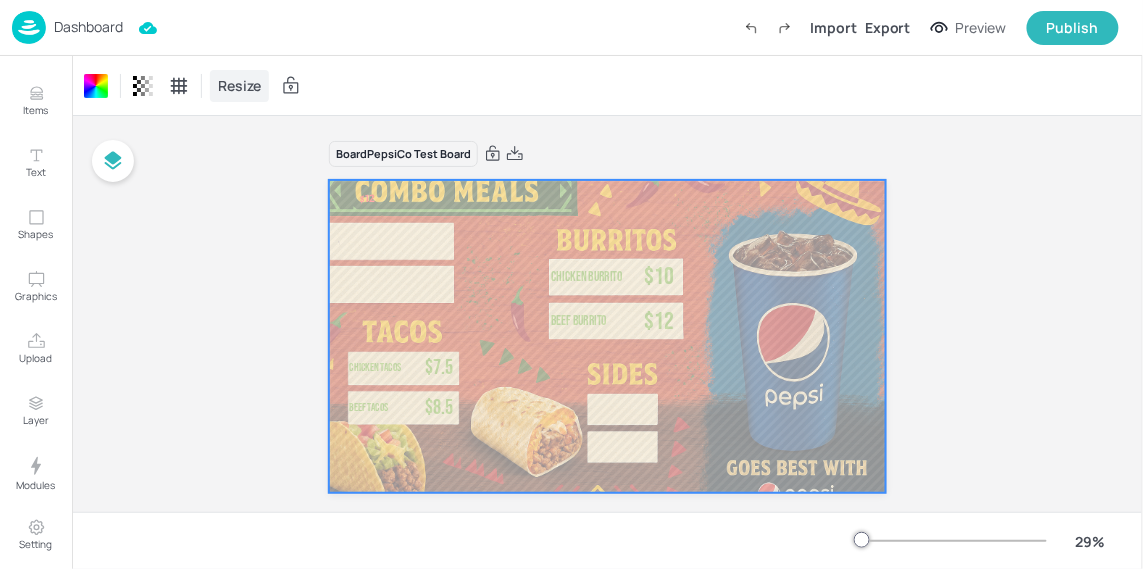 click on "Resize" at bounding box center (239, 85) 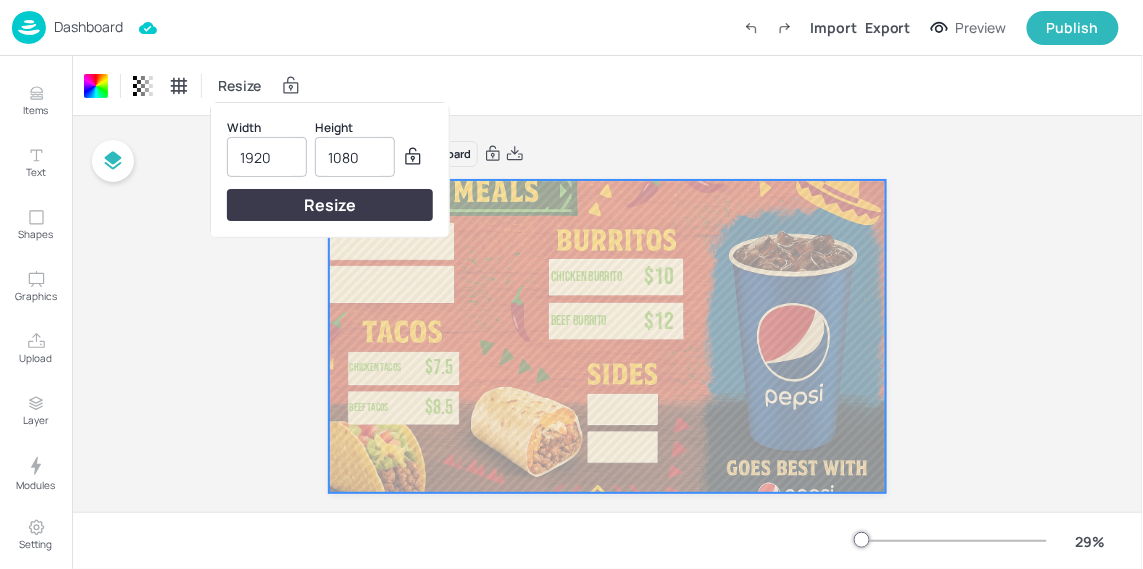 click at bounding box center [571, 284] 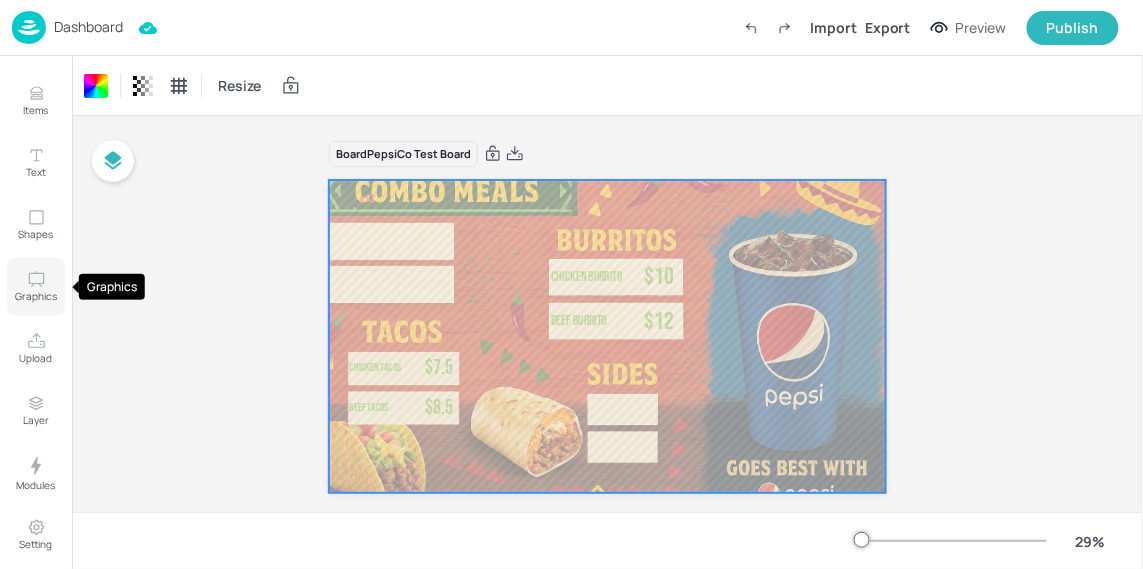 click on "Graphics" at bounding box center [36, 296] 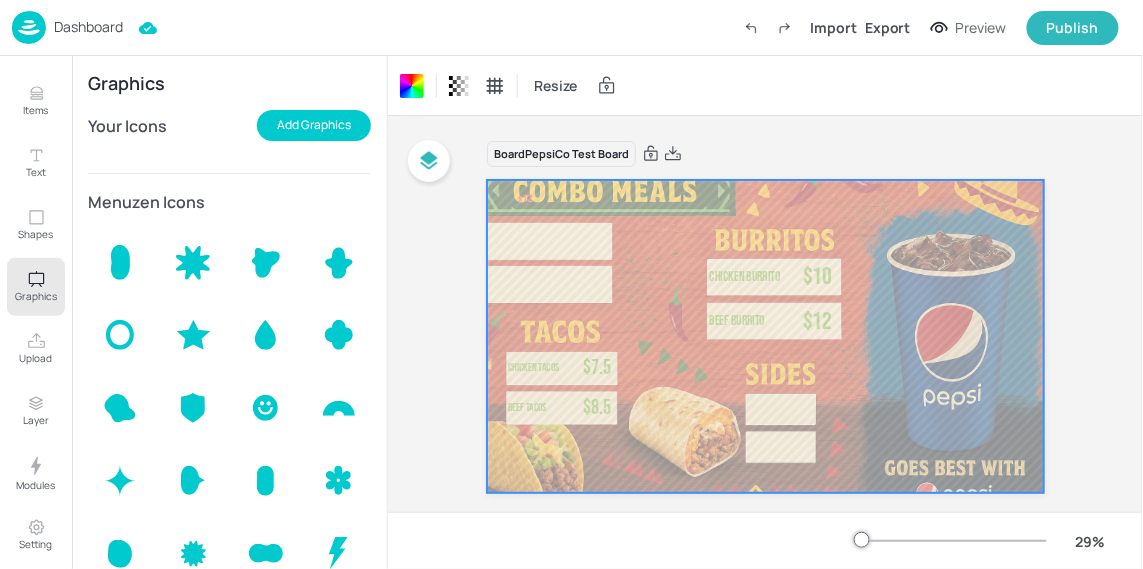 scroll, scrollTop: 224, scrollLeft: 0, axis: vertical 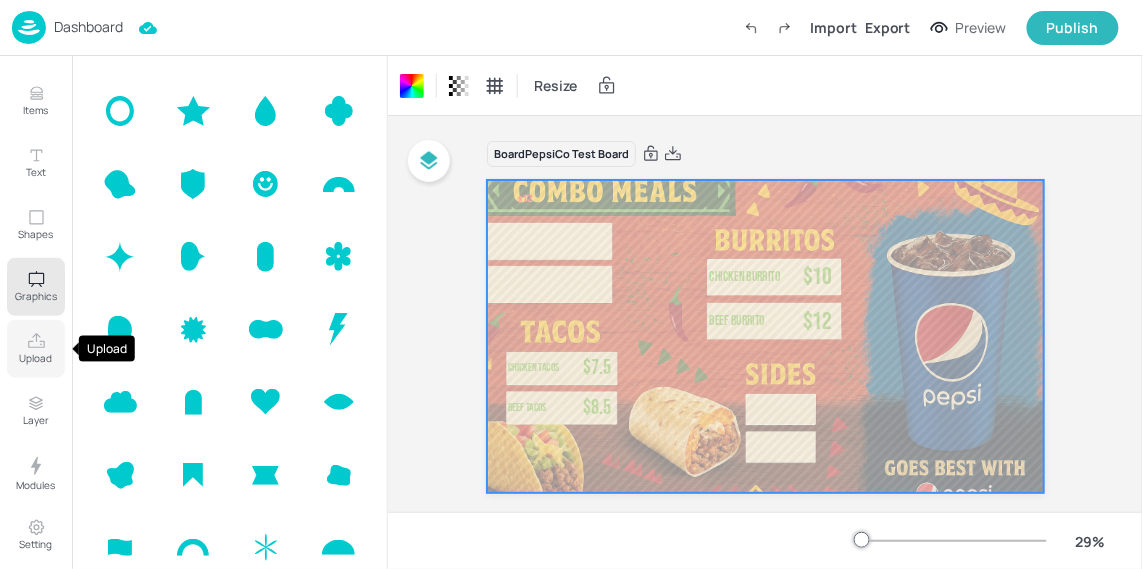 click 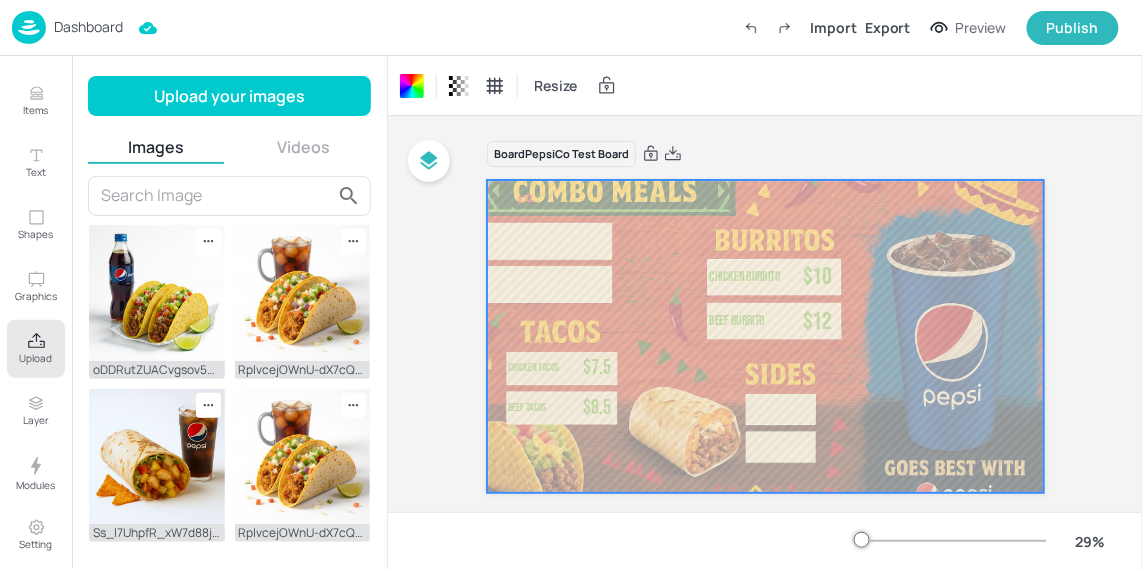 click on "Videos" at bounding box center (304, 147) 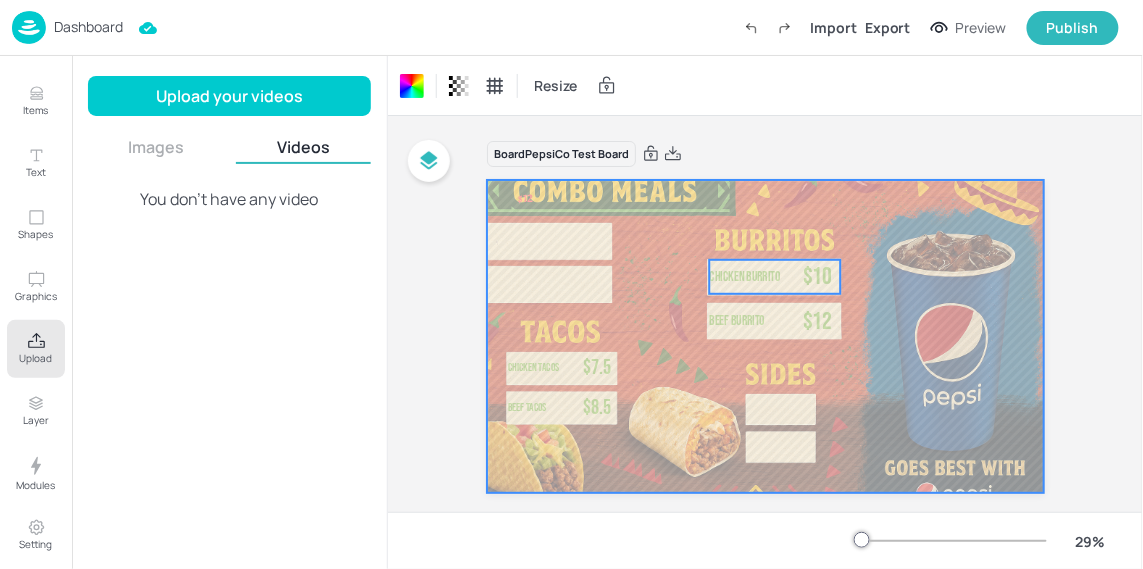 click on "$10" at bounding box center (817, 276) 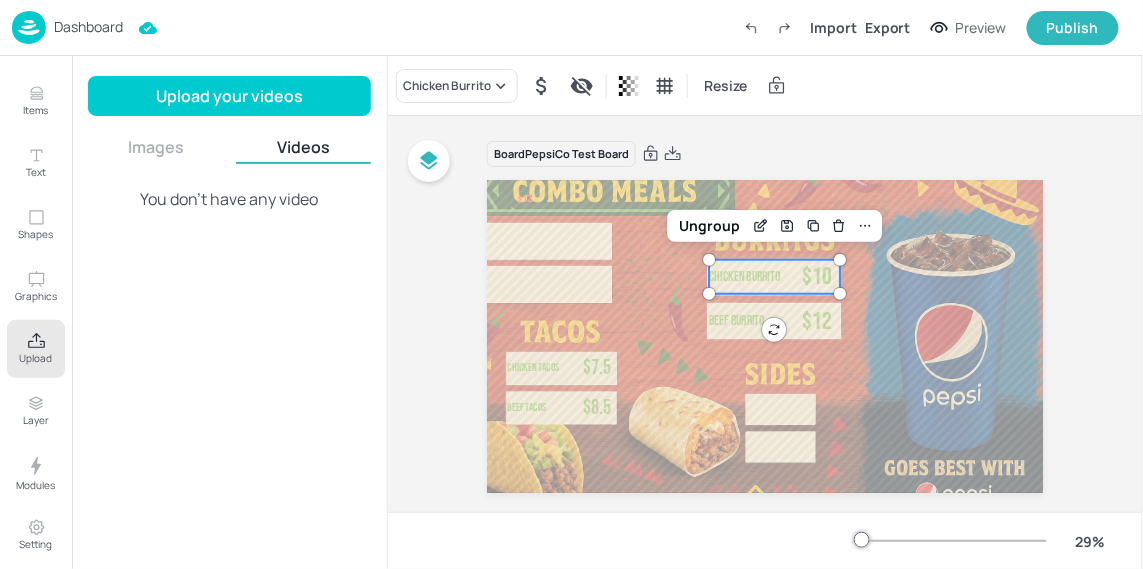 click on "$10" at bounding box center (817, 276) 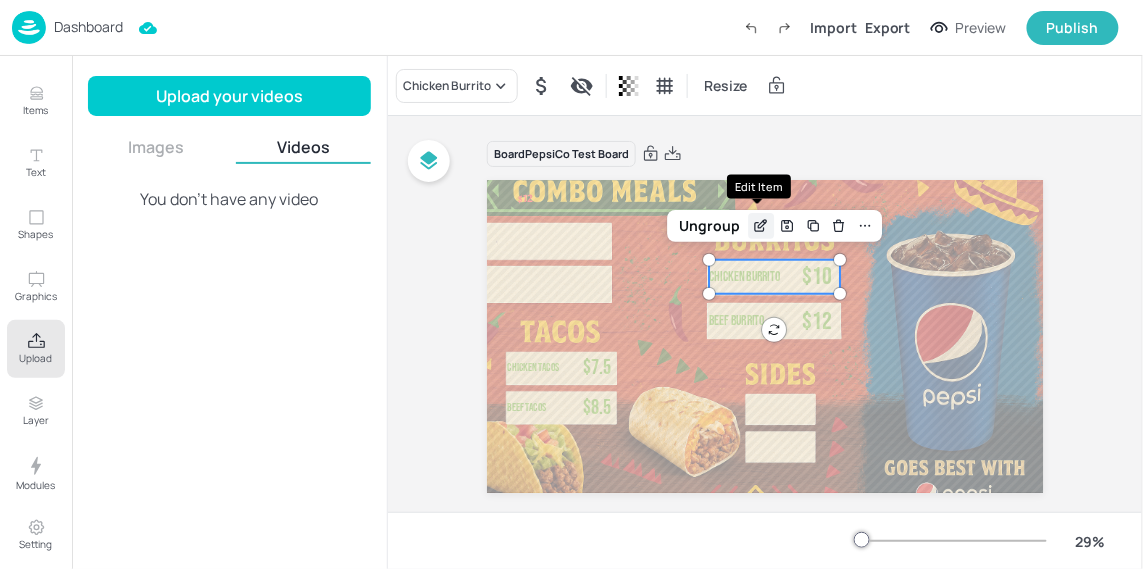 click 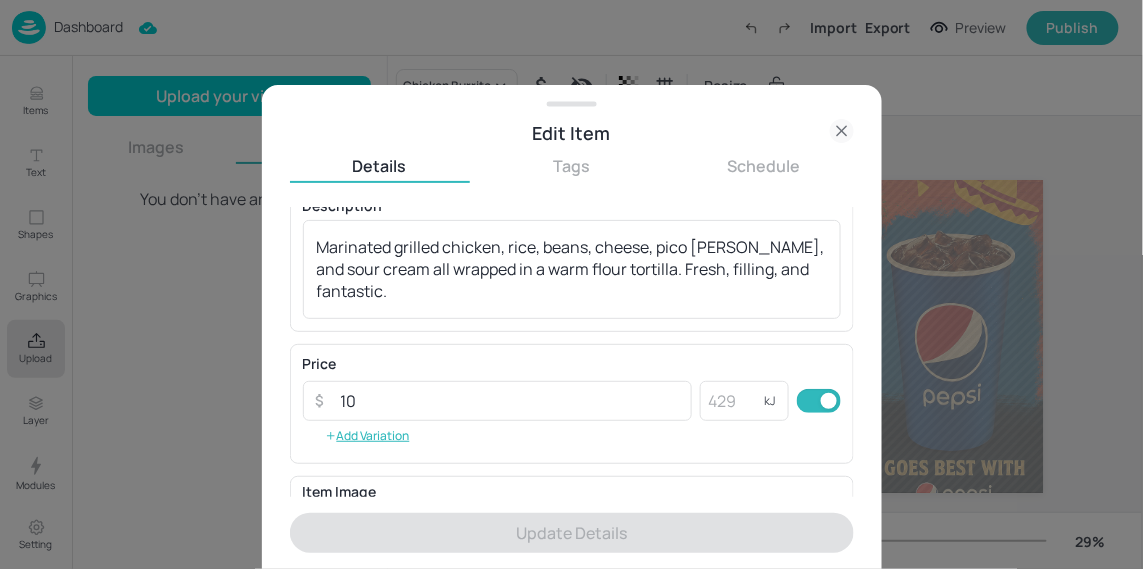 scroll, scrollTop: 178, scrollLeft: 0, axis: vertical 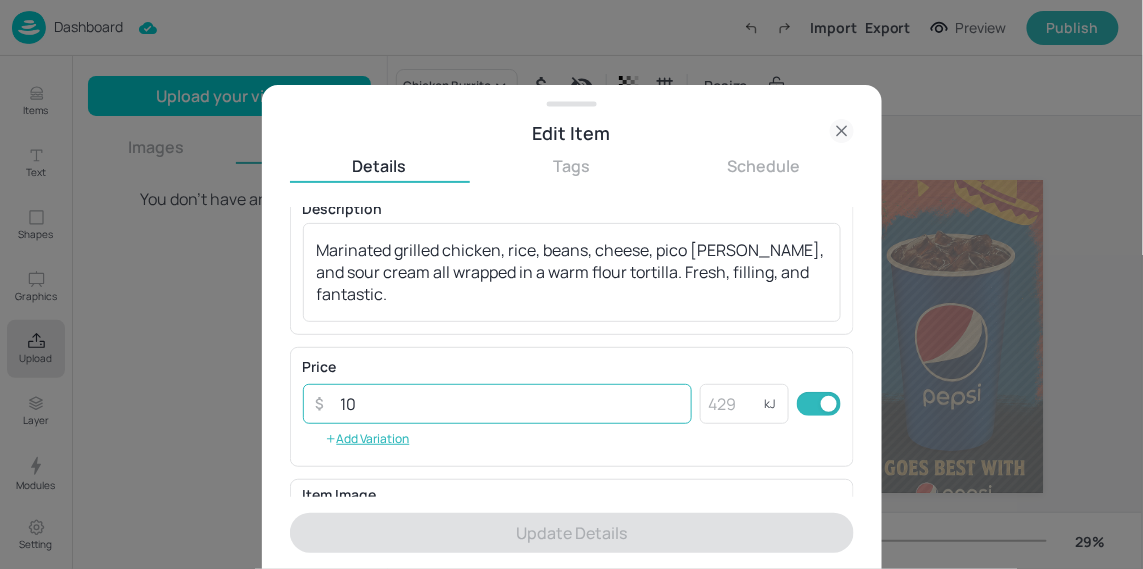 click on "10" at bounding box center (511, 404) 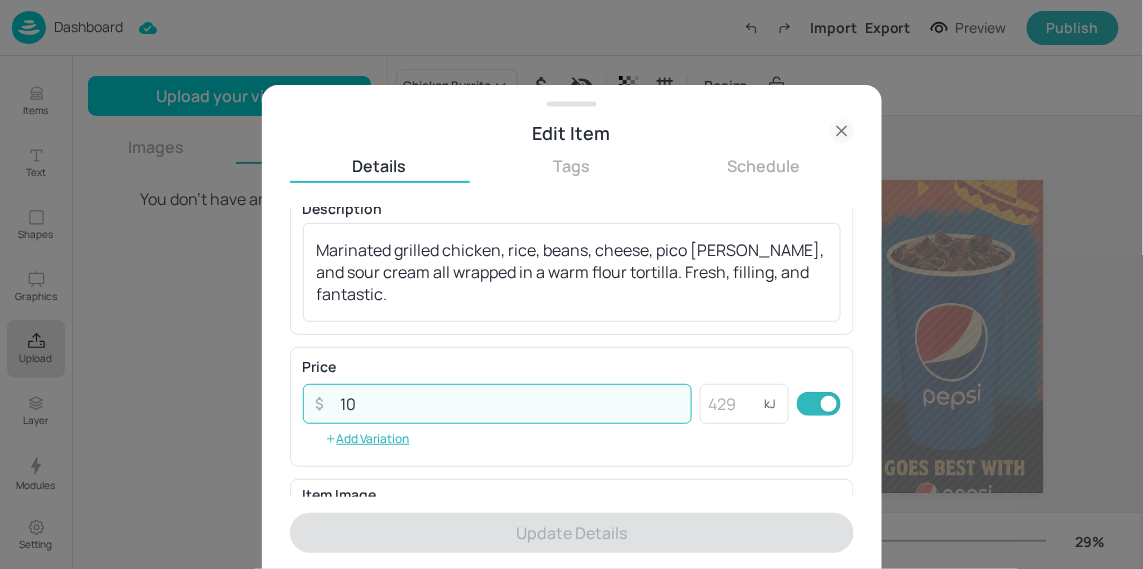 type on "1" 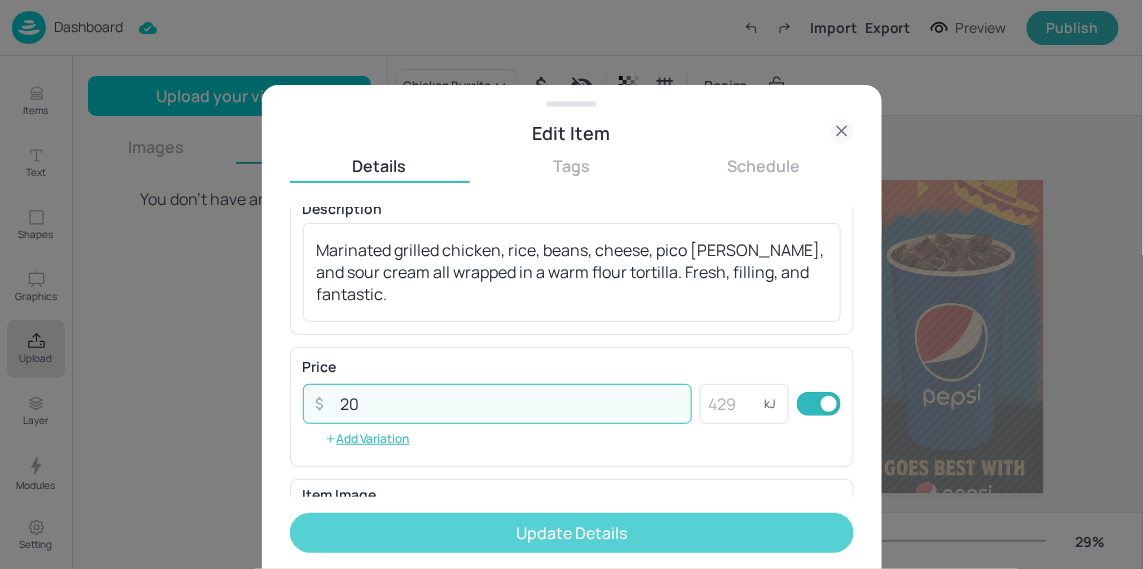 type on "20" 